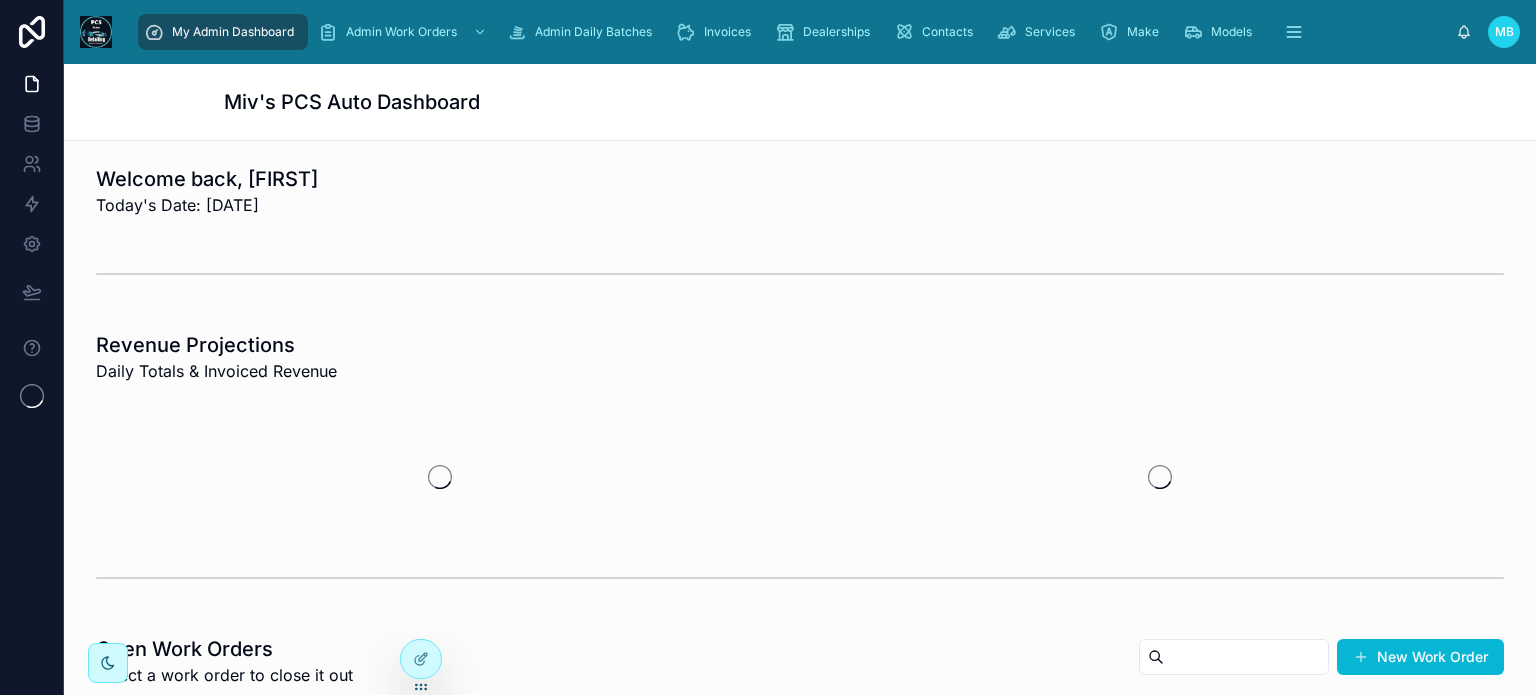 scroll, scrollTop: 0, scrollLeft: 0, axis: both 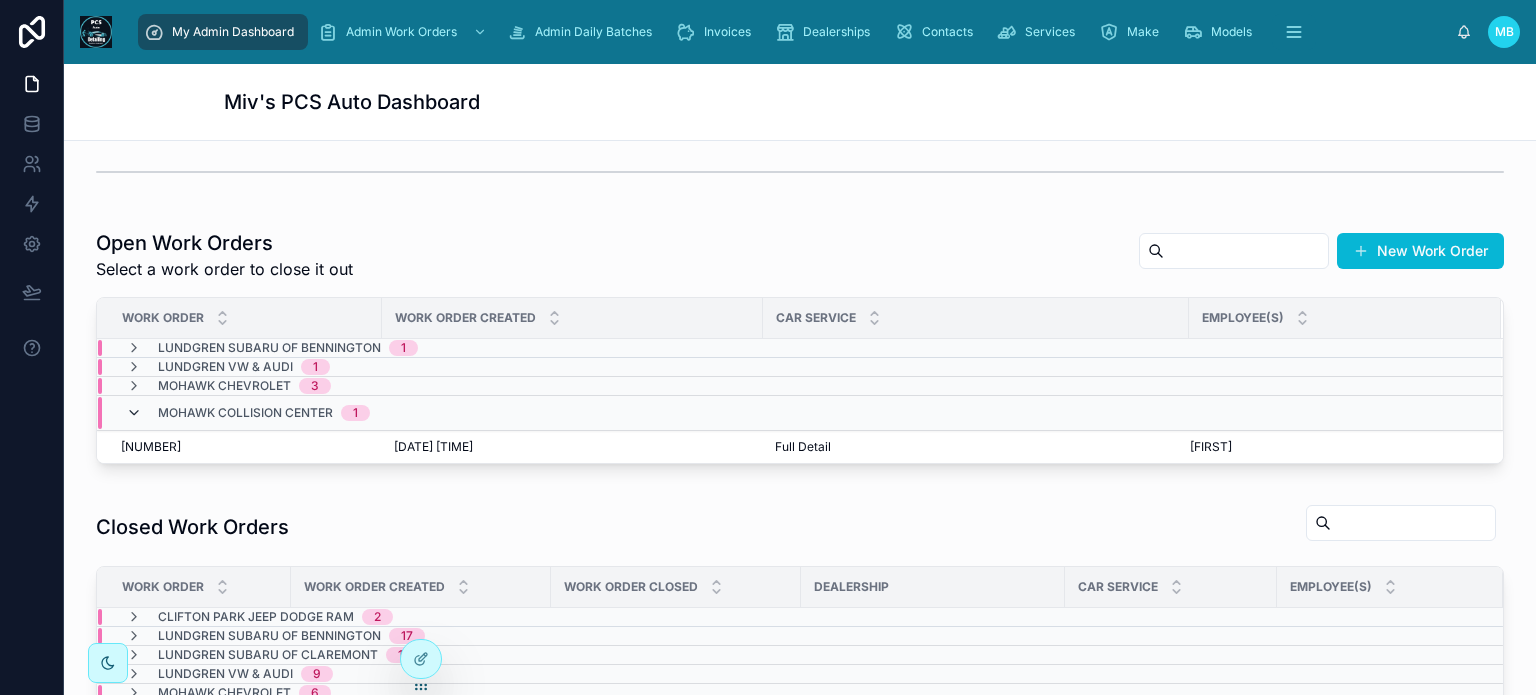 click at bounding box center (134, 413) 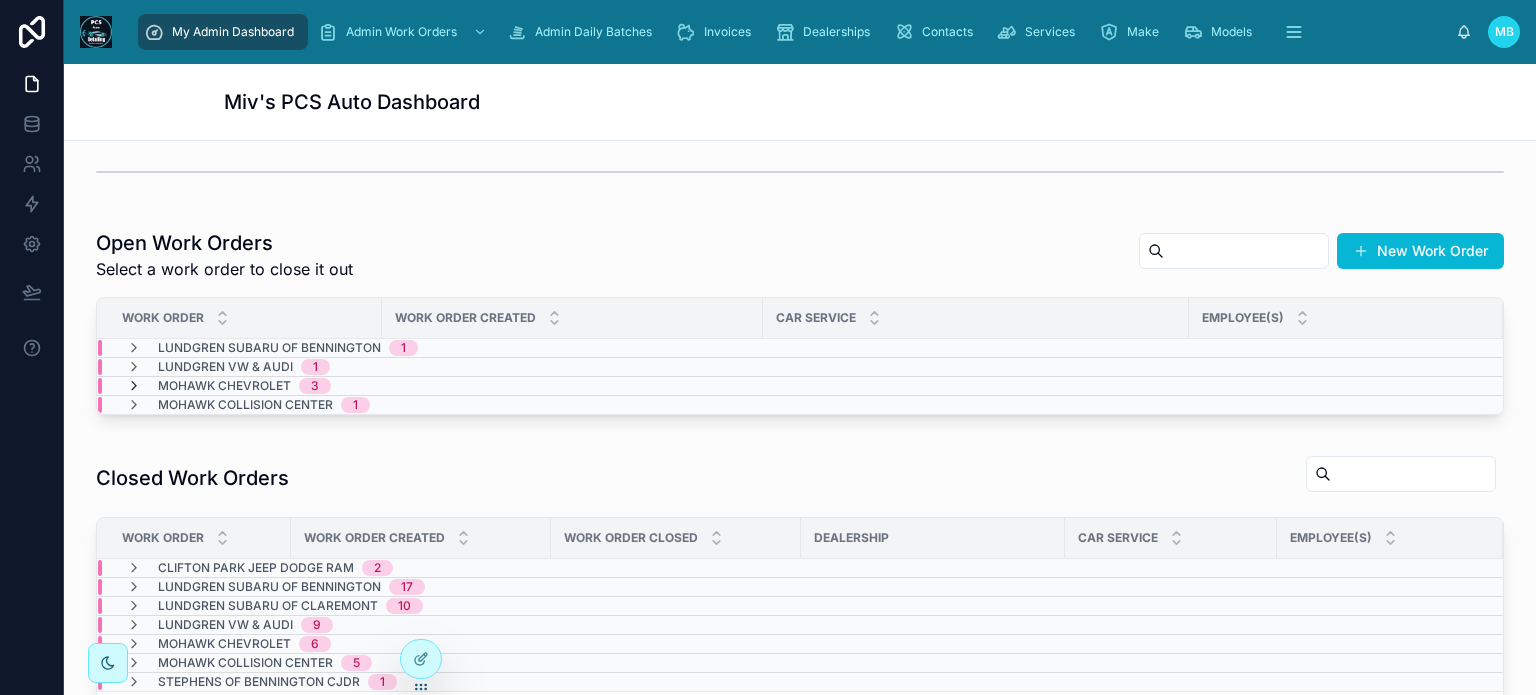 click at bounding box center (134, 386) 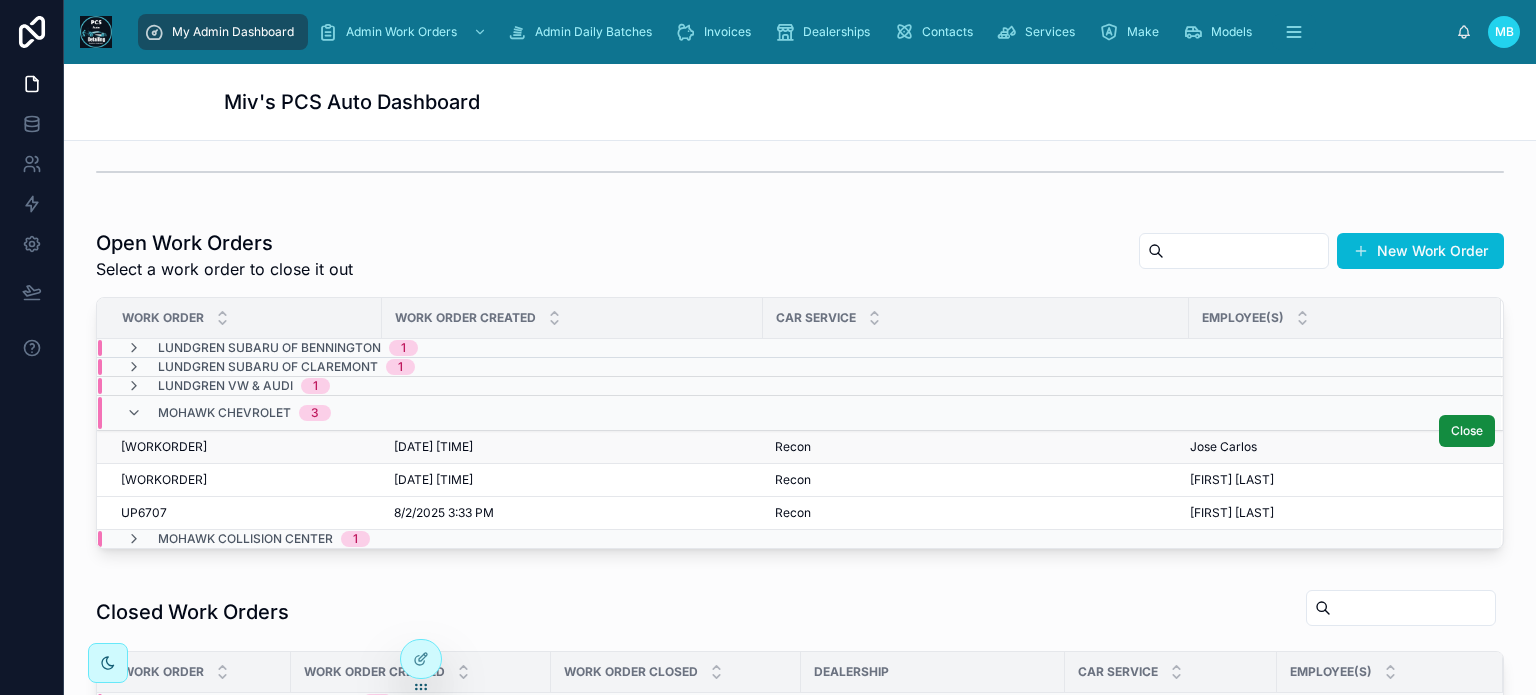scroll, scrollTop: 0, scrollLeft: 0, axis: both 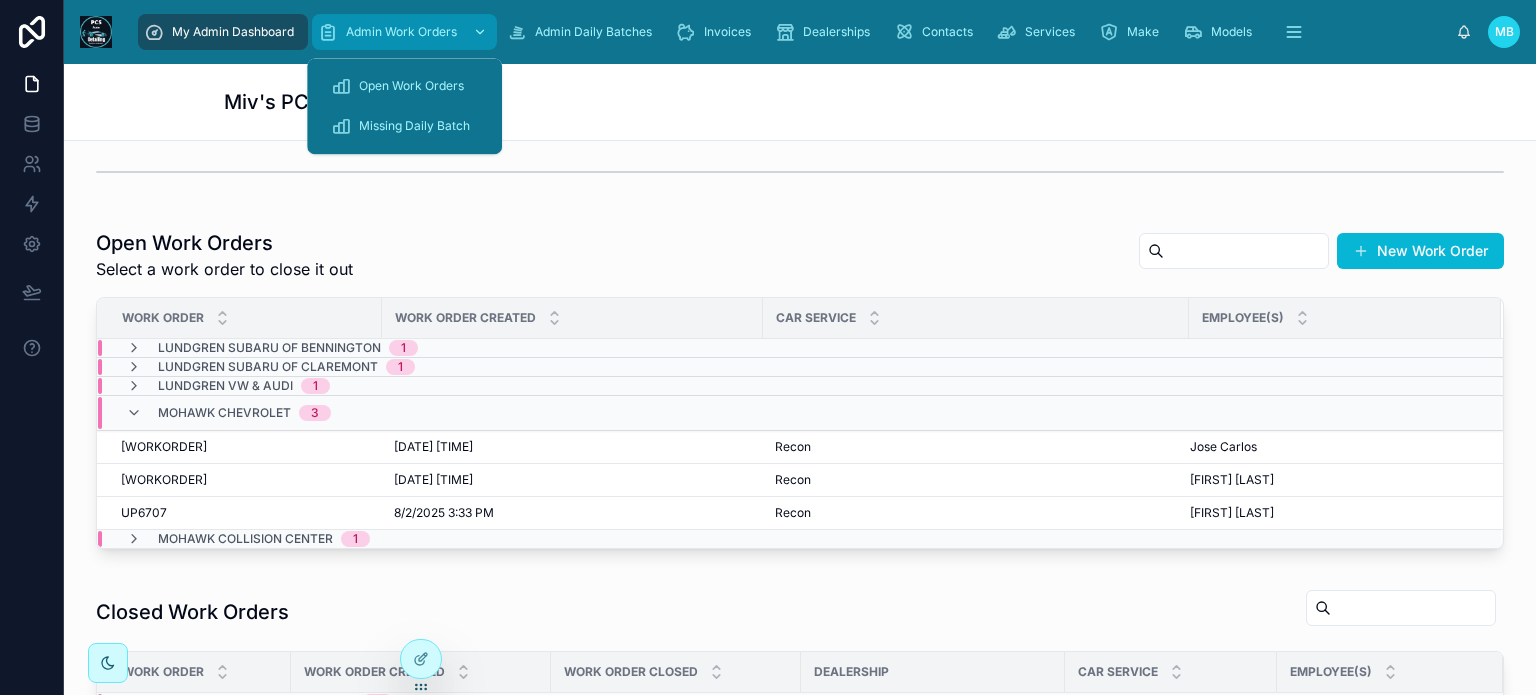 click on "Admin Work Orders" at bounding box center [401, 32] 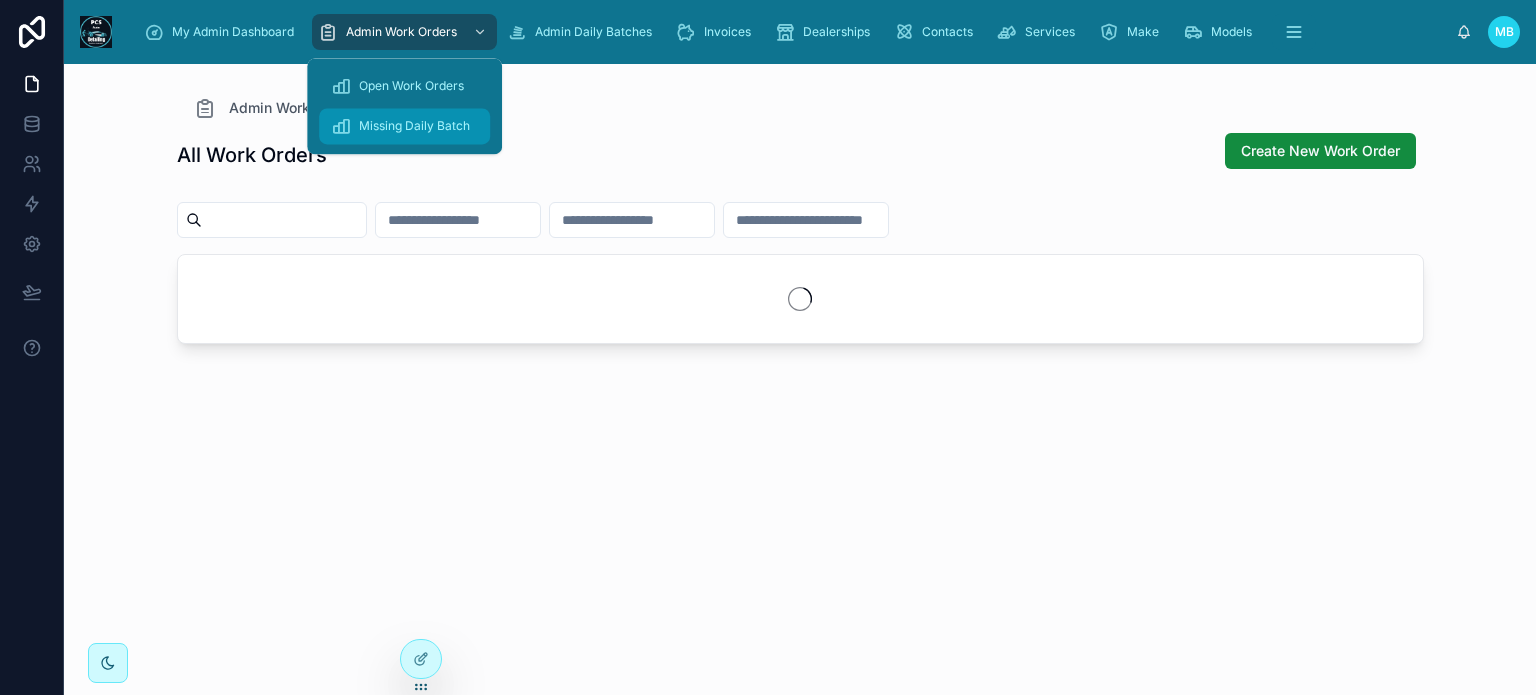 scroll, scrollTop: 0, scrollLeft: 0, axis: both 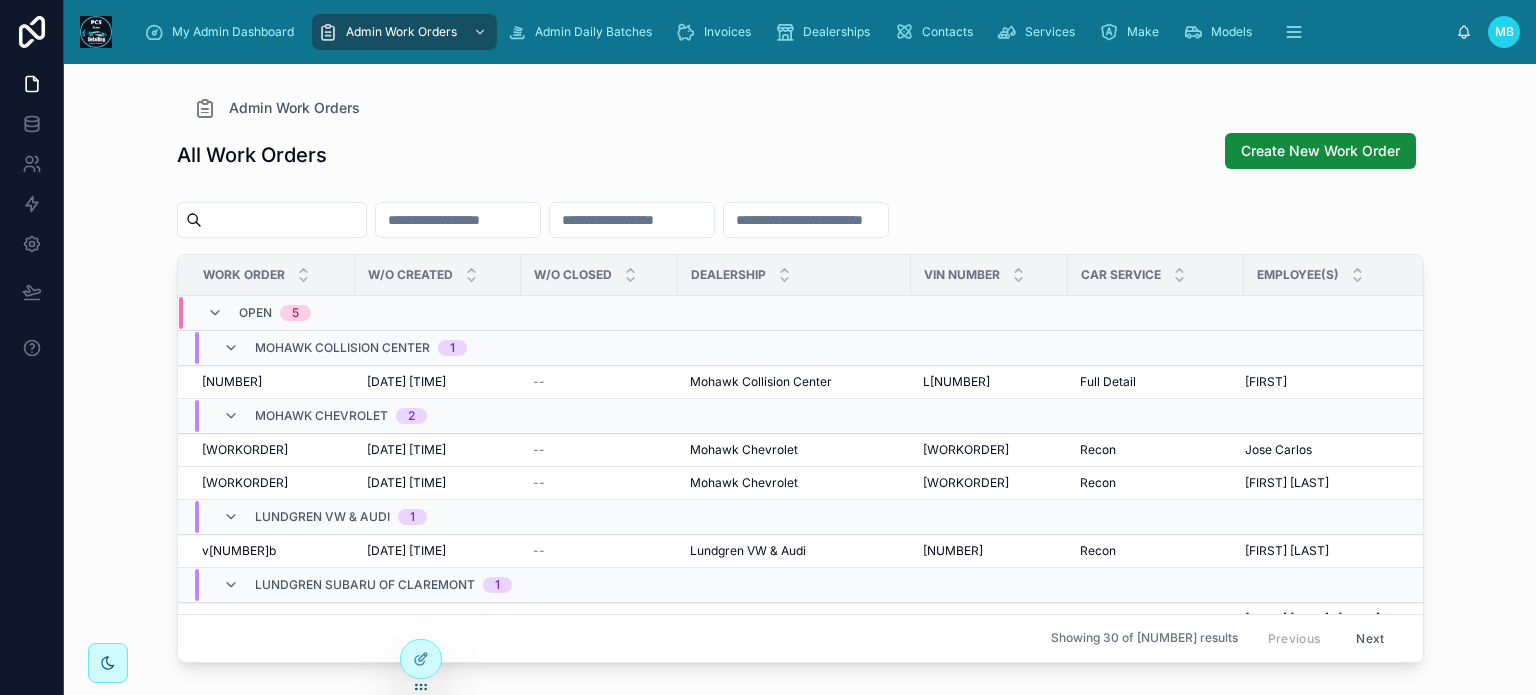 click at bounding box center (284, 220) 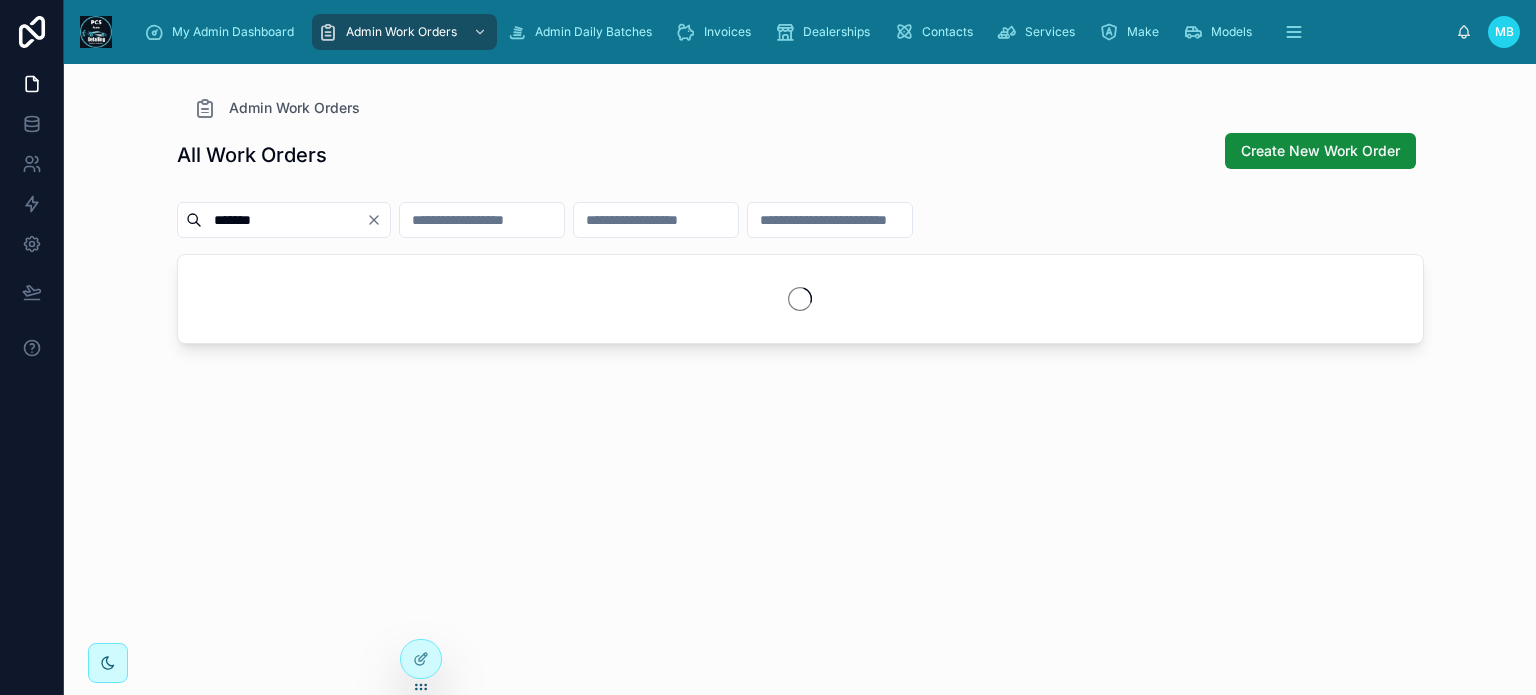 type on "*******" 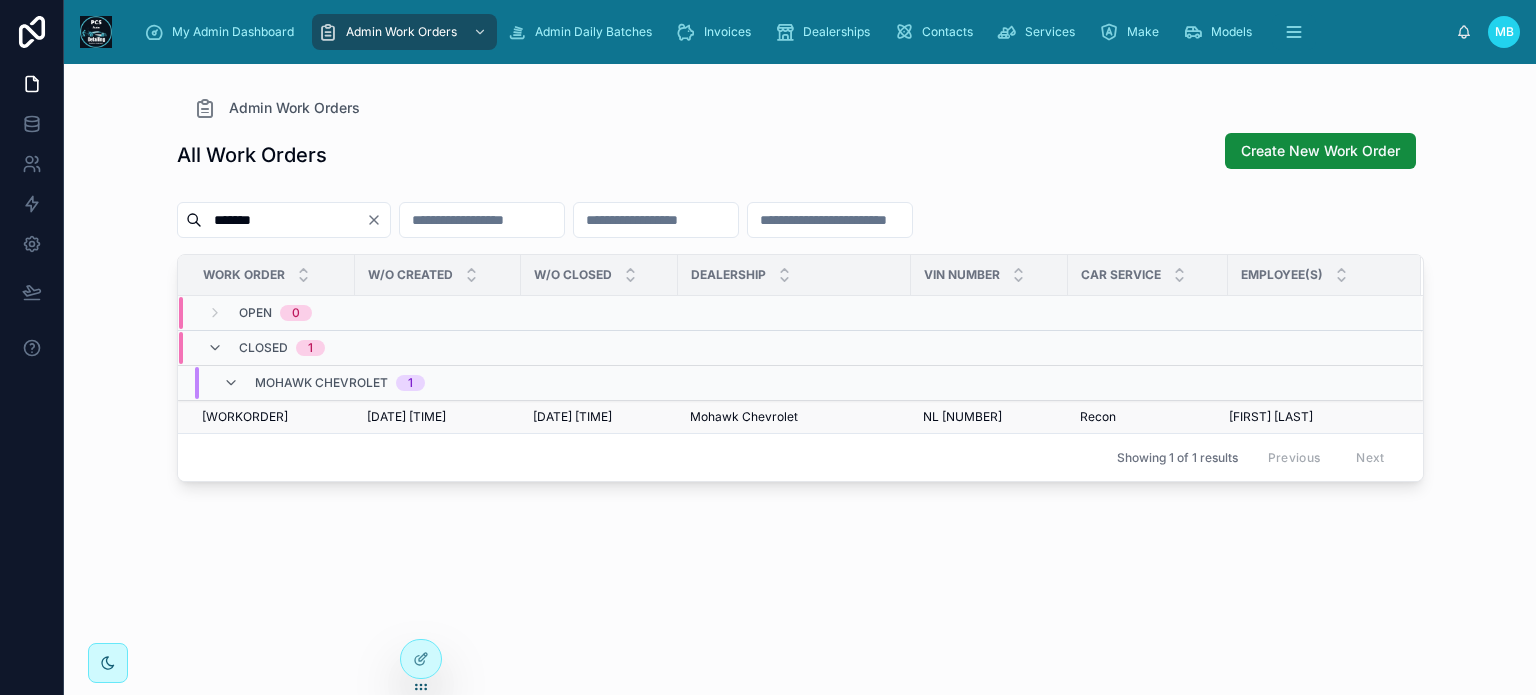 click on "T26401A" at bounding box center (245, 417) 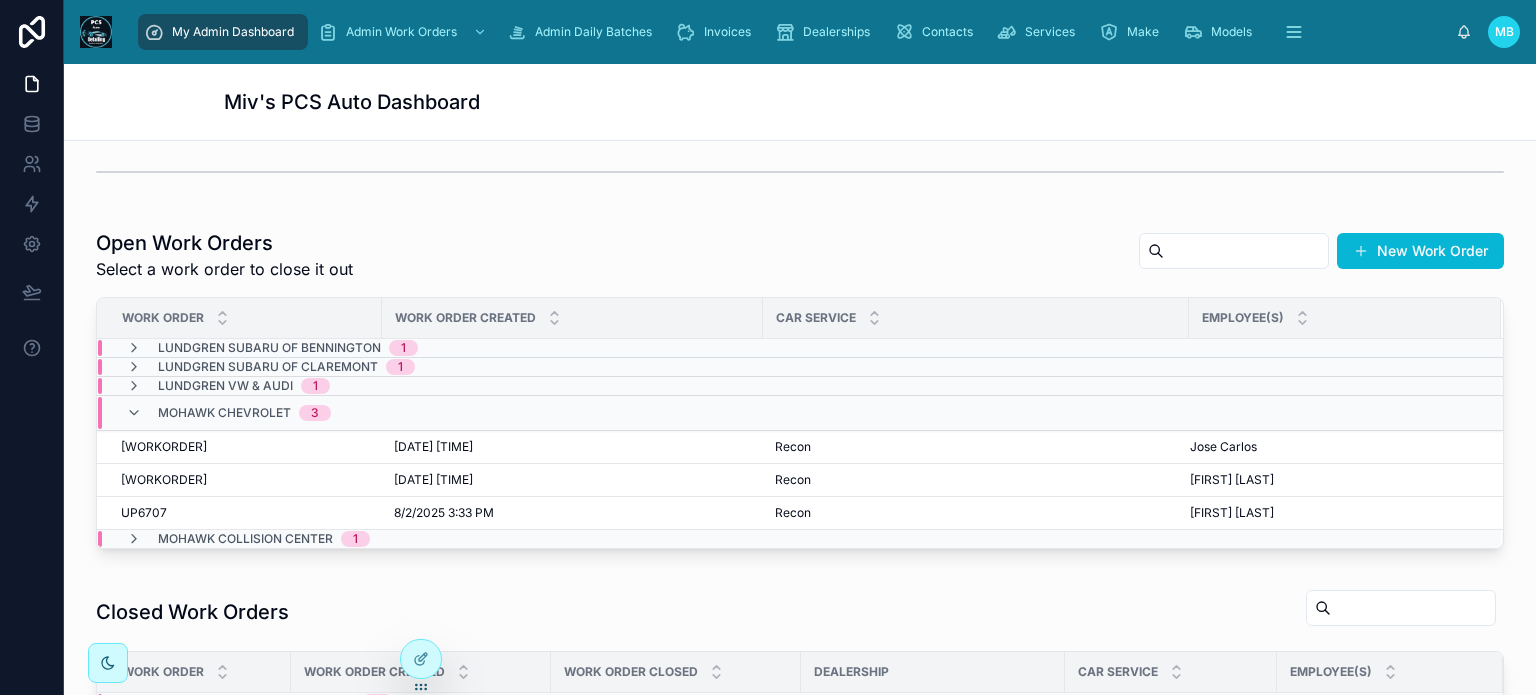 scroll, scrollTop: 600, scrollLeft: 0, axis: vertical 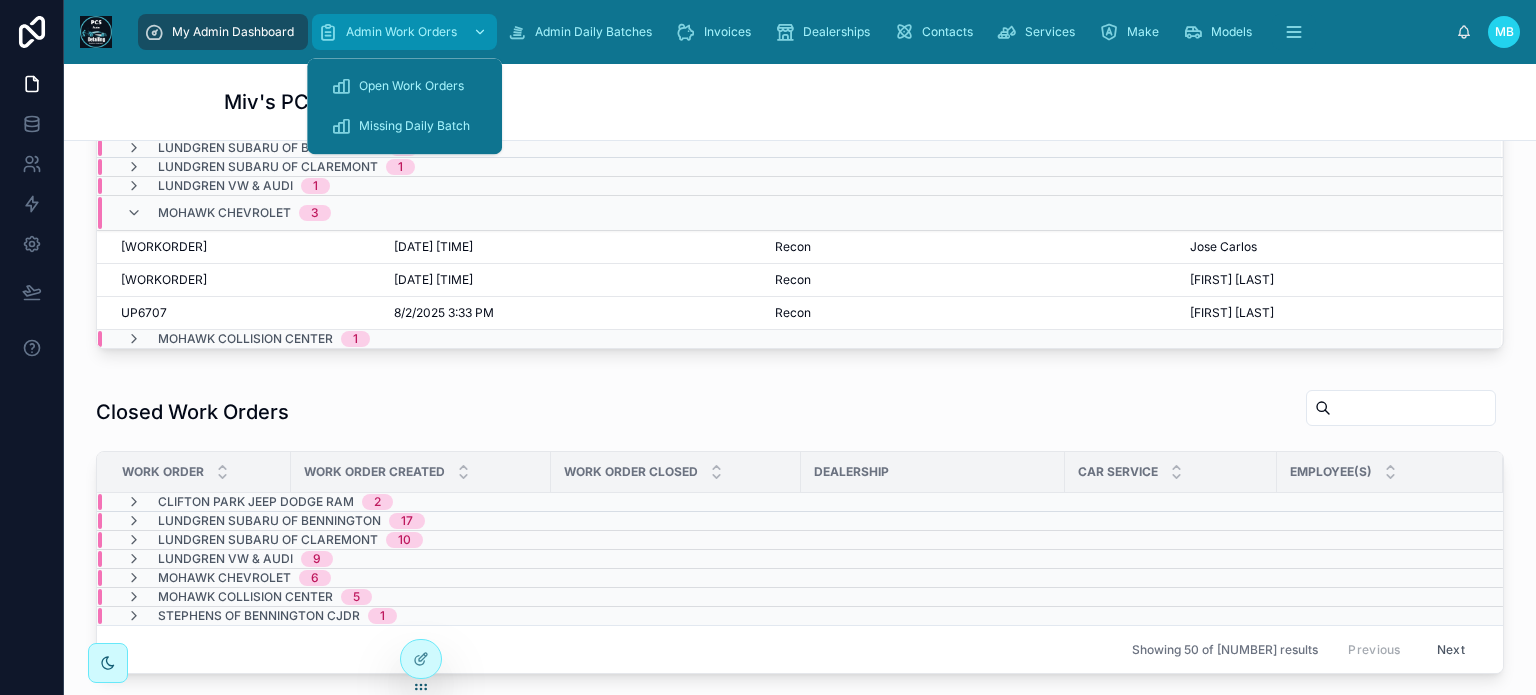 click on "Admin Work Orders" at bounding box center (404, 32) 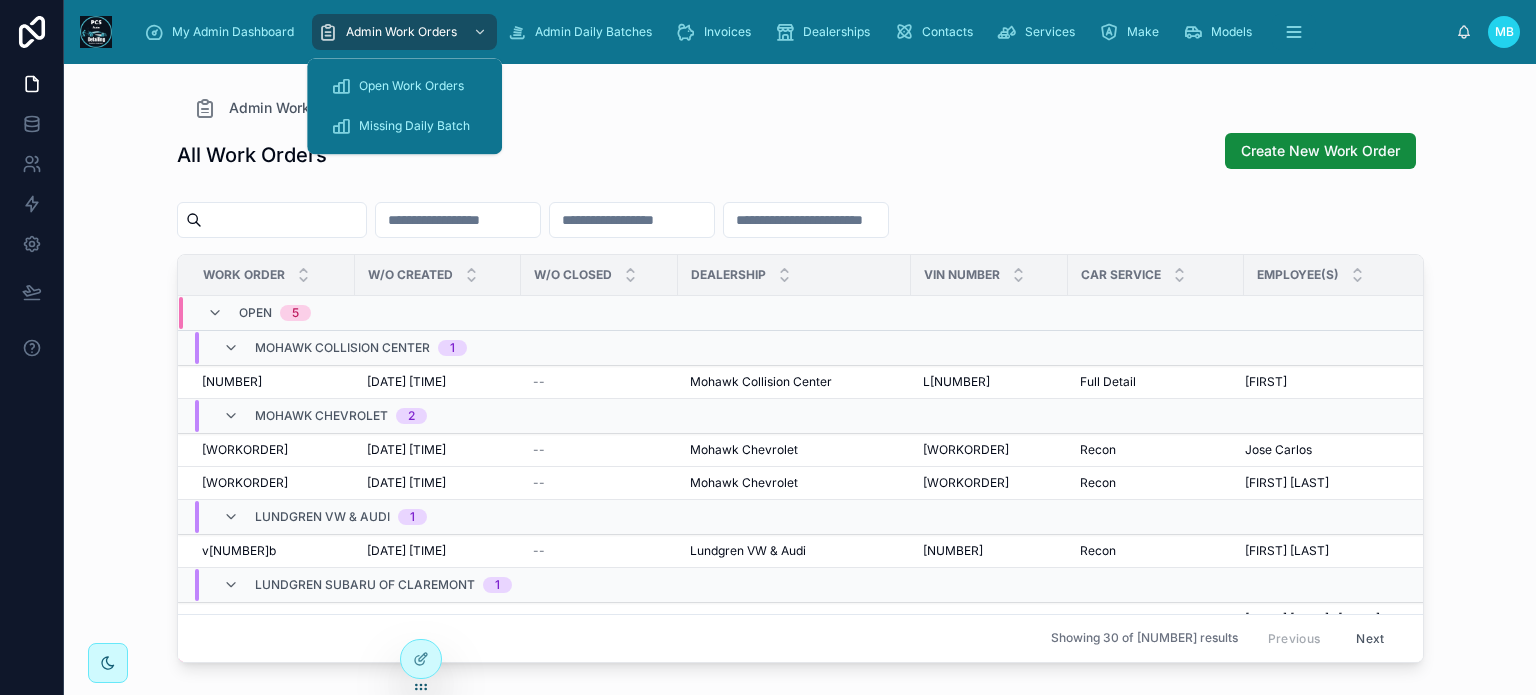 scroll, scrollTop: 0, scrollLeft: 0, axis: both 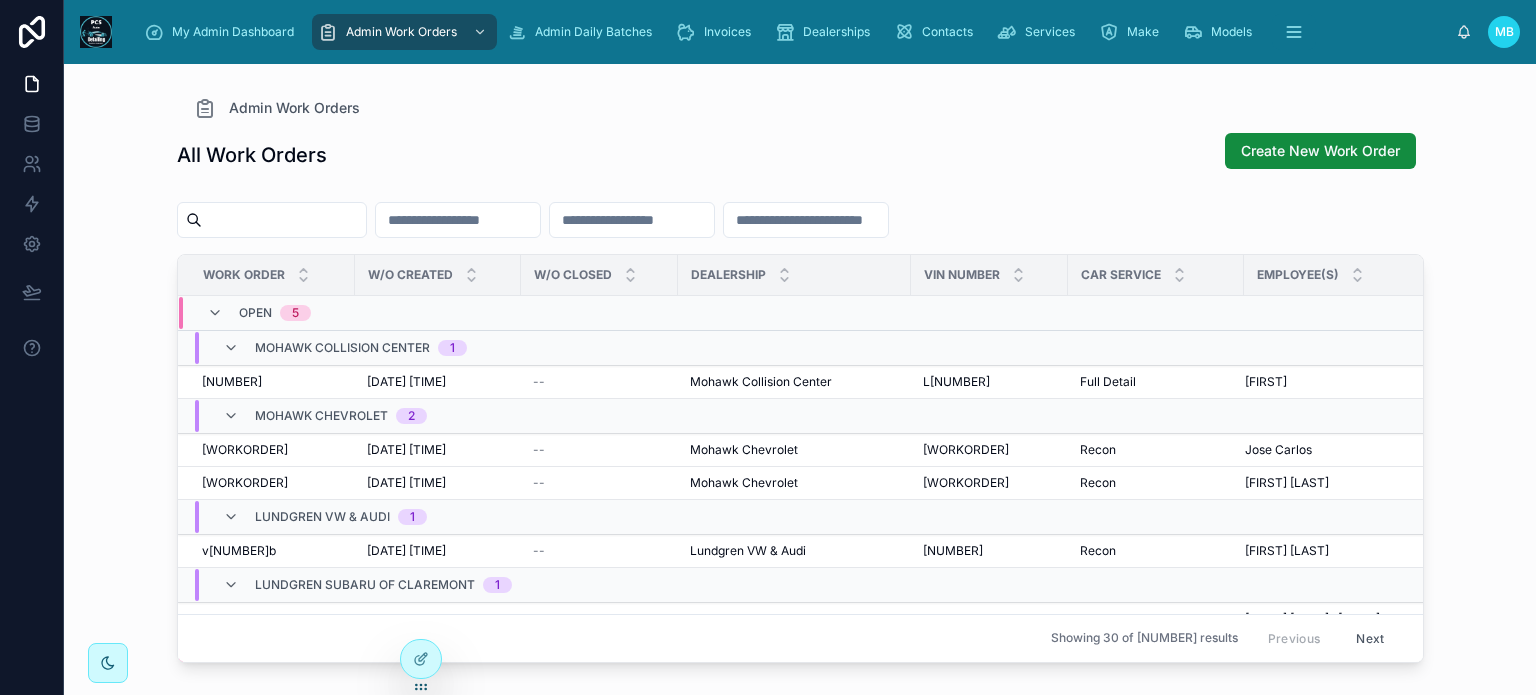 click at bounding box center (284, 220) 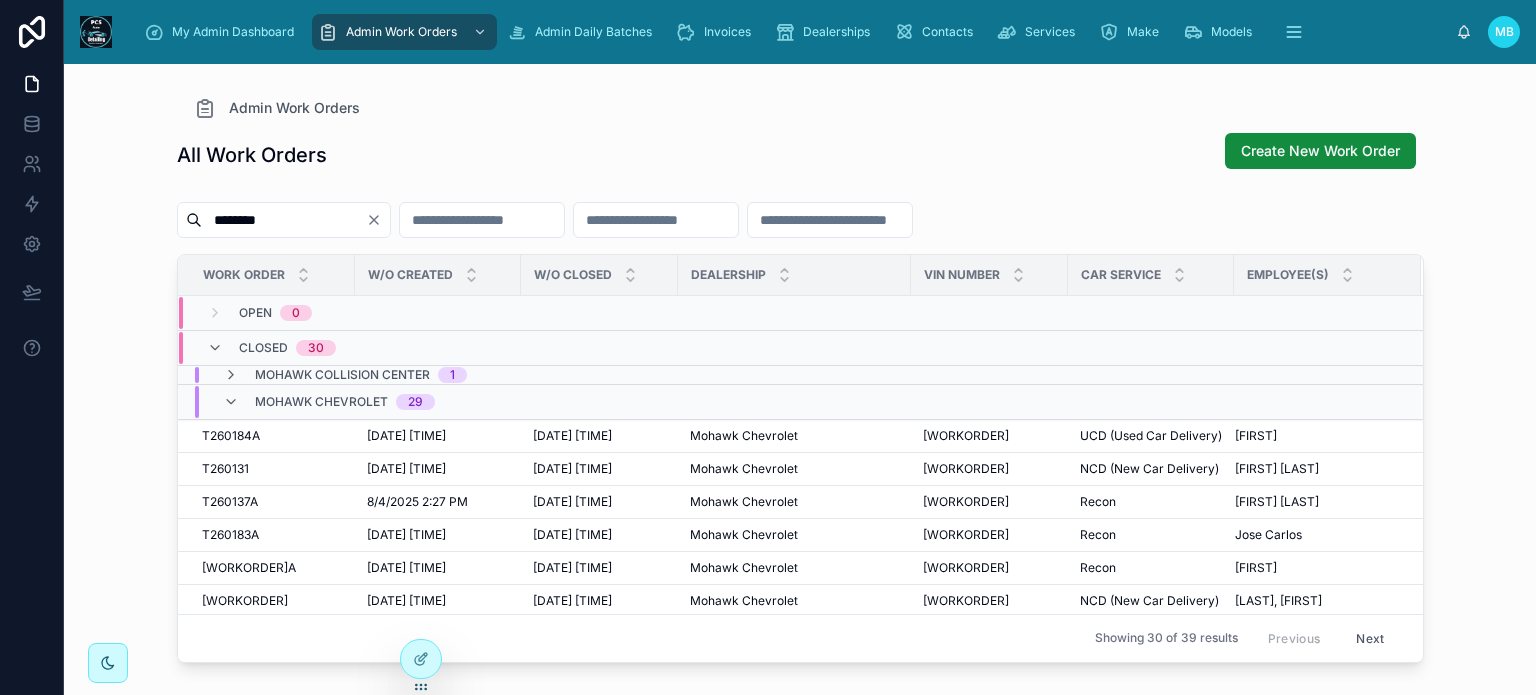 type on "********" 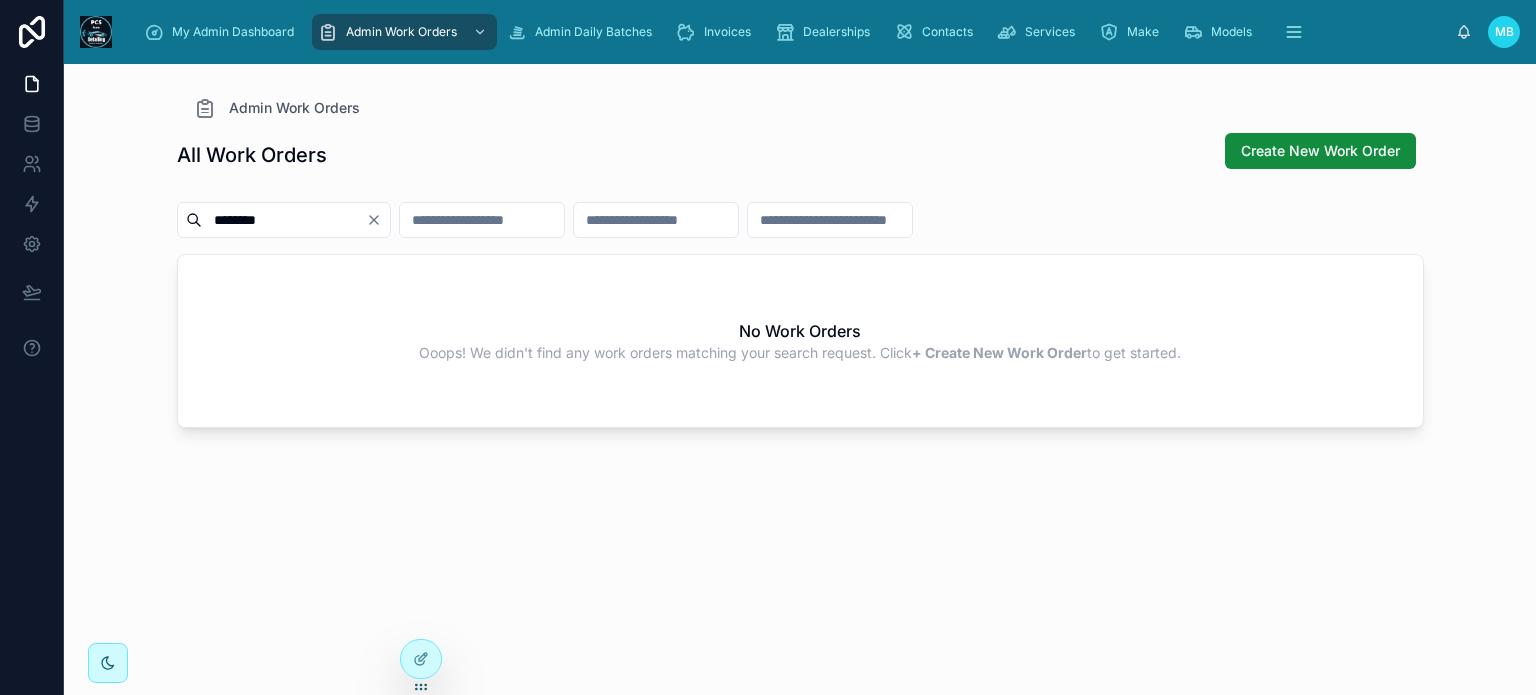 drag, startPoint x: 304, startPoint y: 219, endPoint x: 194, endPoint y: 216, distance: 110.0409 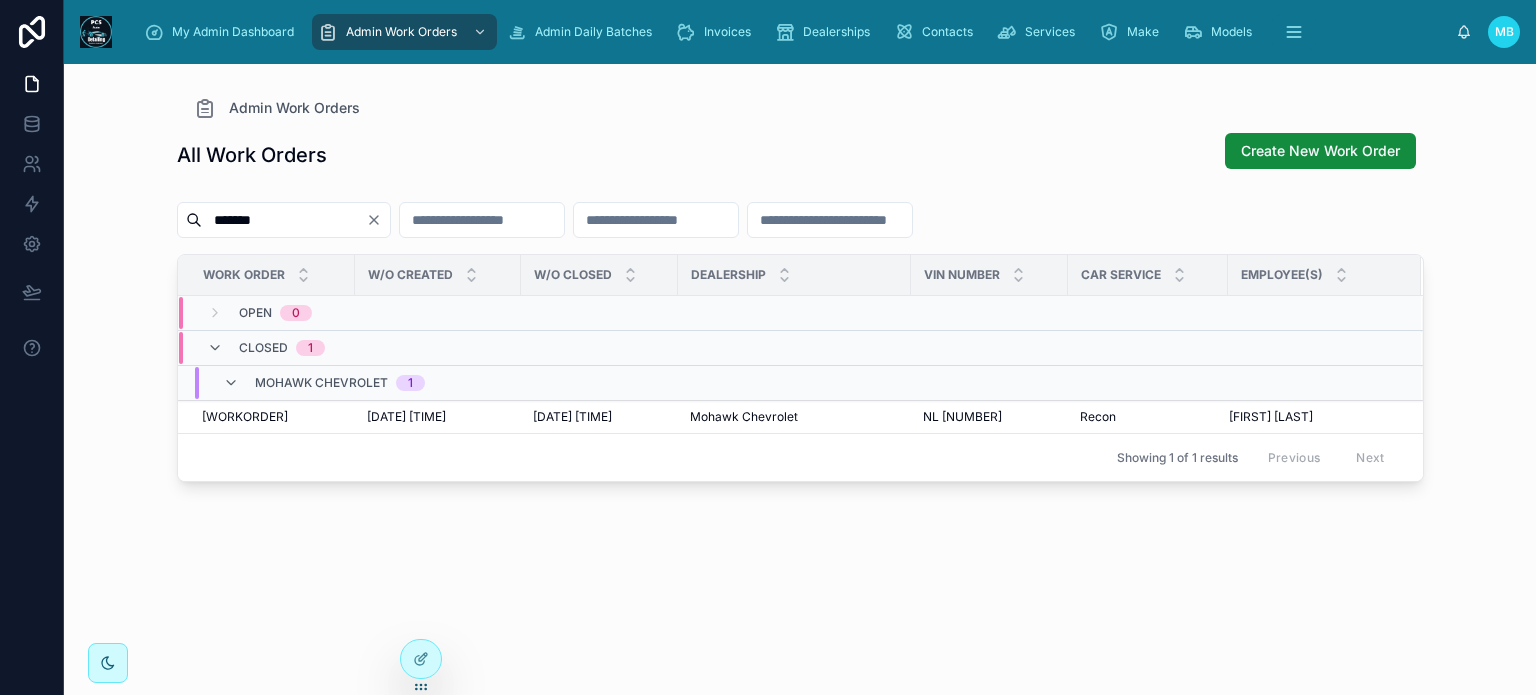 type on "*******" 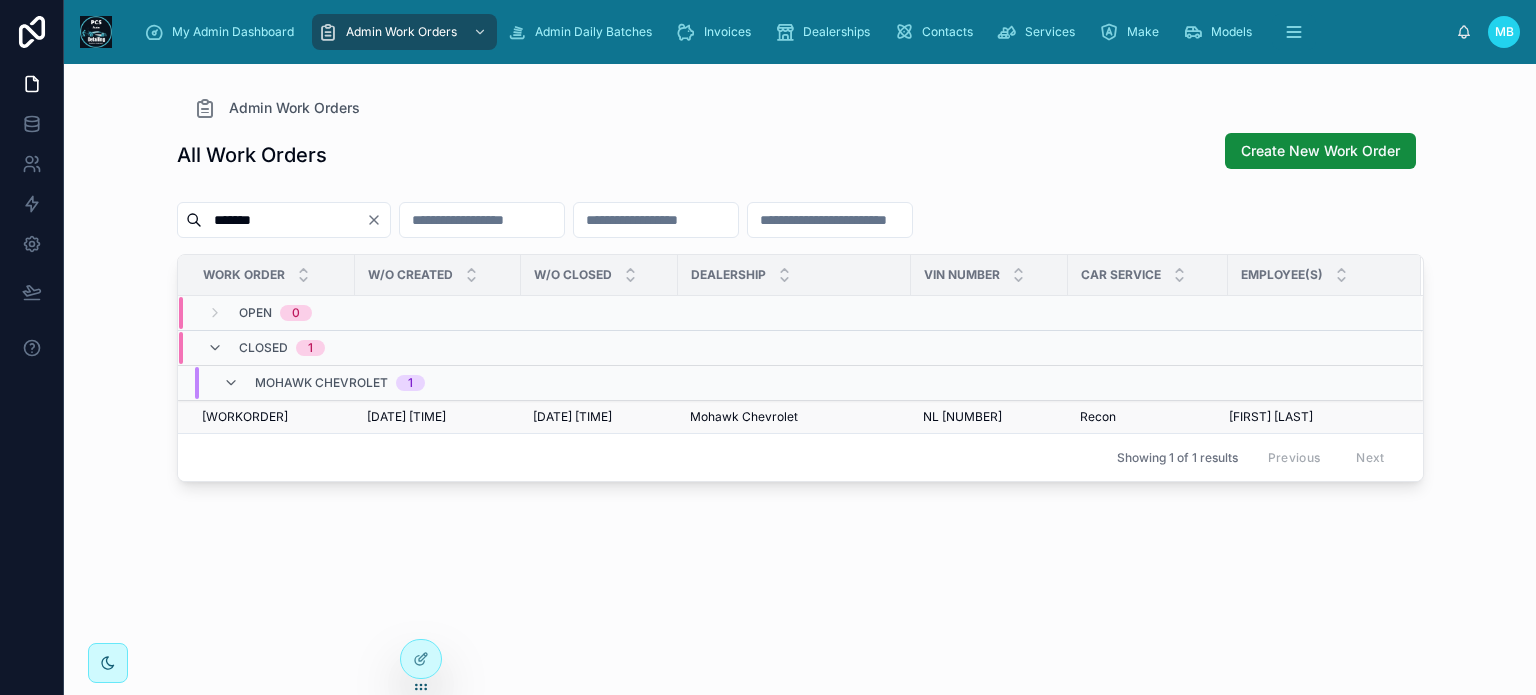 click on "T26401A" at bounding box center [245, 417] 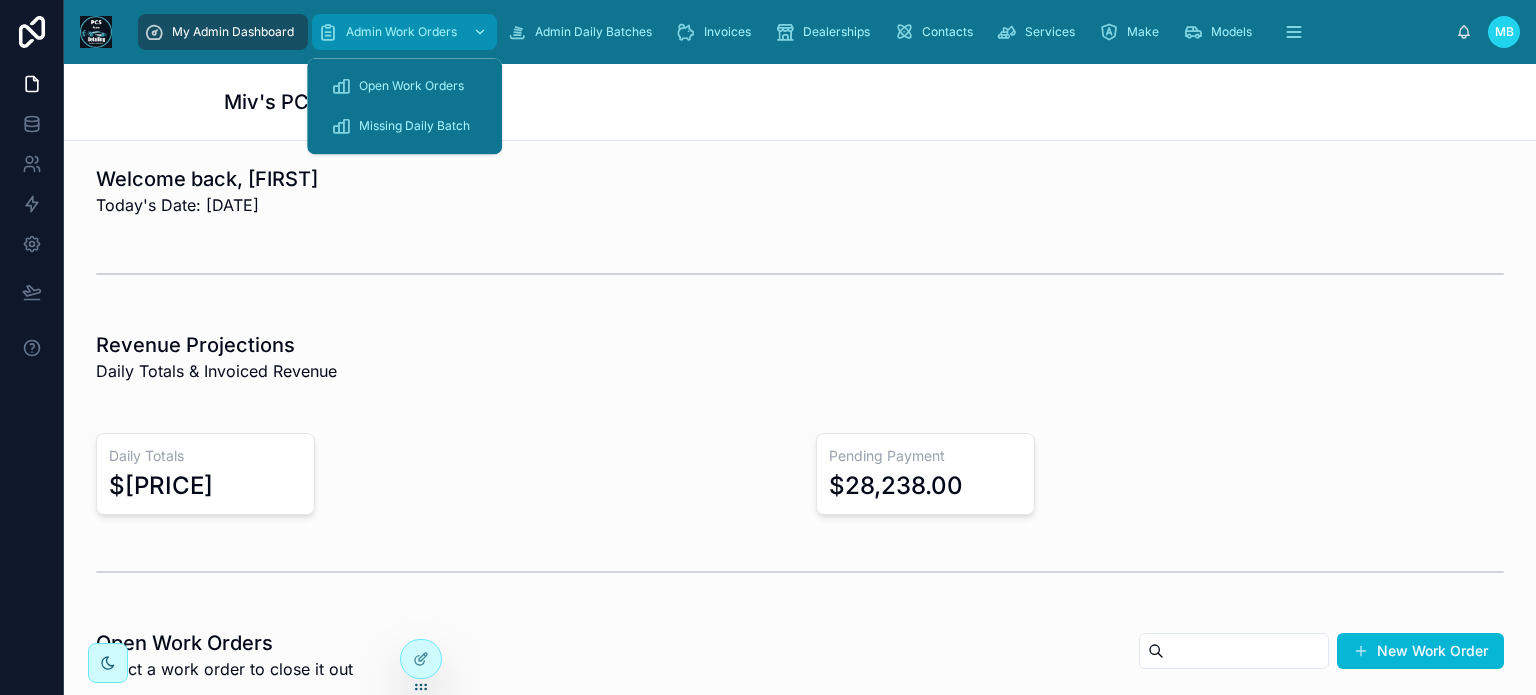 click on "Admin Work Orders" at bounding box center (401, 32) 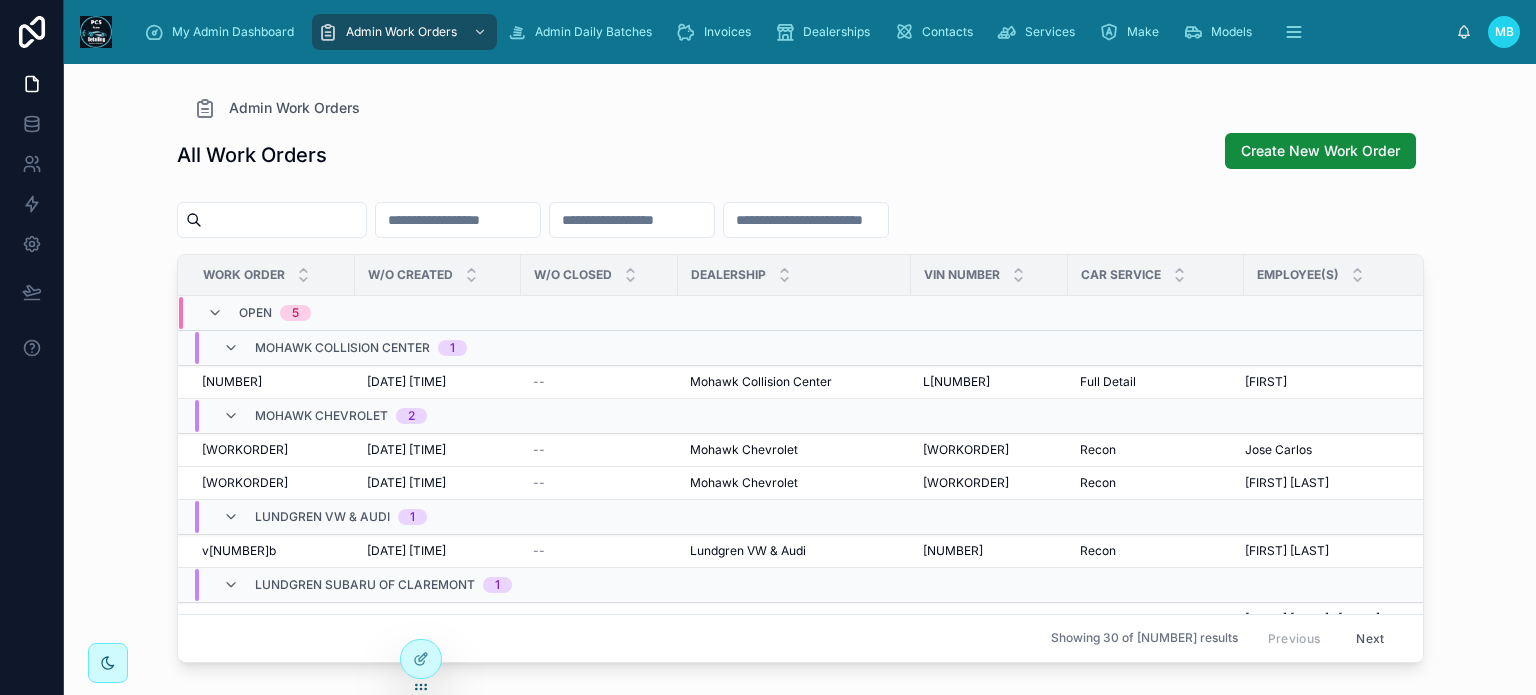 click at bounding box center (284, 220) 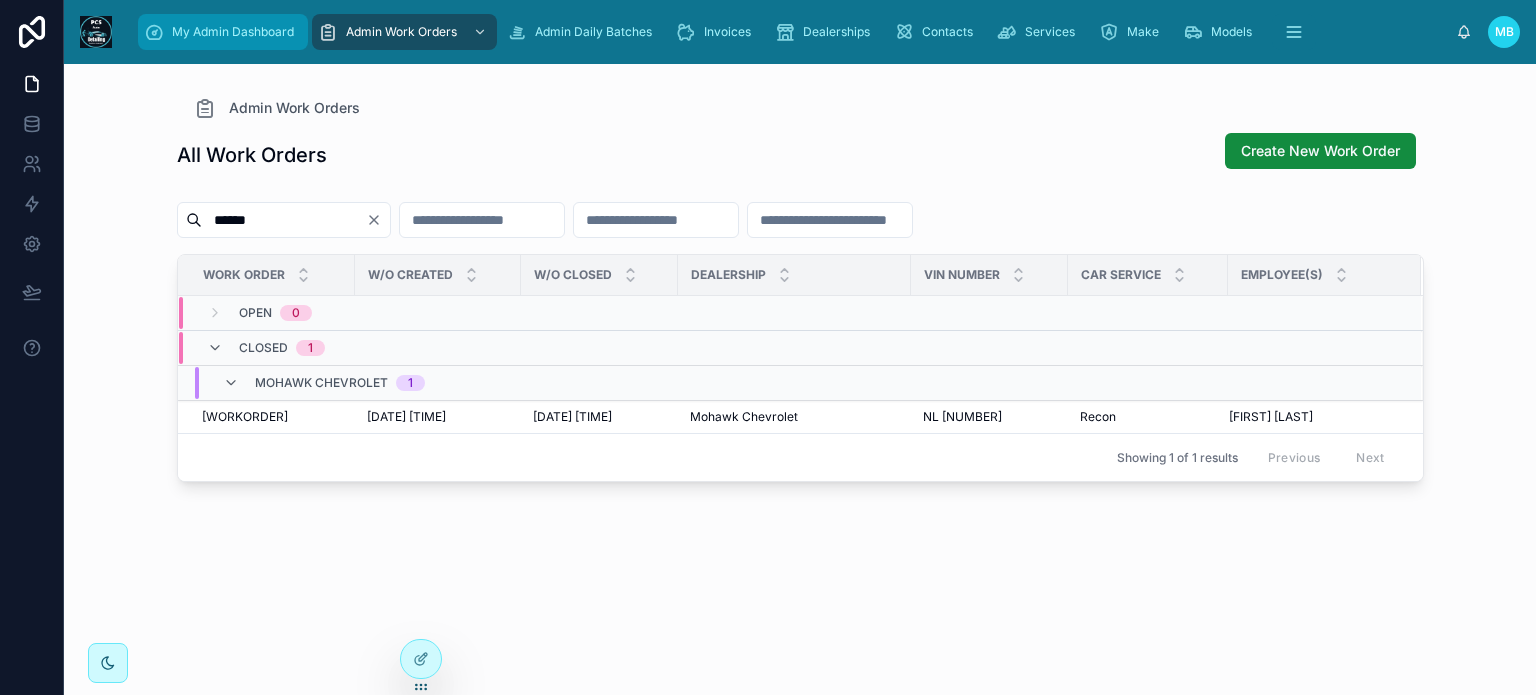 type on "******" 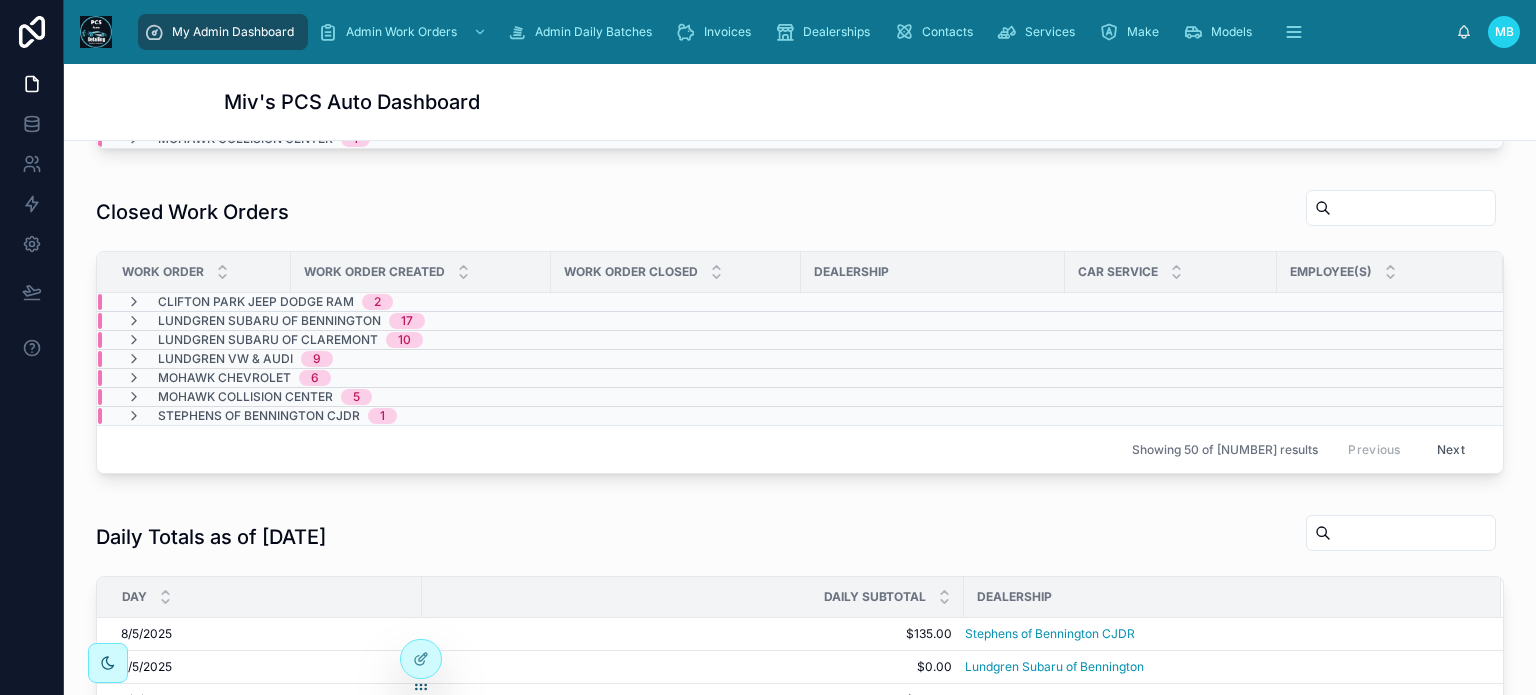 scroll, scrollTop: 900, scrollLeft: 0, axis: vertical 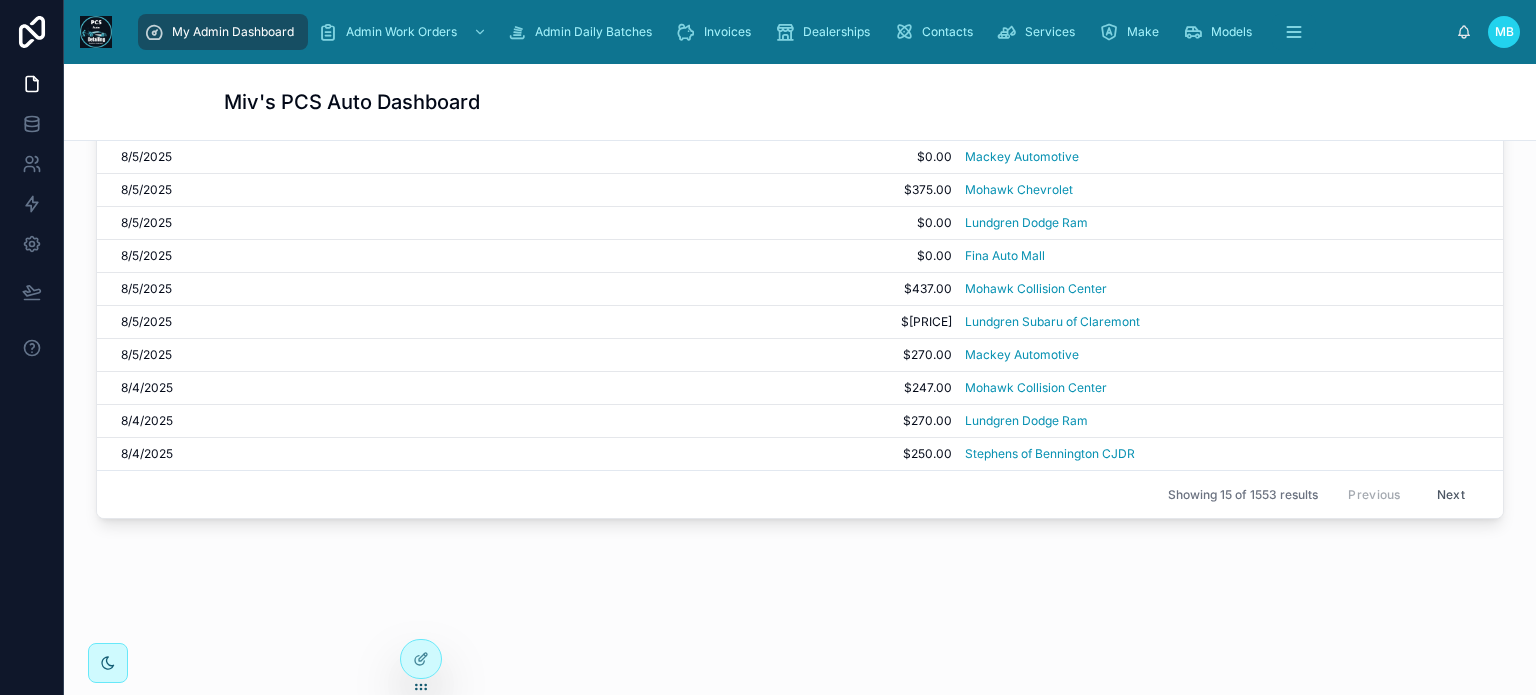 click on "Next" at bounding box center (1451, 494) 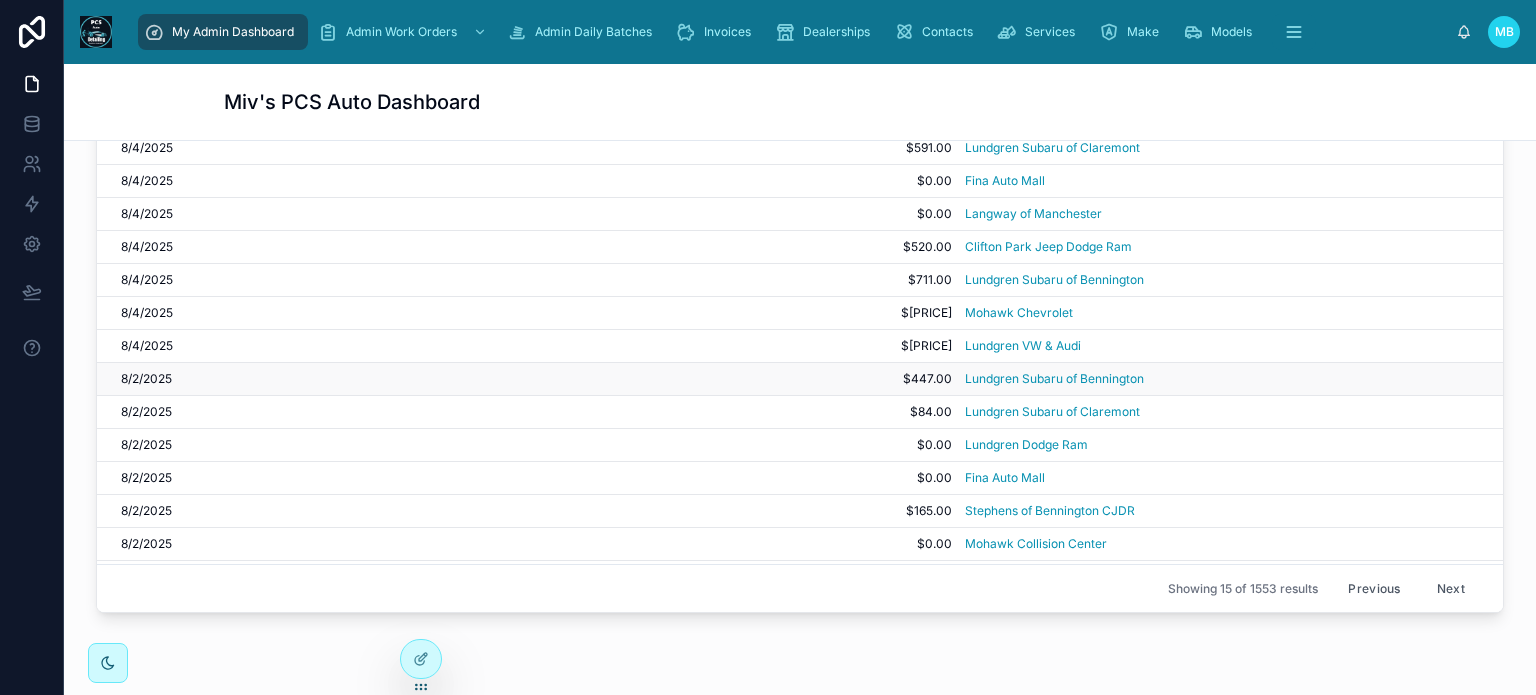 scroll, scrollTop: 1188, scrollLeft: 0, axis: vertical 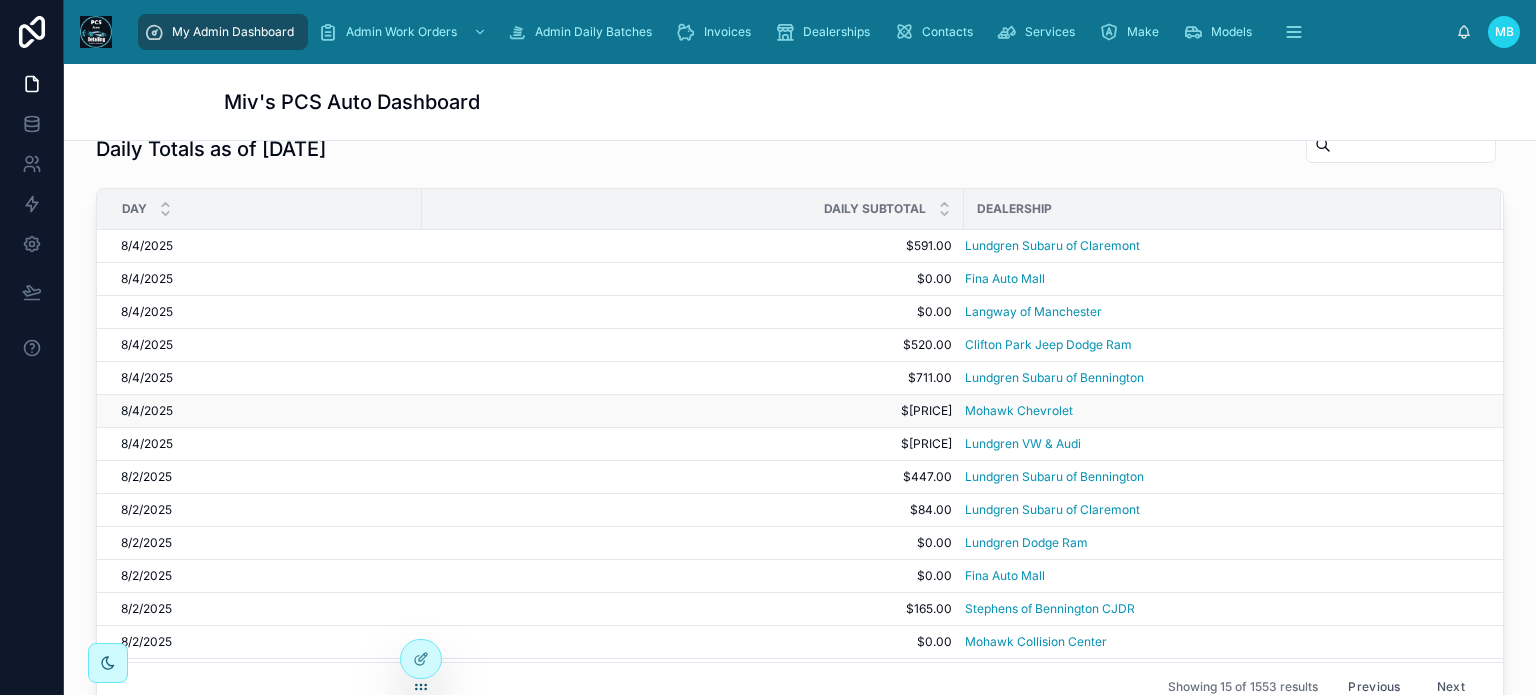 click on "8/4/2025" at bounding box center (147, 411) 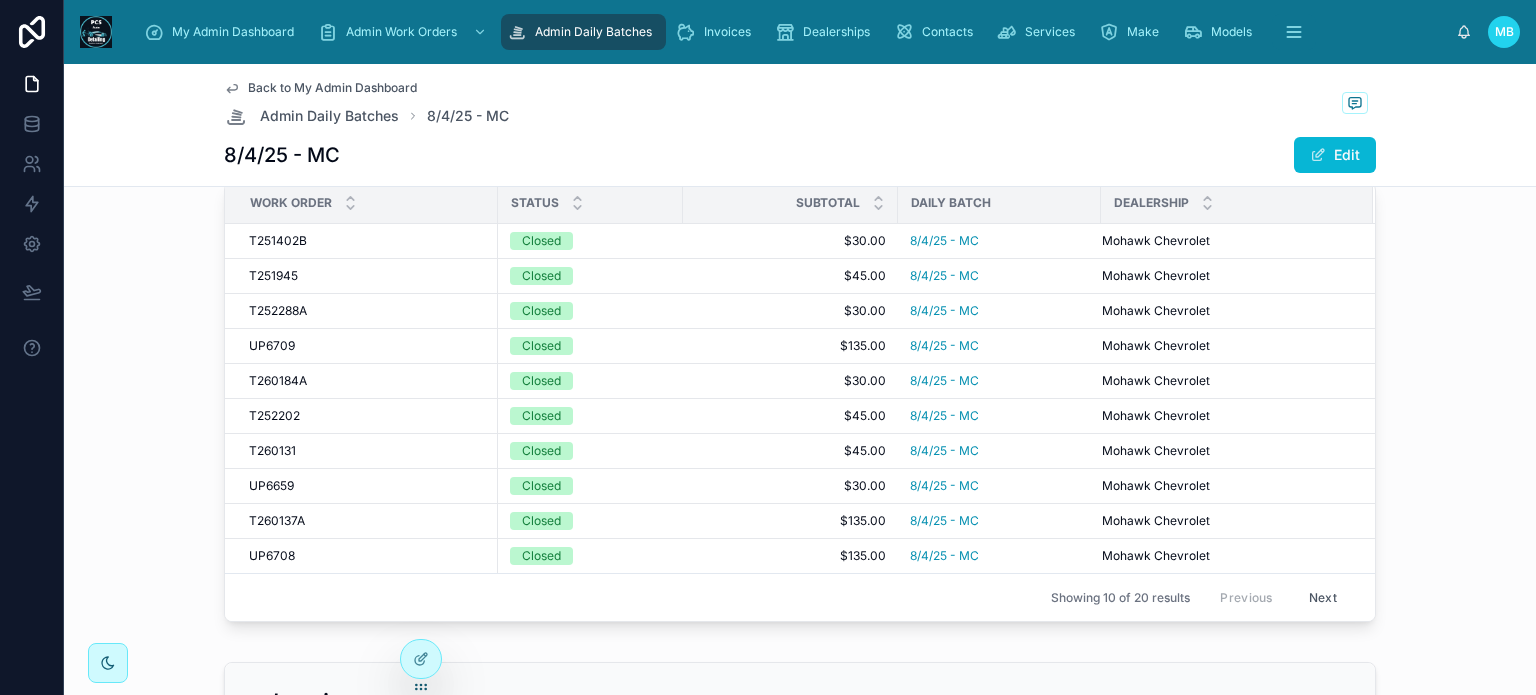 scroll, scrollTop: 436, scrollLeft: 0, axis: vertical 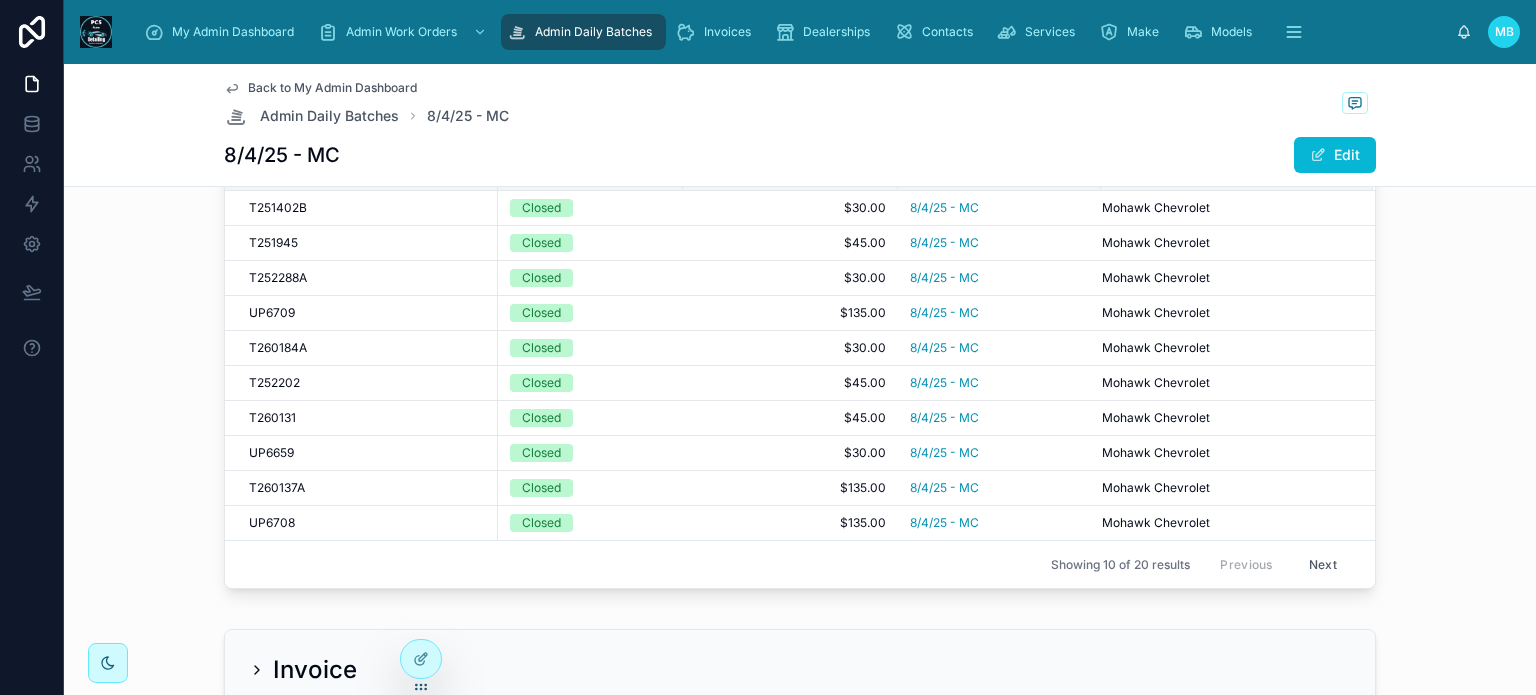 click on "Next" at bounding box center (1323, 564) 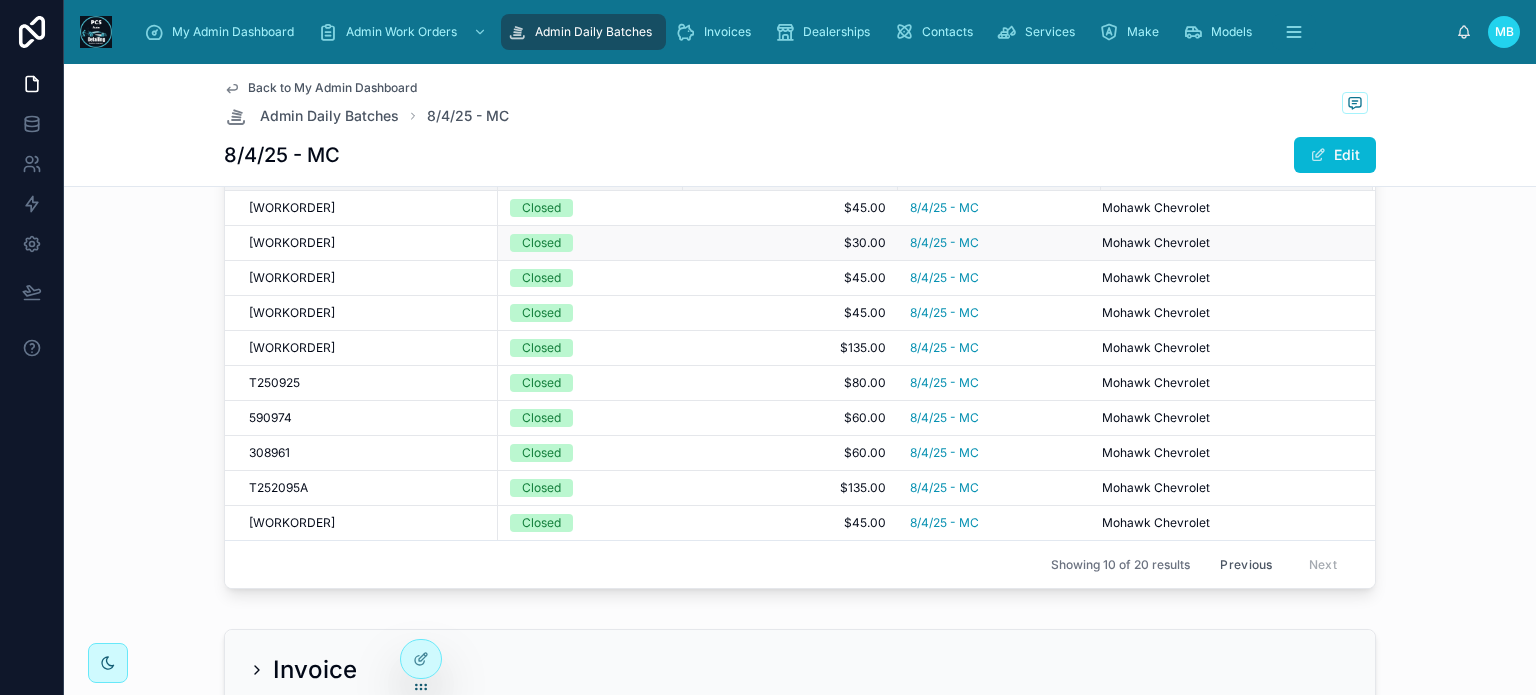 scroll, scrollTop: 336, scrollLeft: 0, axis: vertical 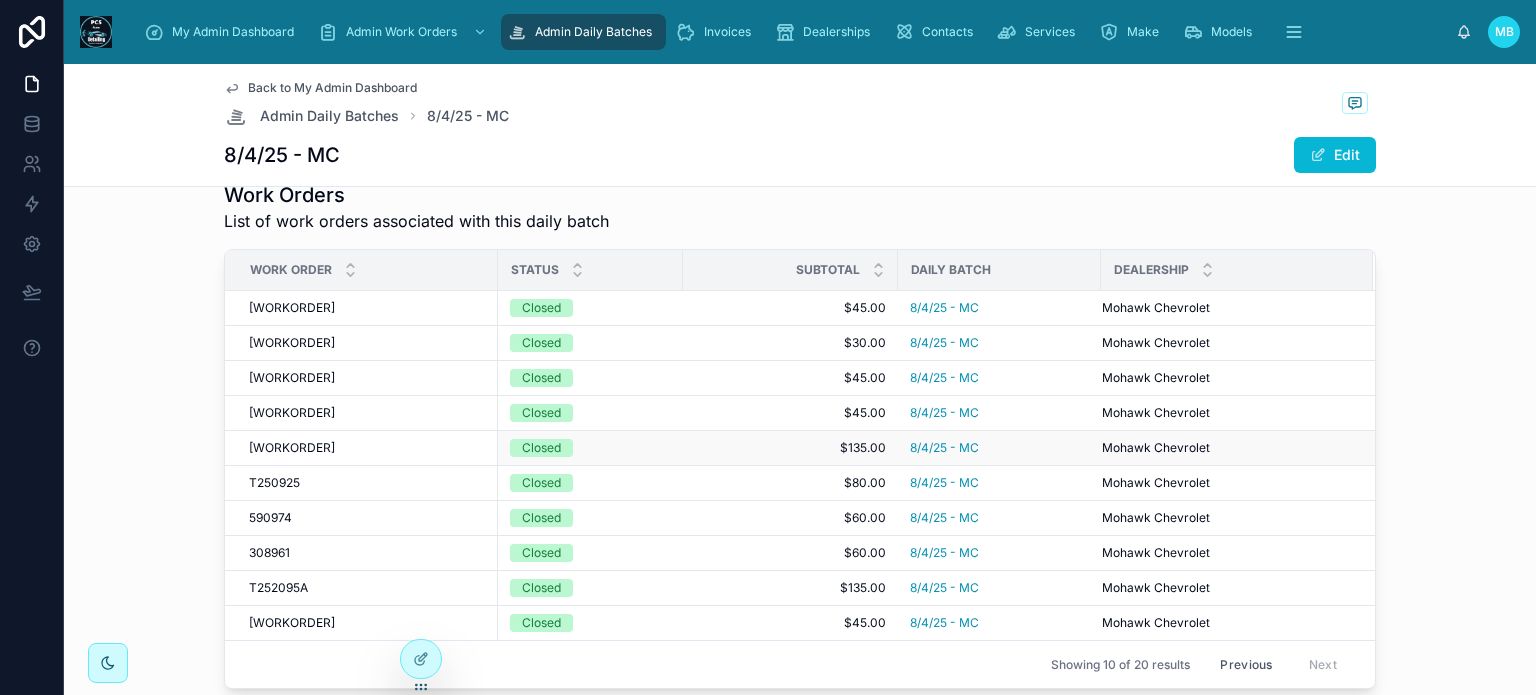 click on "T26401A" at bounding box center (292, 448) 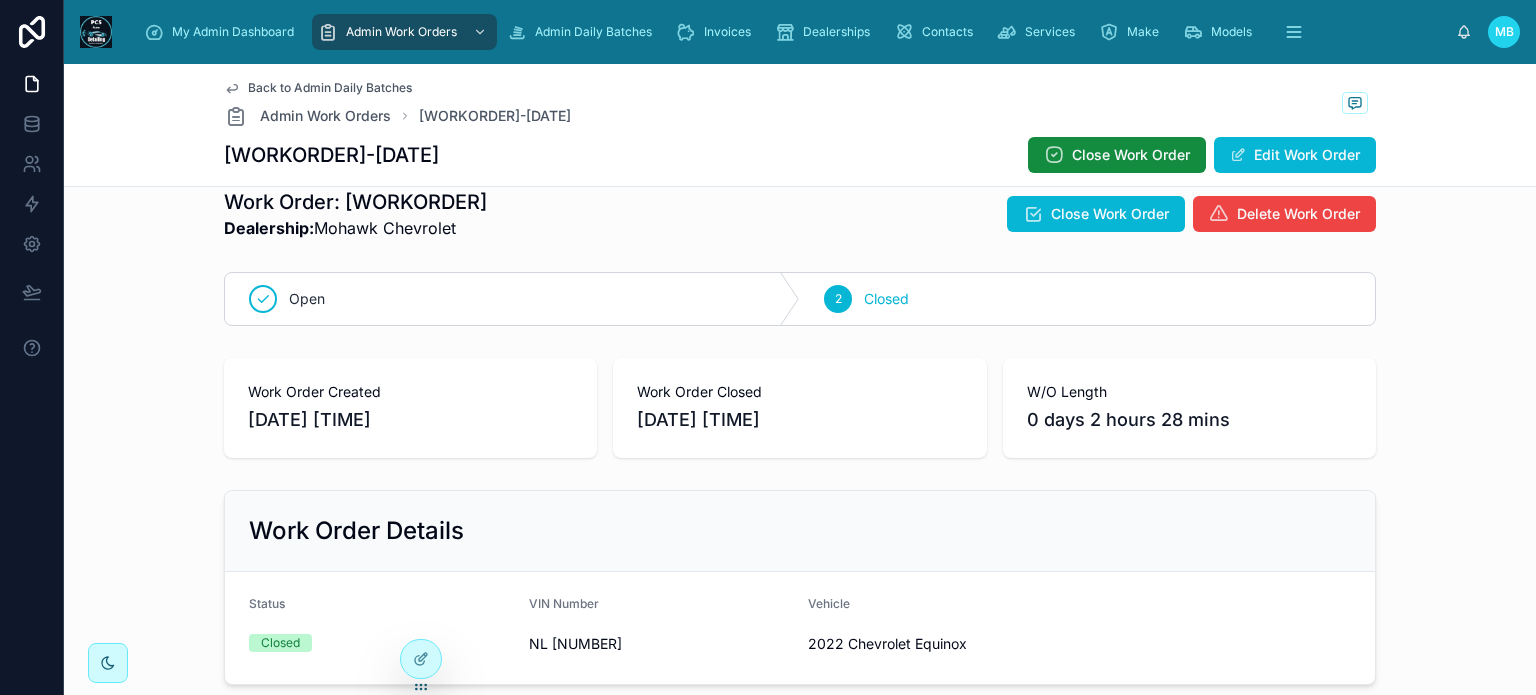 scroll, scrollTop: 0, scrollLeft: 0, axis: both 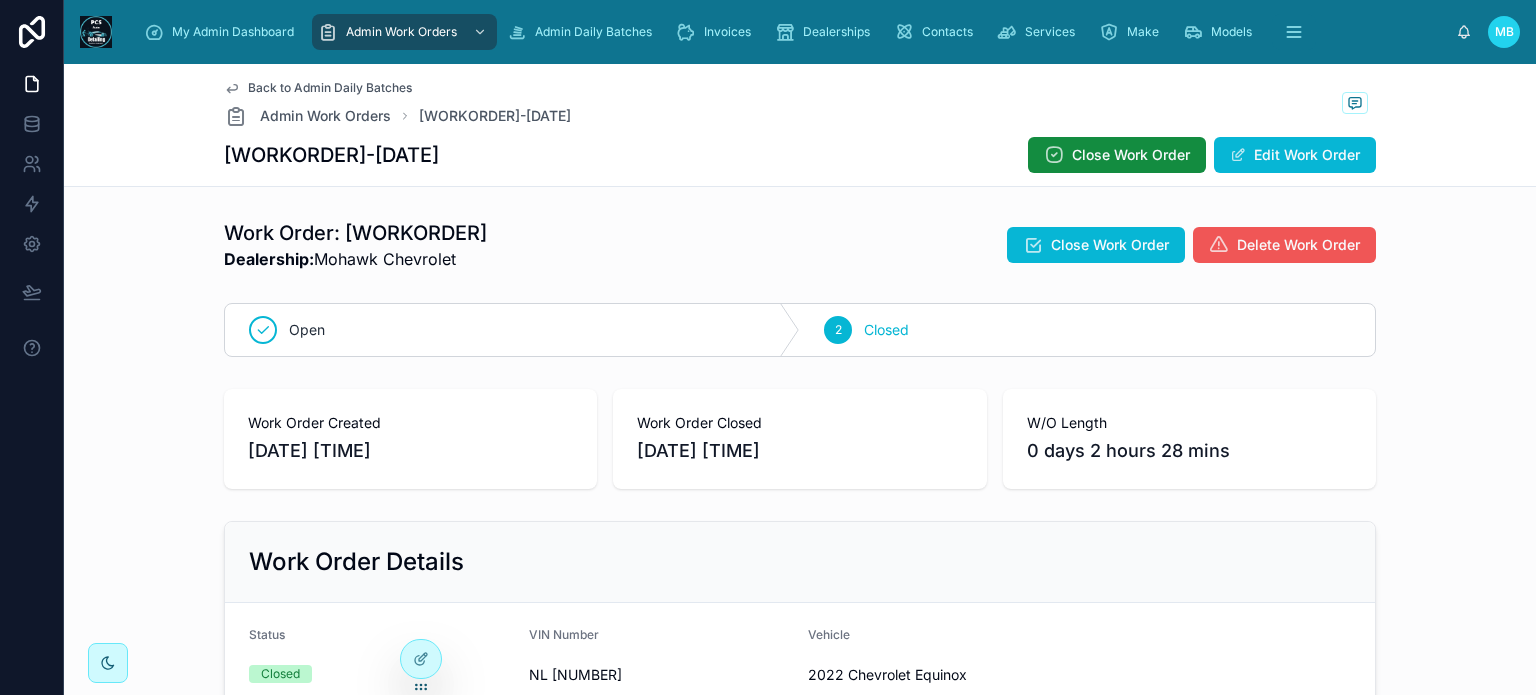click on "Delete Work Order" at bounding box center [1298, 245] 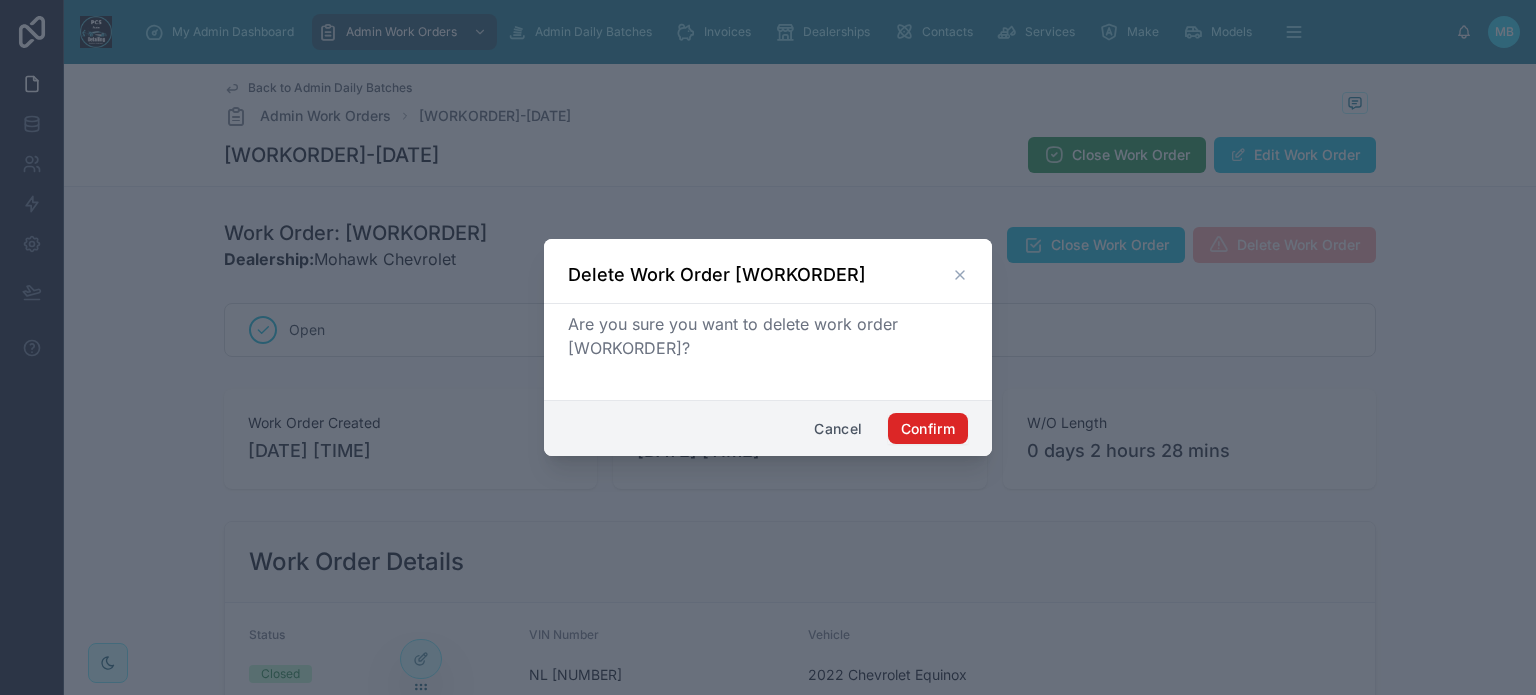 click on "Confirm" at bounding box center (928, 429) 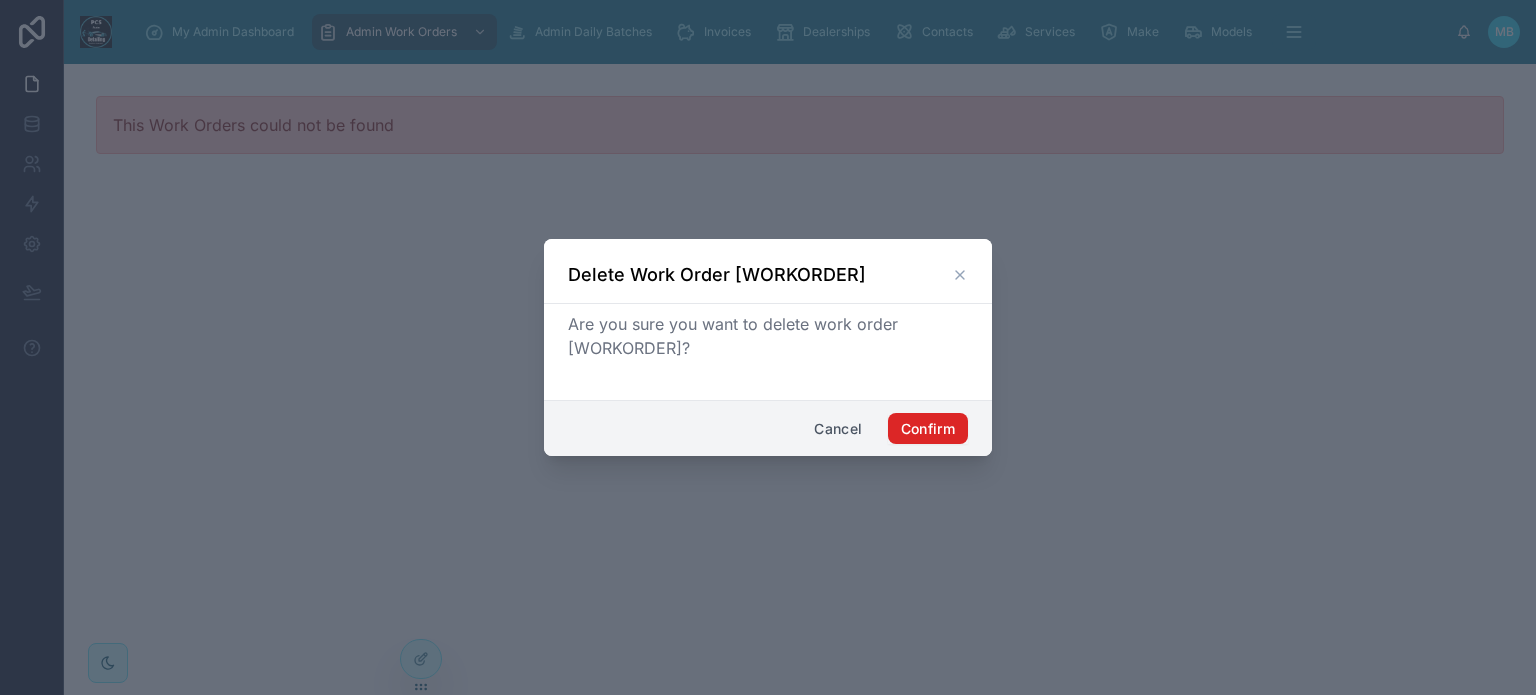 click on "Confirm" at bounding box center [928, 429] 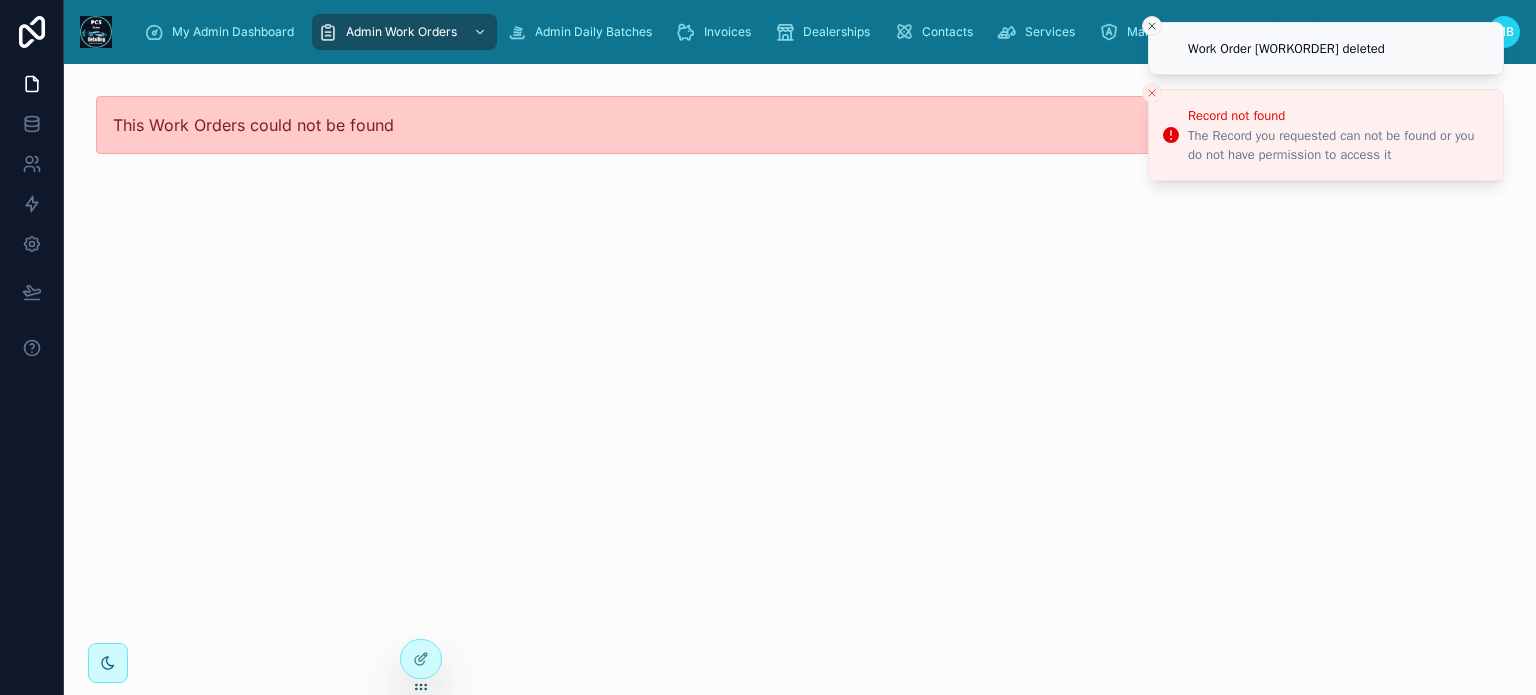 click 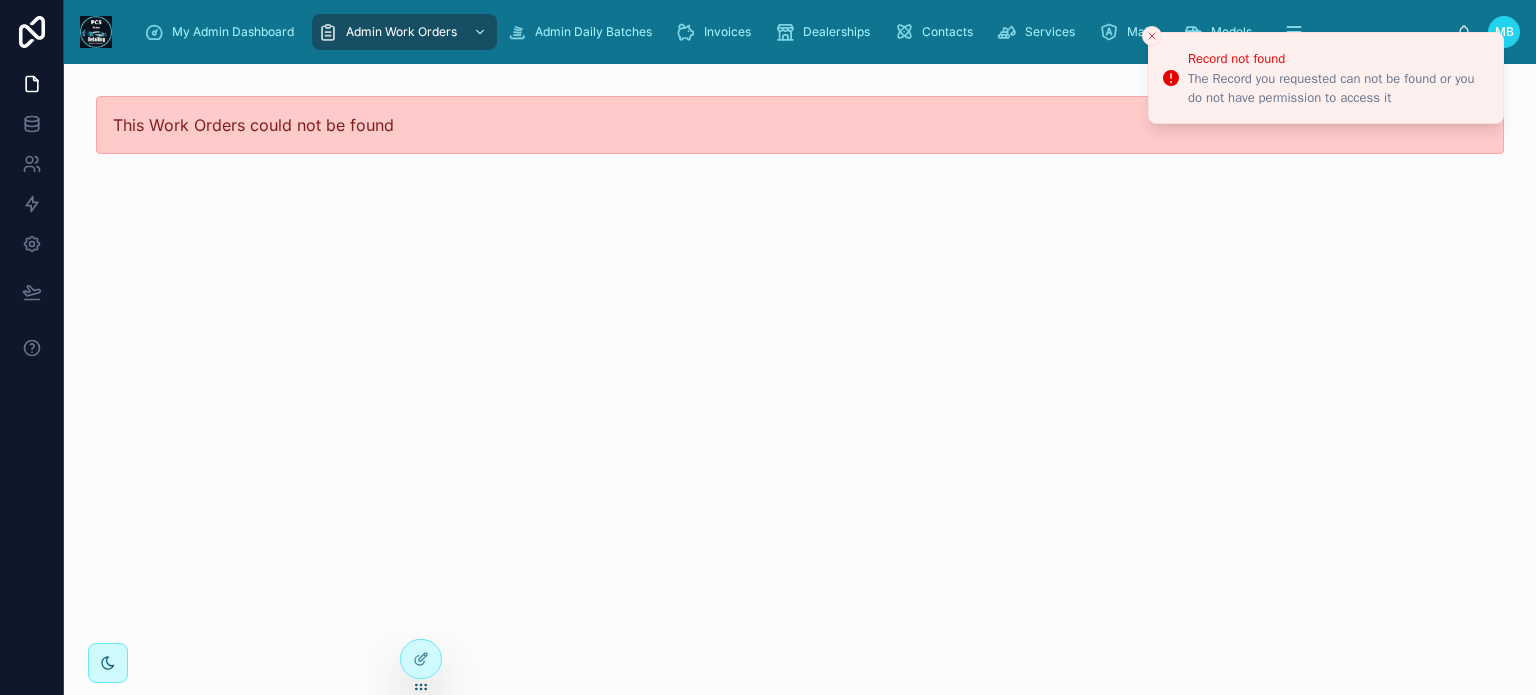 click 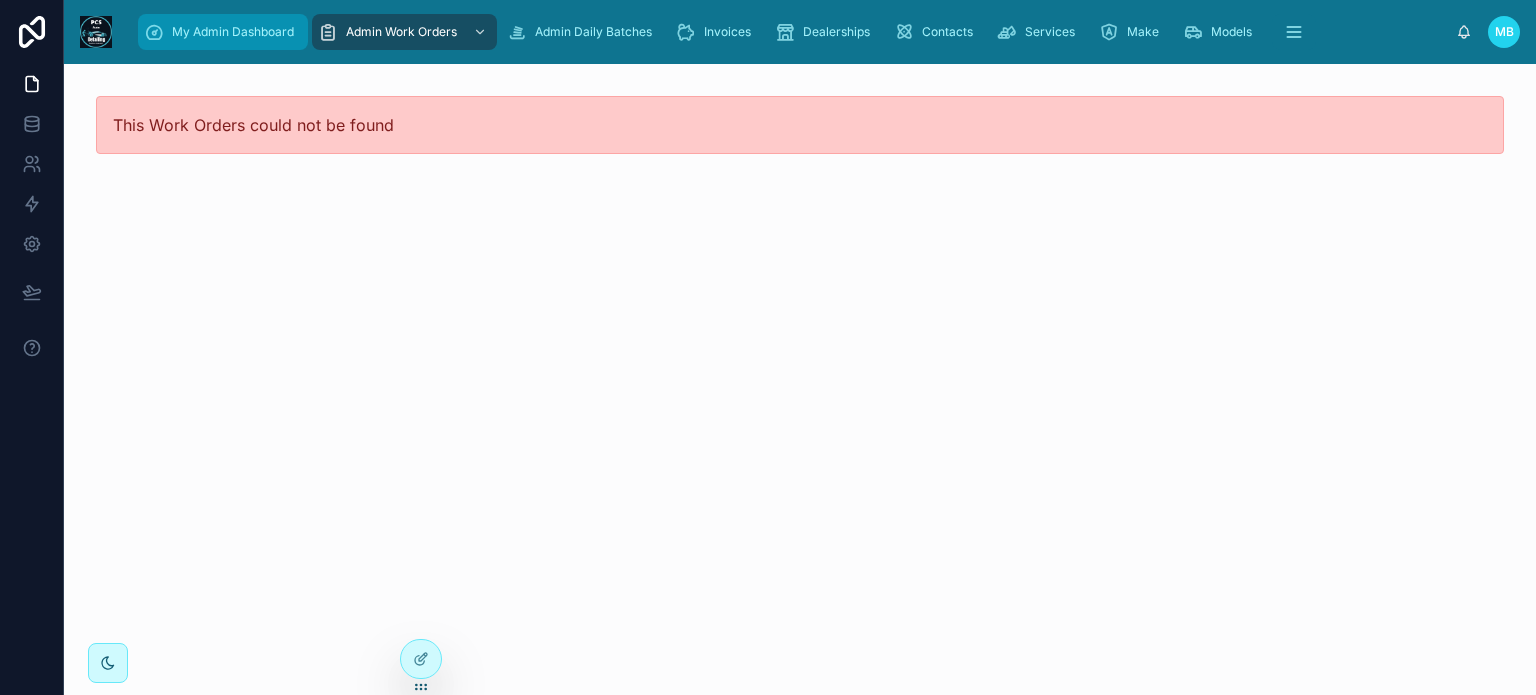 click on "My Admin Dashboard" at bounding box center (233, 32) 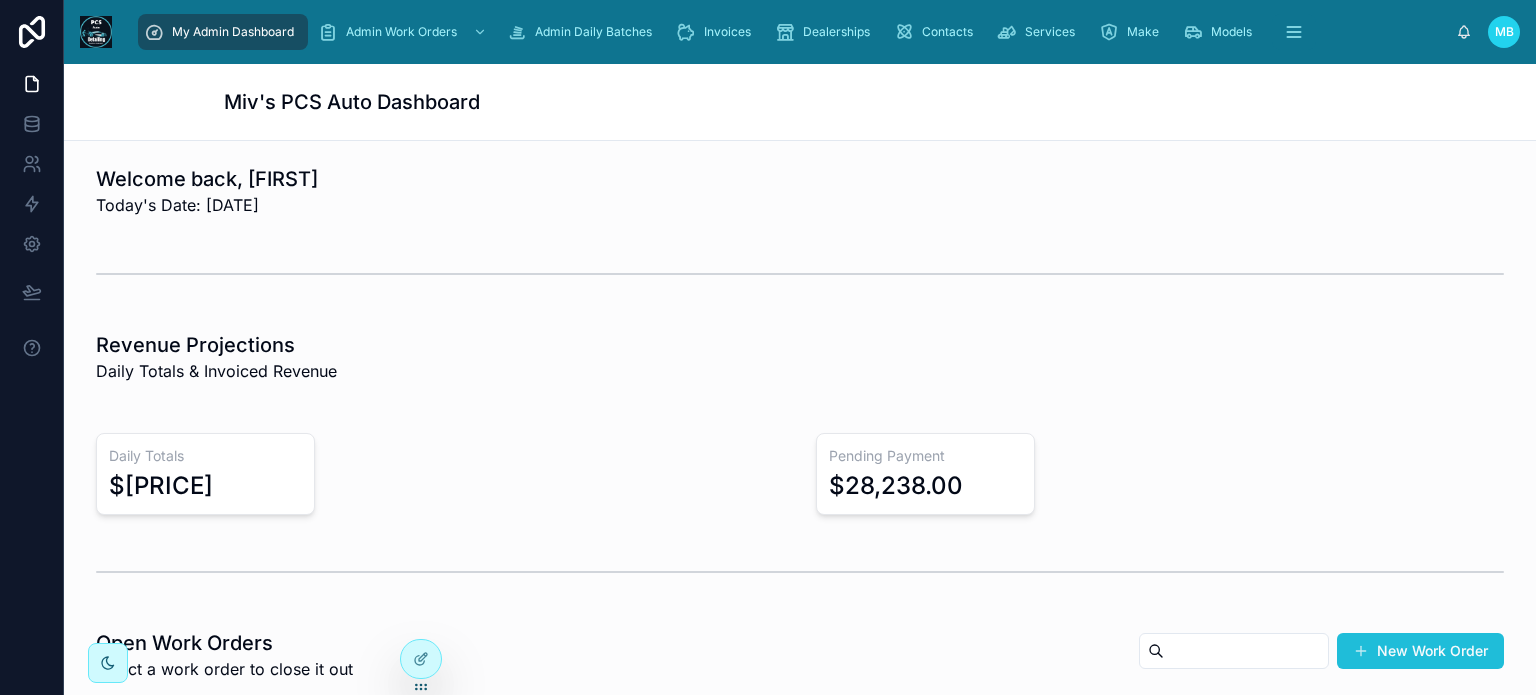 click on "New Work Order" at bounding box center (1420, 651) 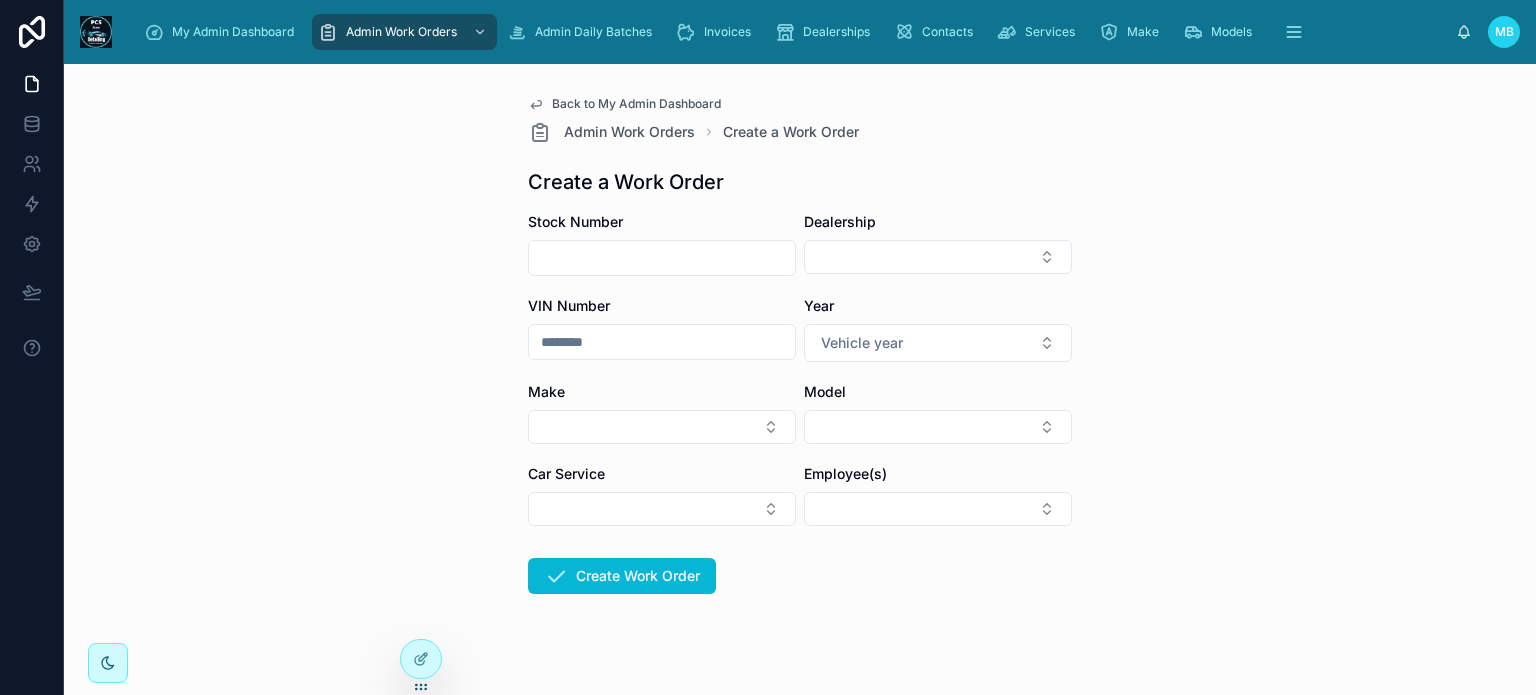 click at bounding box center [662, 258] 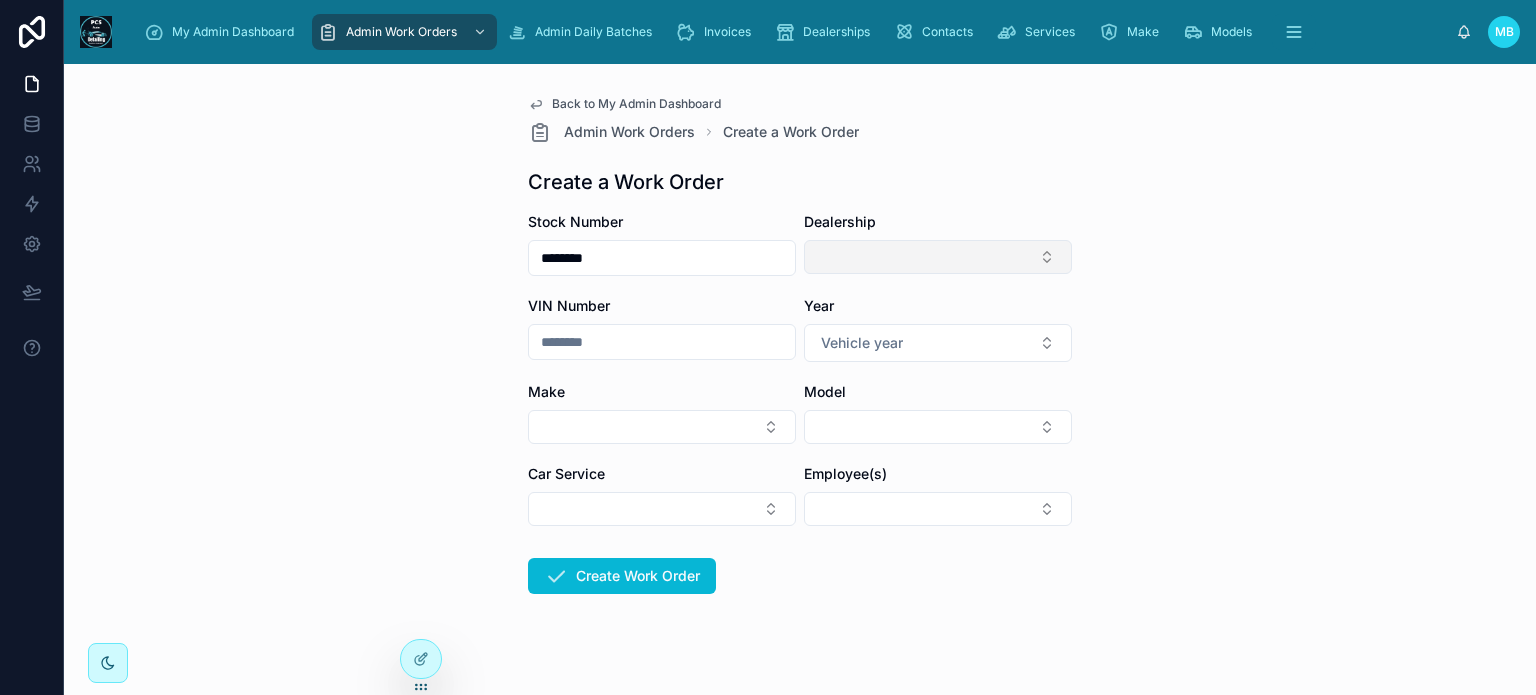 type on "********" 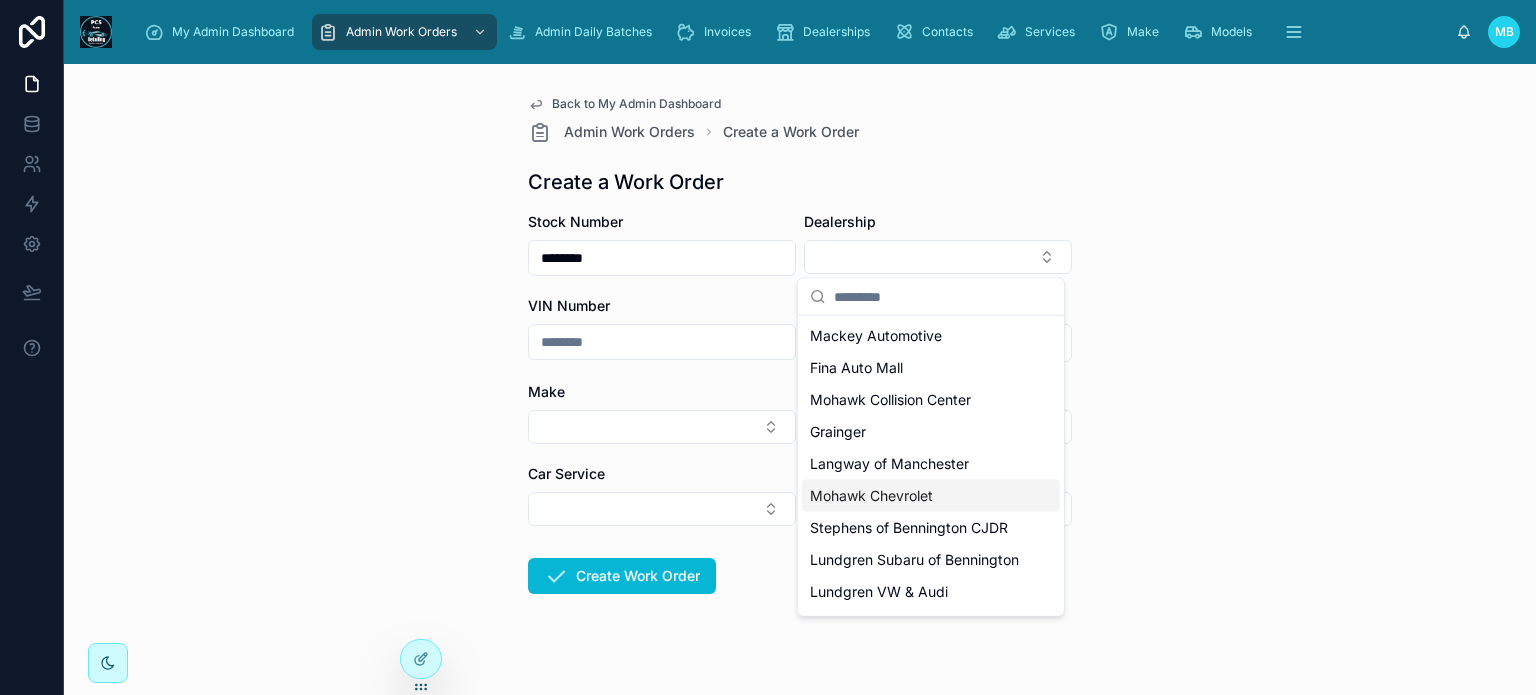 click on "Mohawk Chevrolet" at bounding box center [871, 496] 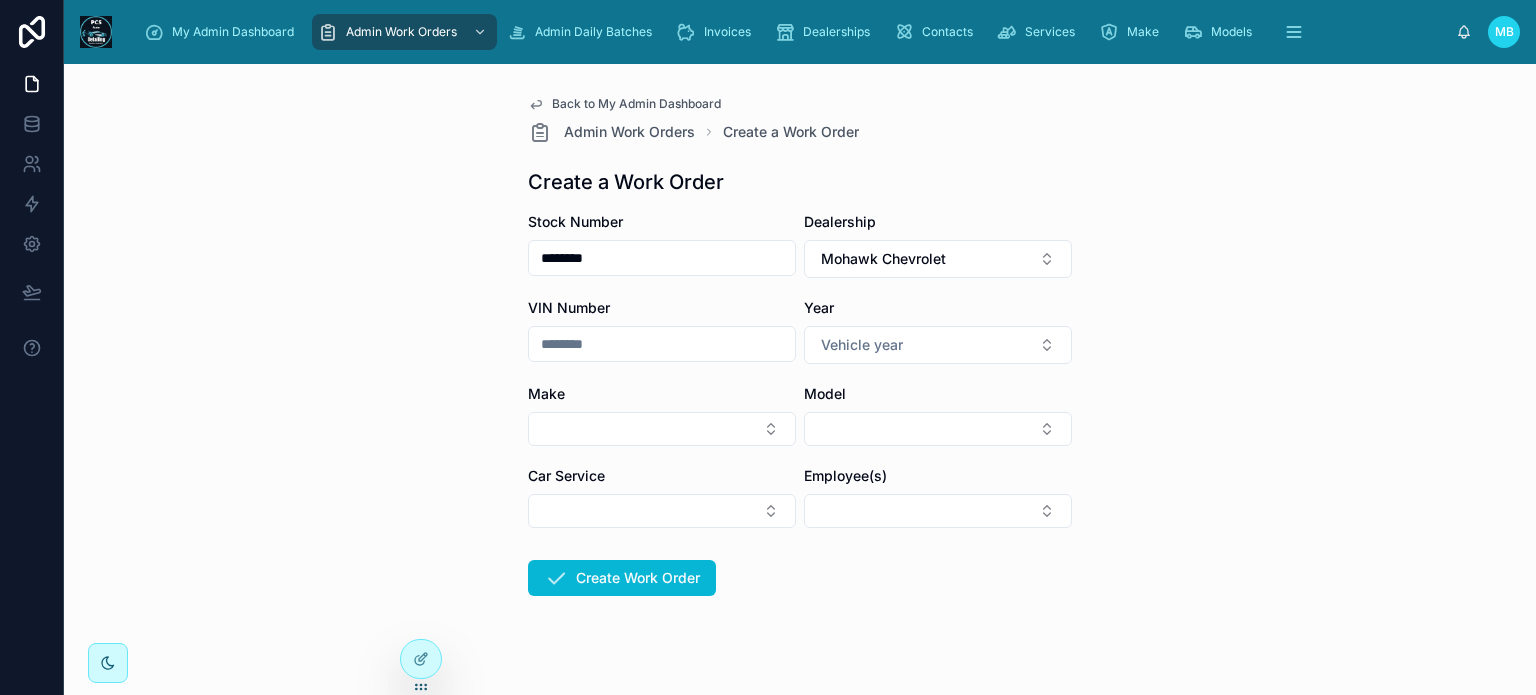 click at bounding box center [662, 344] 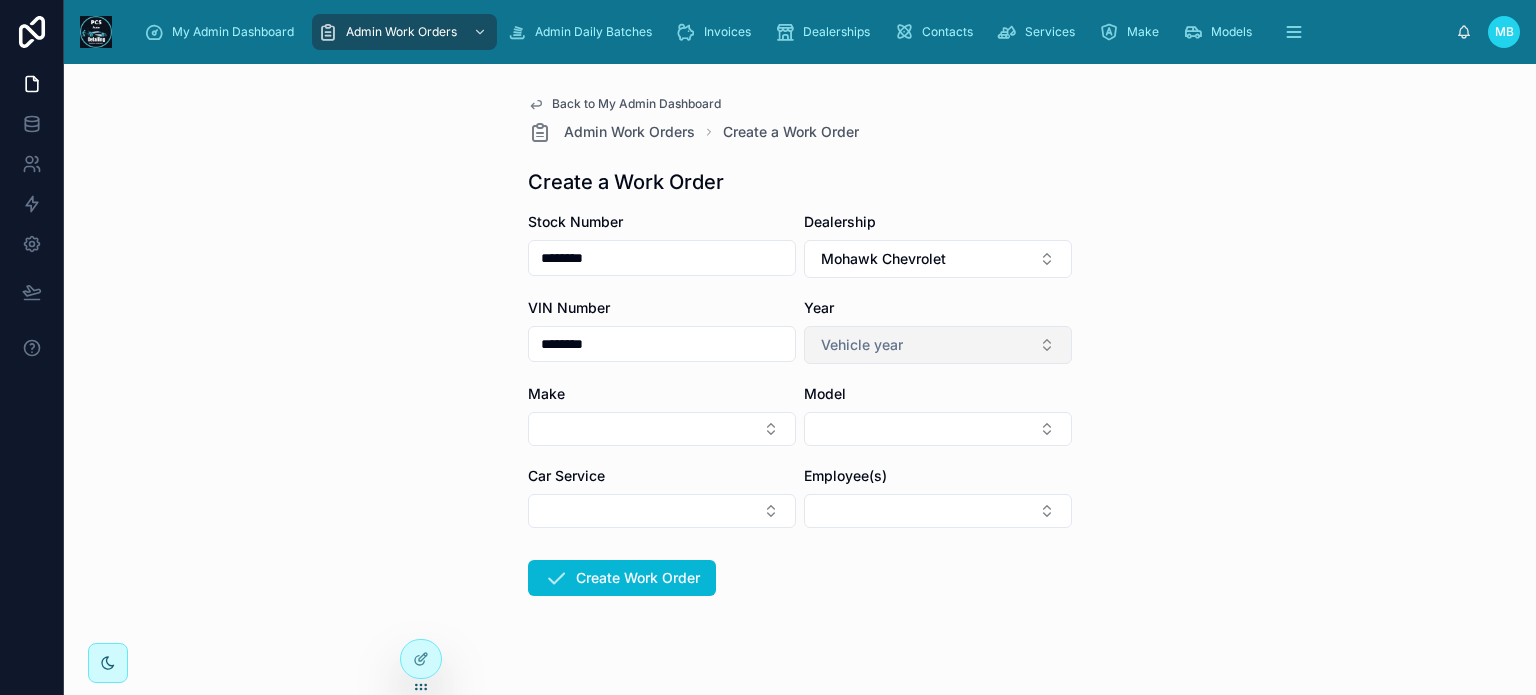 type on "********" 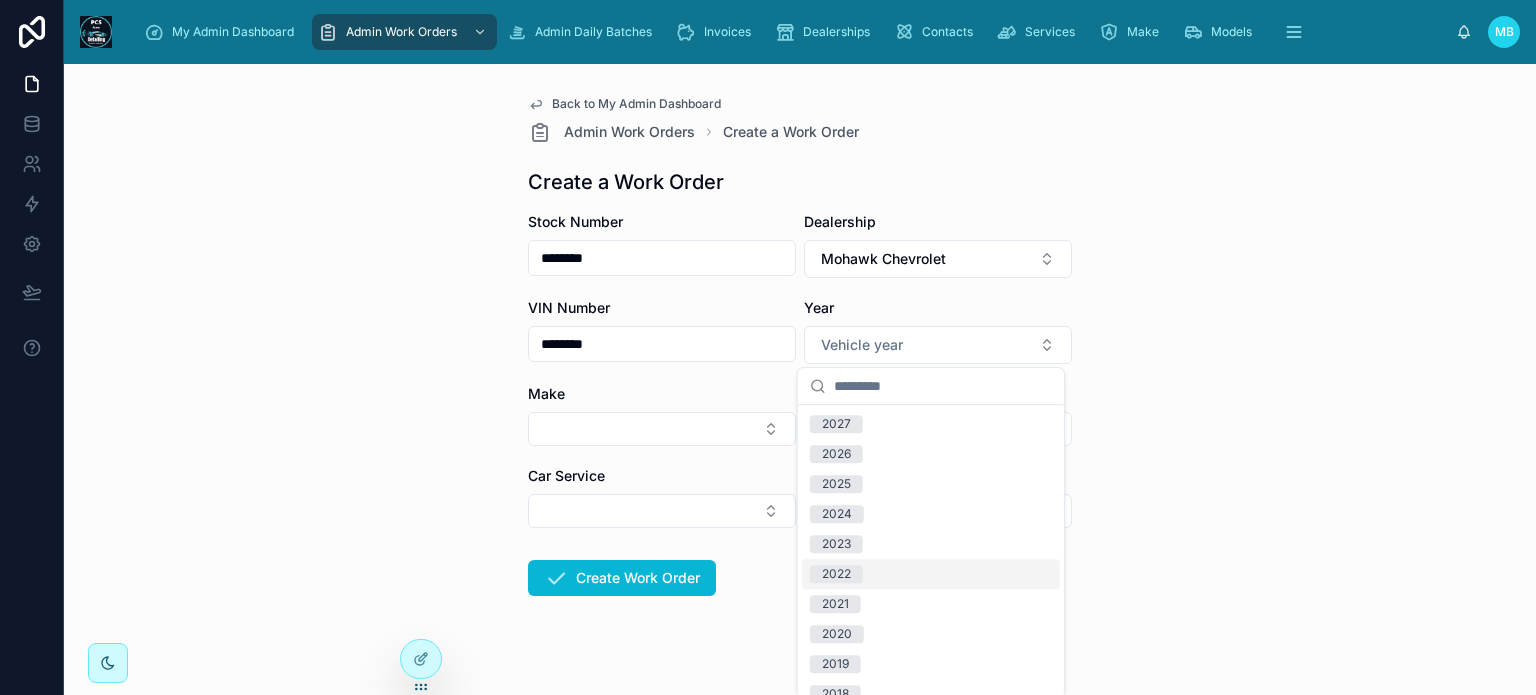 click on "2022" at bounding box center (836, 574) 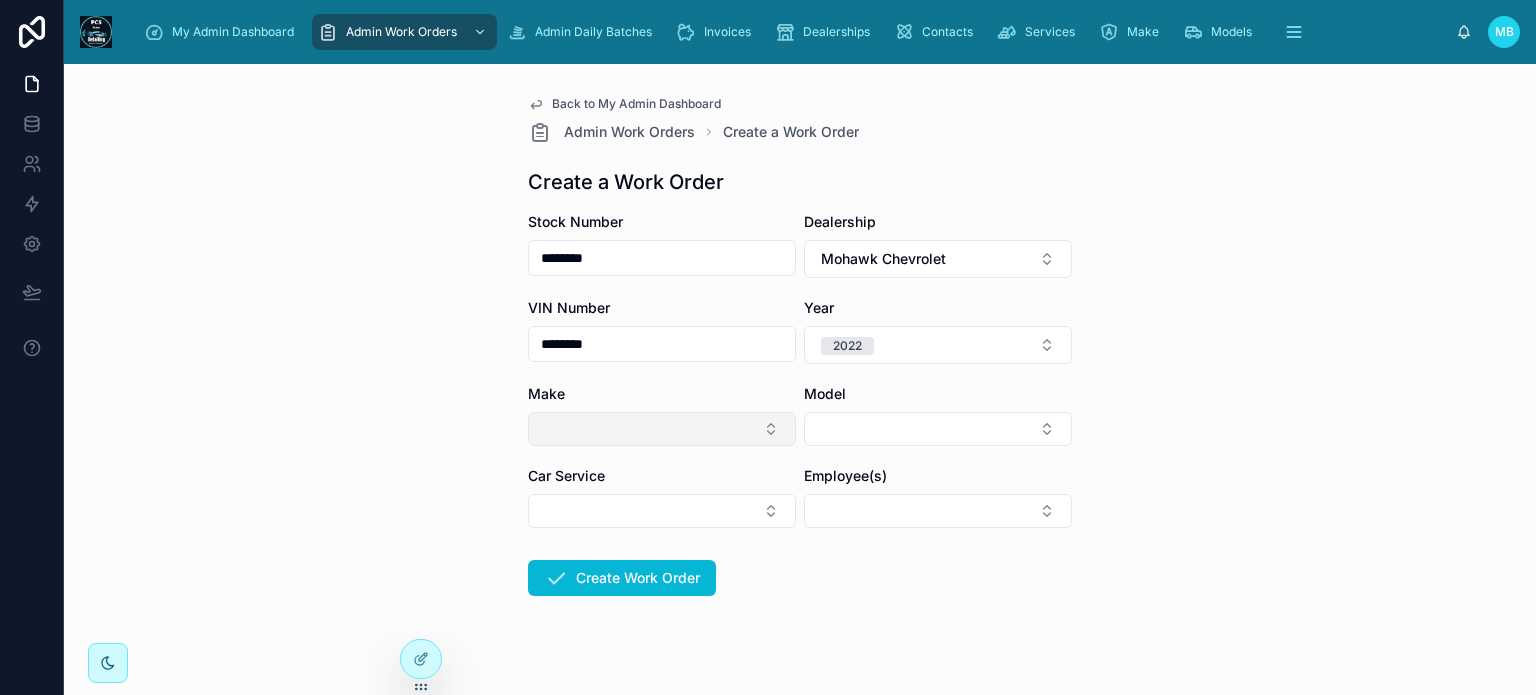 click at bounding box center [662, 429] 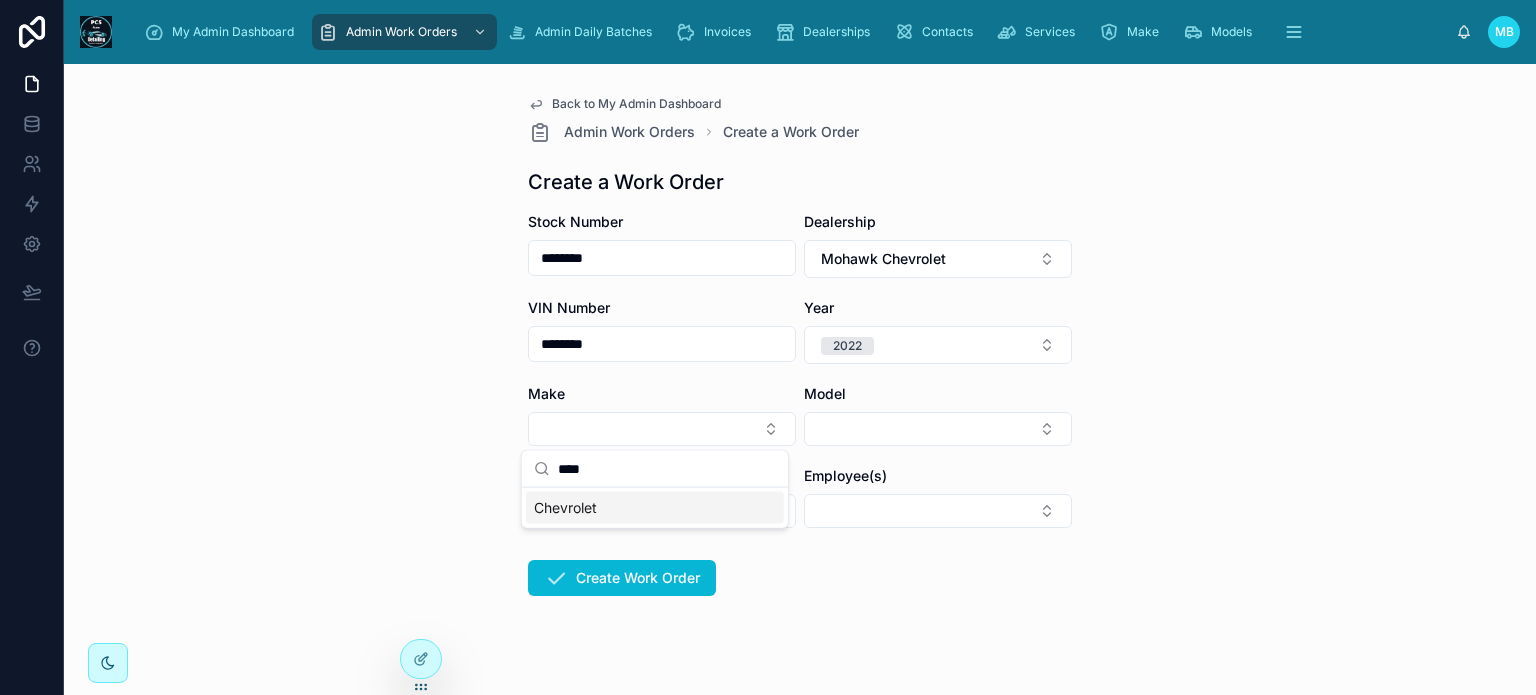 type on "****" 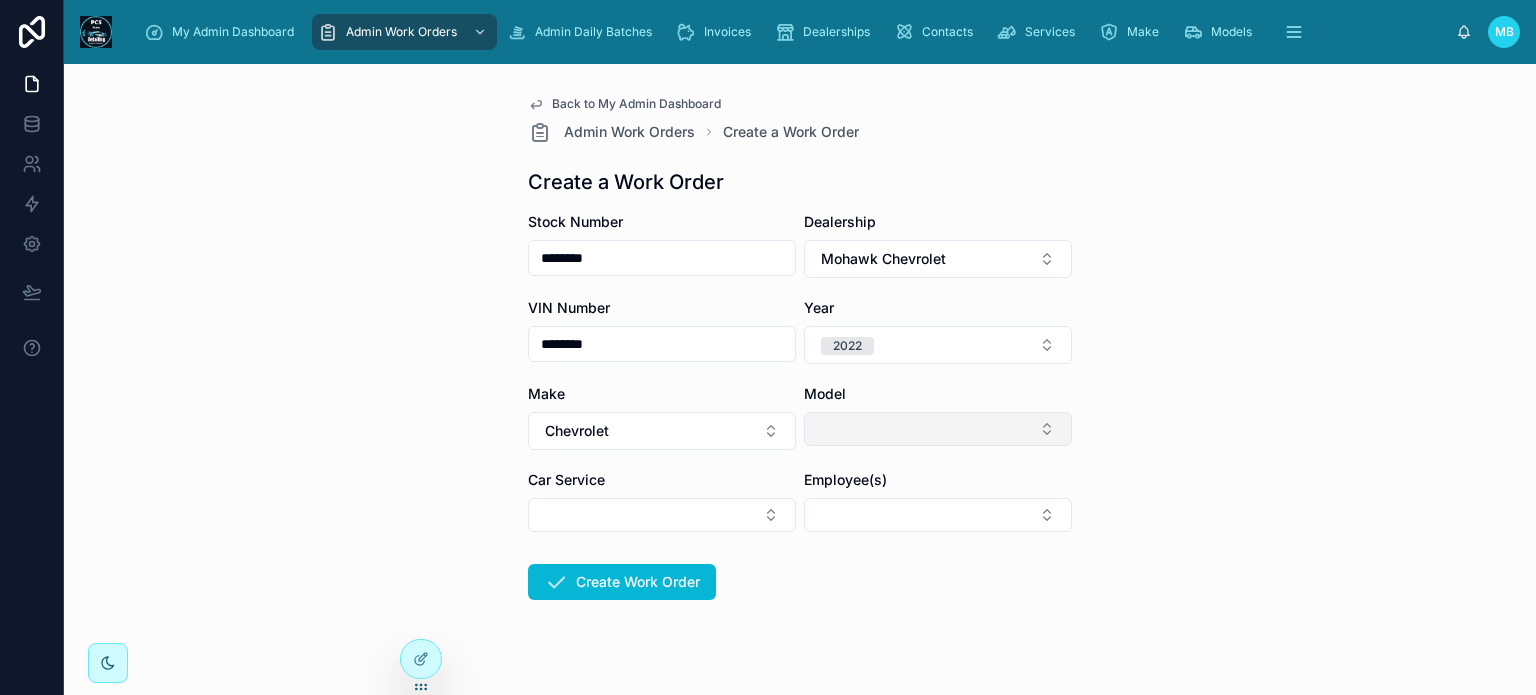 click at bounding box center [938, 429] 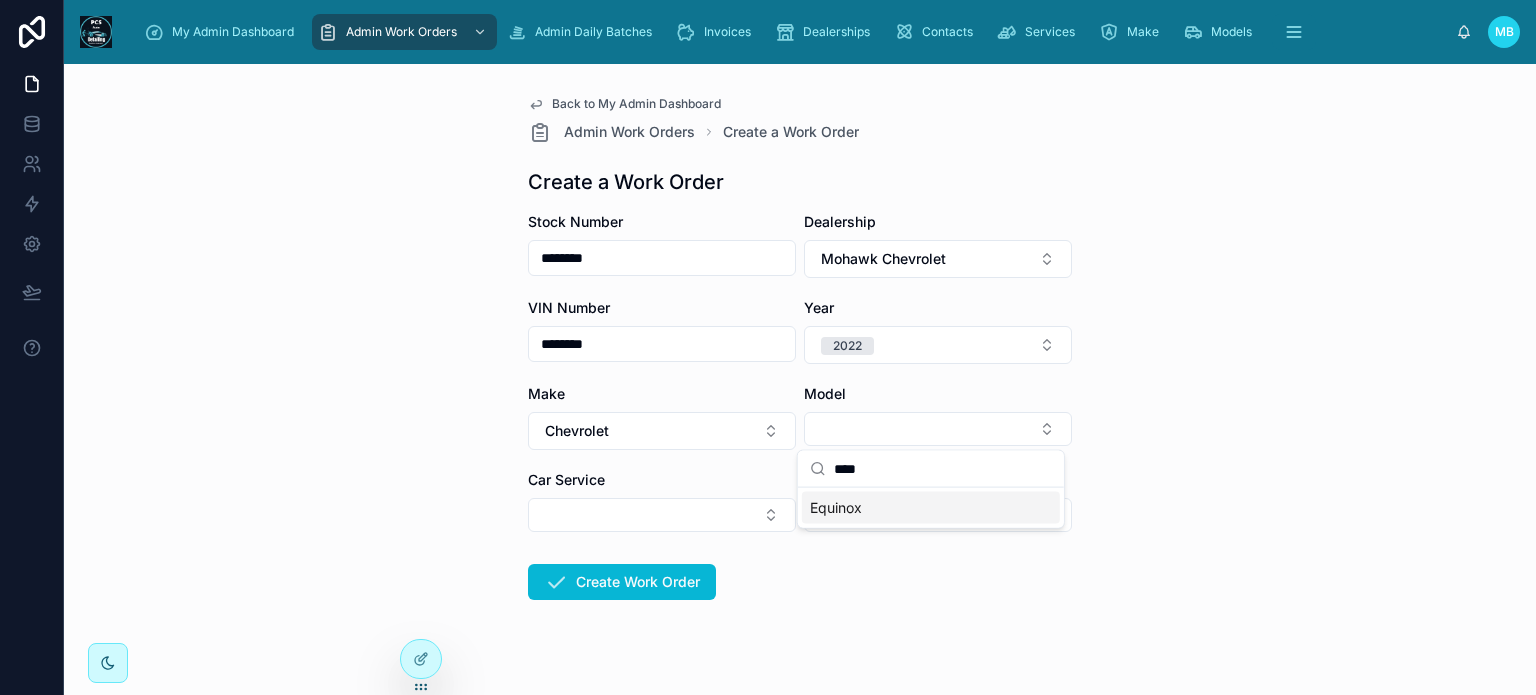 type on "****" 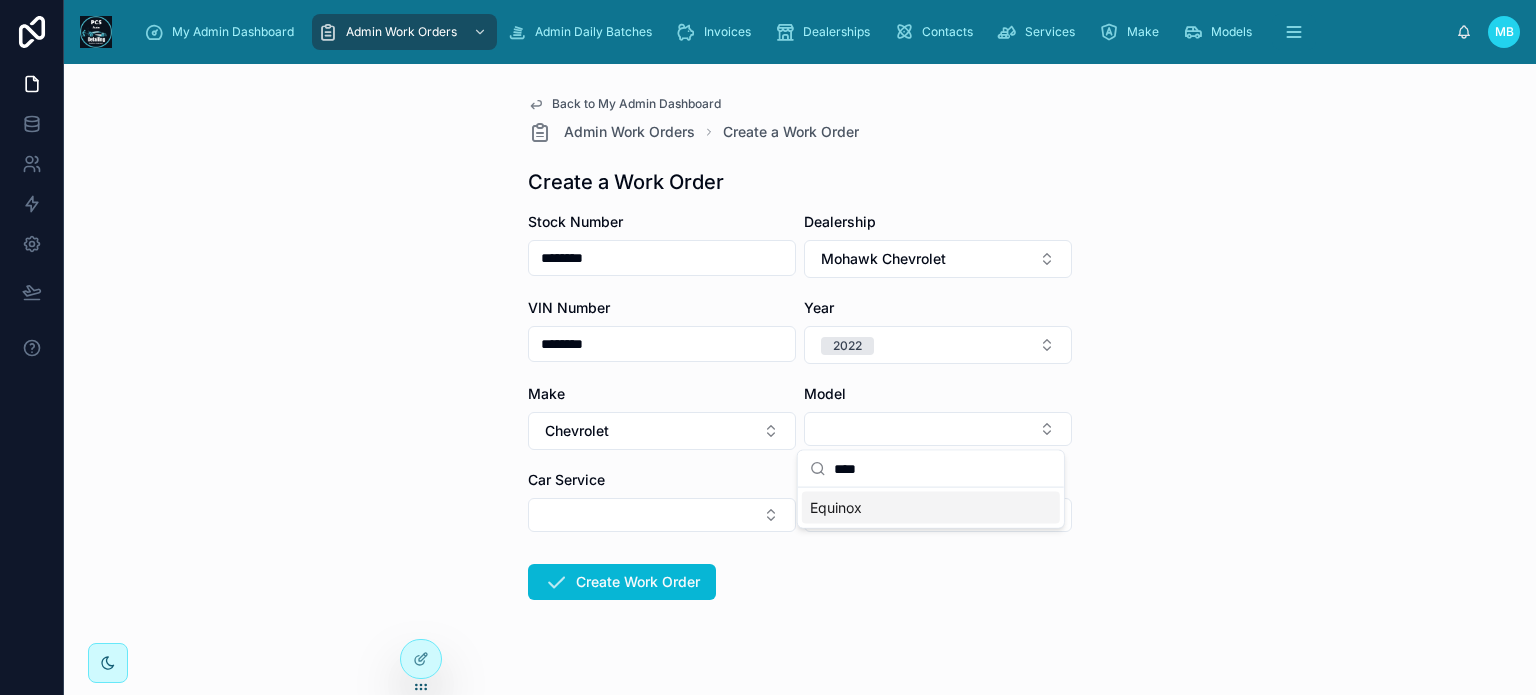 click on "Equinox" at bounding box center (836, 508) 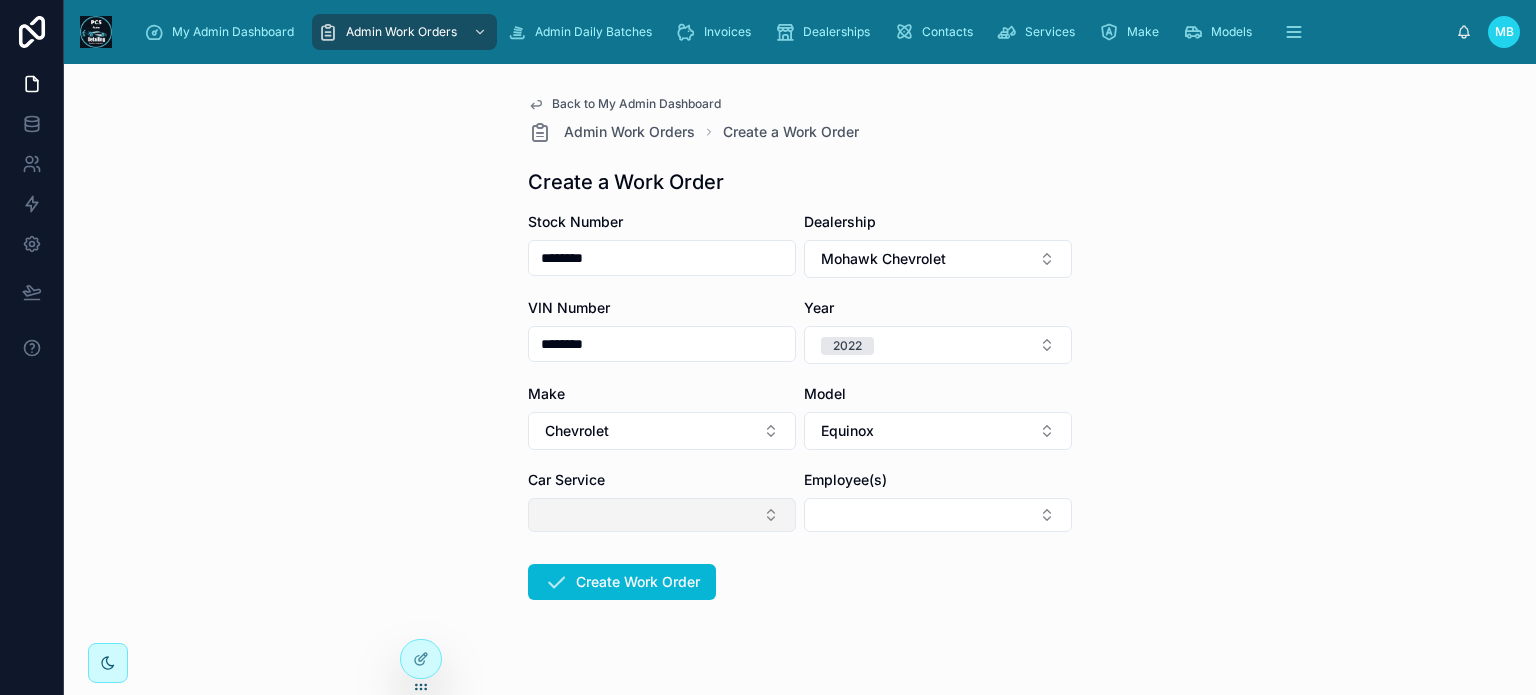 click at bounding box center [662, 515] 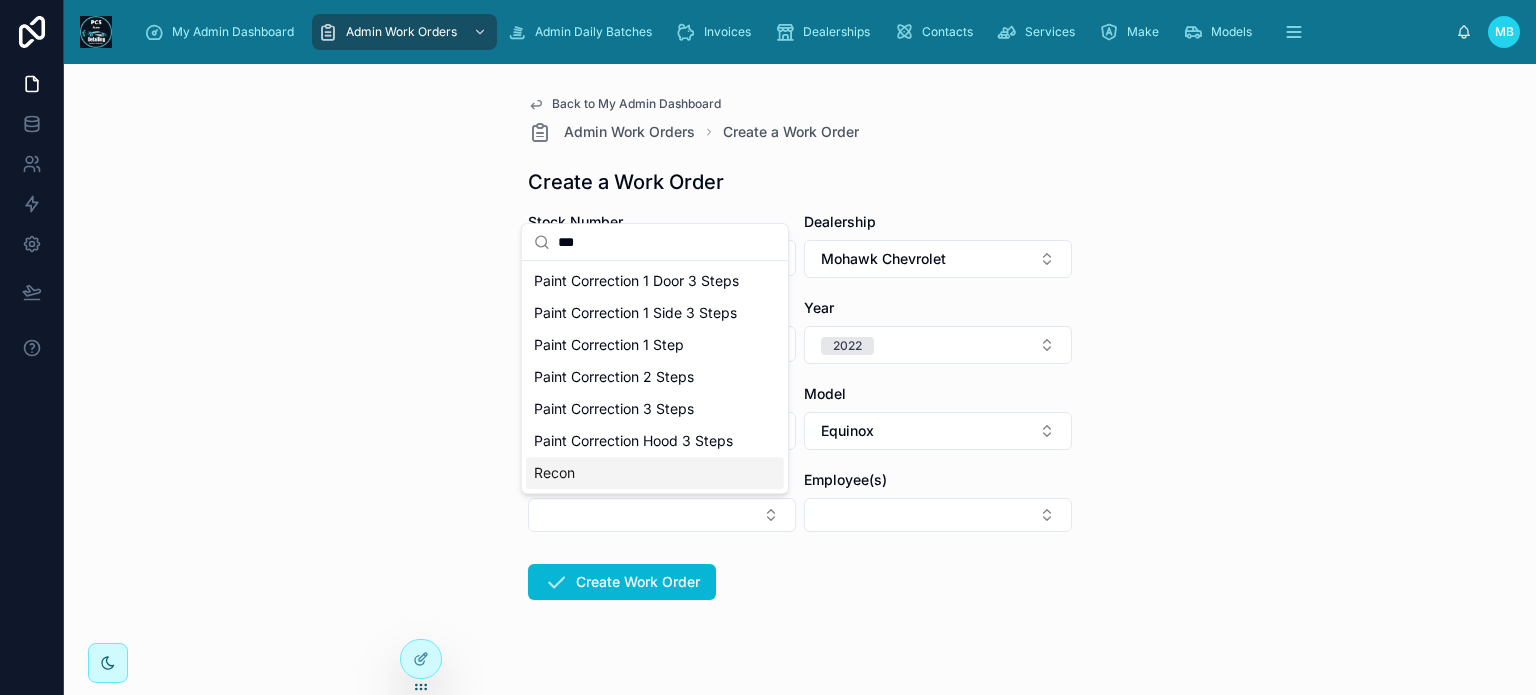 type on "***" 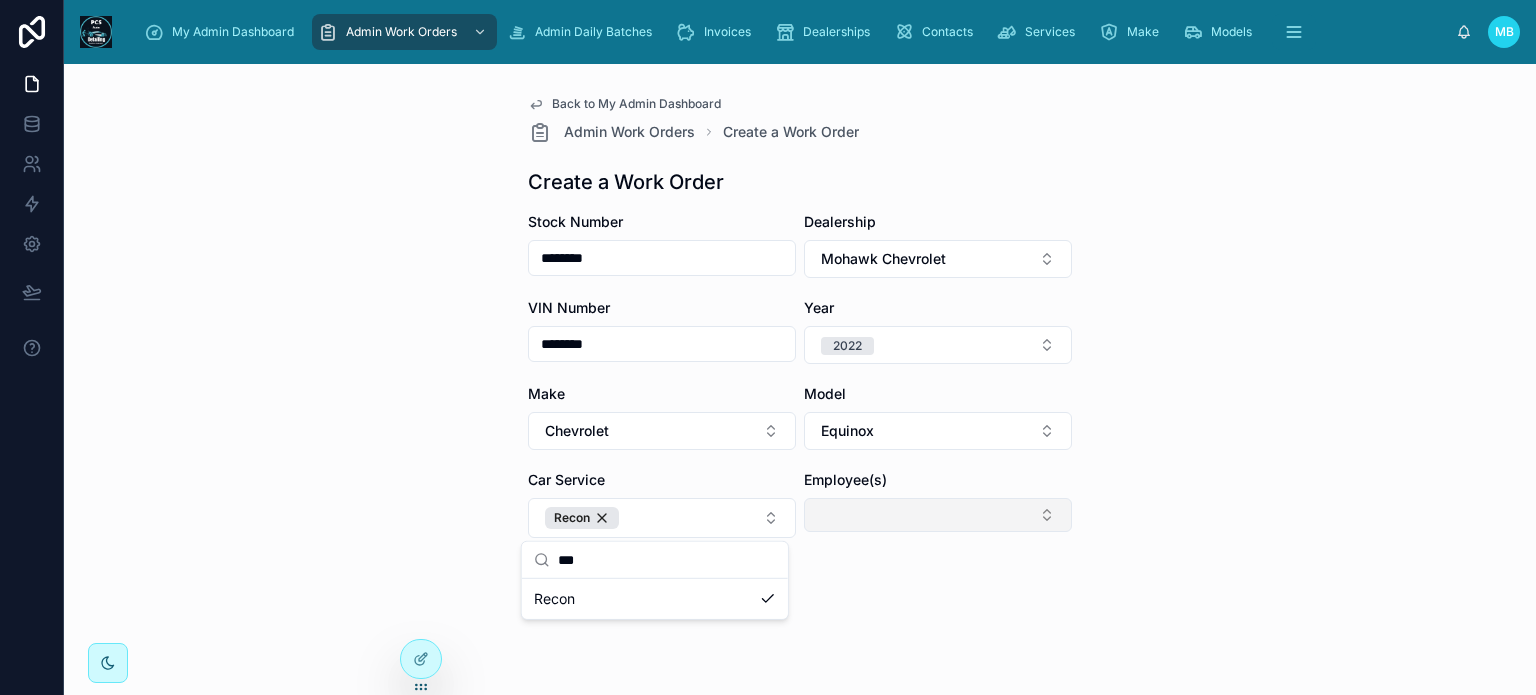 click at bounding box center (938, 515) 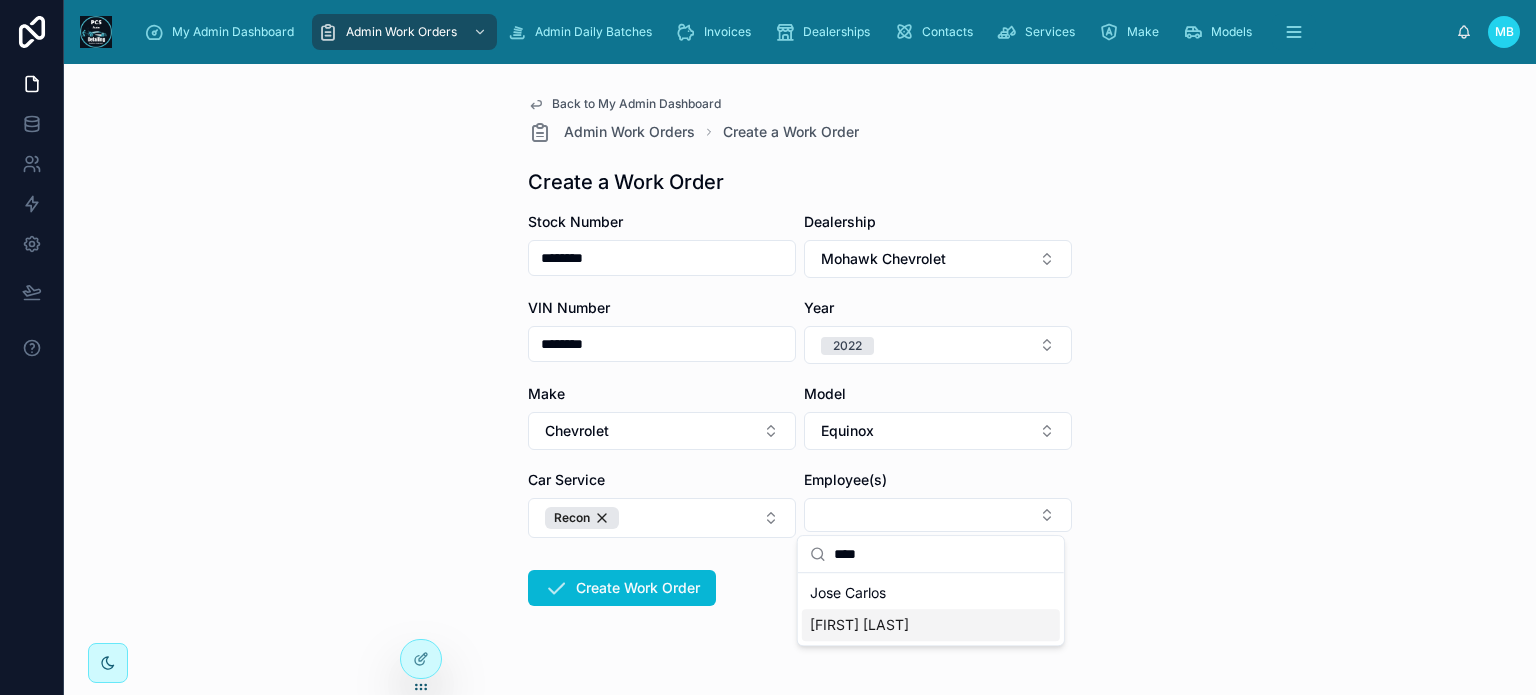 type on "****" 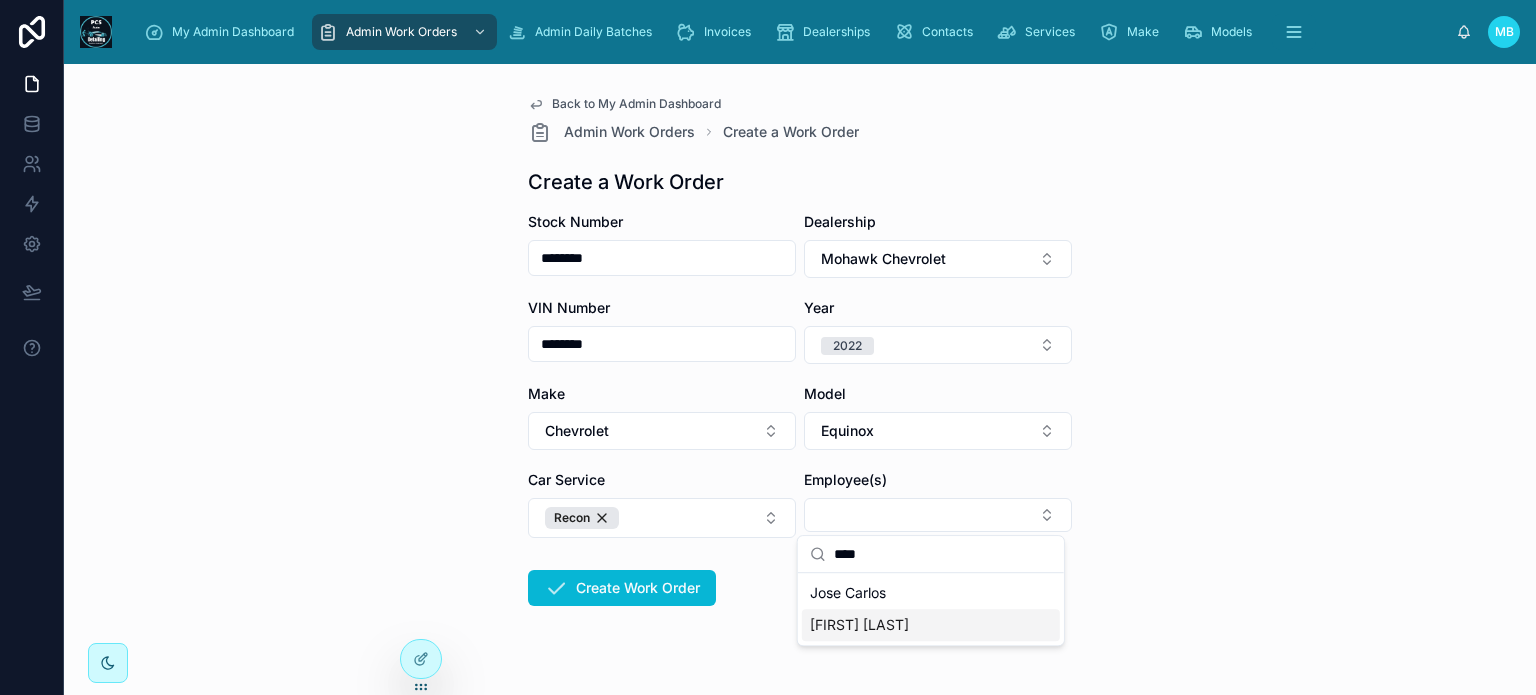 click on "Jose Roberto" at bounding box center [859, 625] 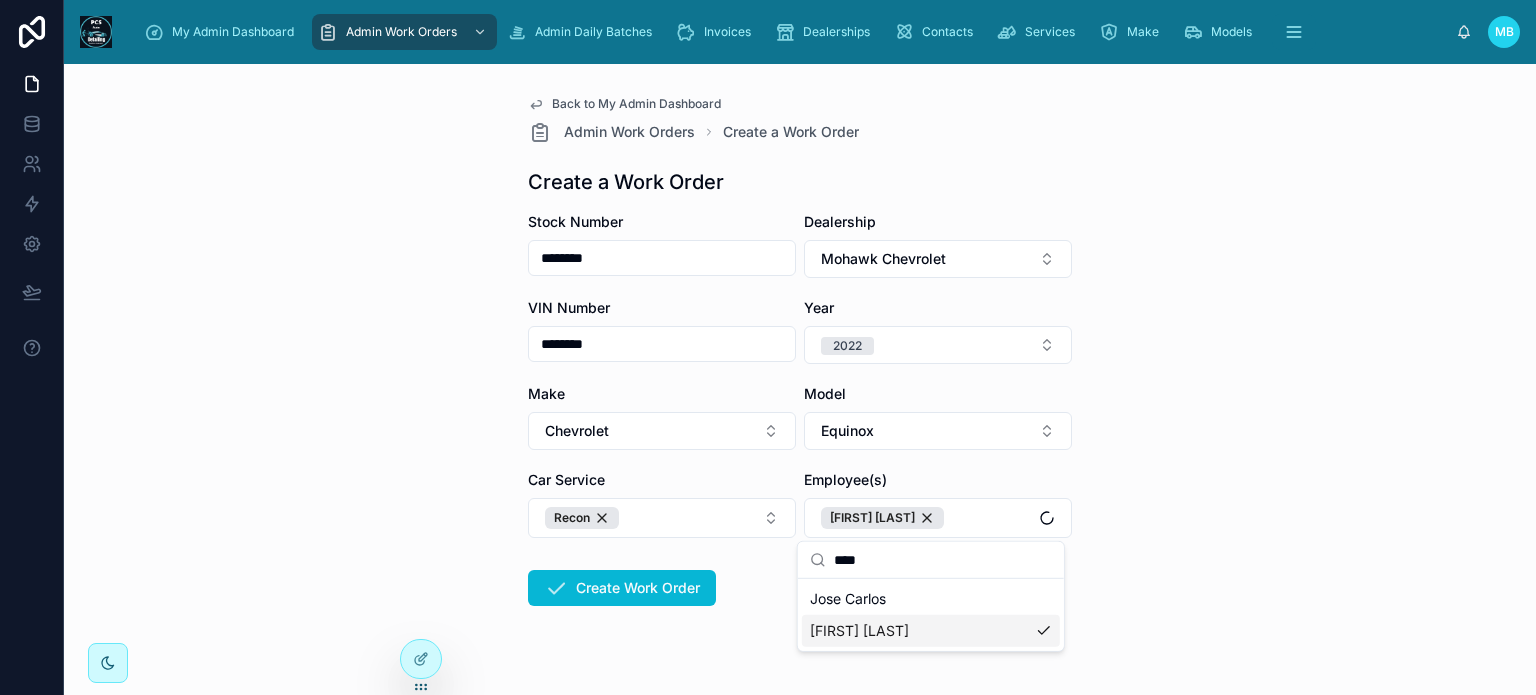 click on "Stock Number ******** Dealership Mohawk Chevrolet  VIN Number ******** Year 2022 Make Chevrolet Model Equinox Car Service Recon Employee(s) Jose Roberto Create Work Order" at bounding box center (800, 473) 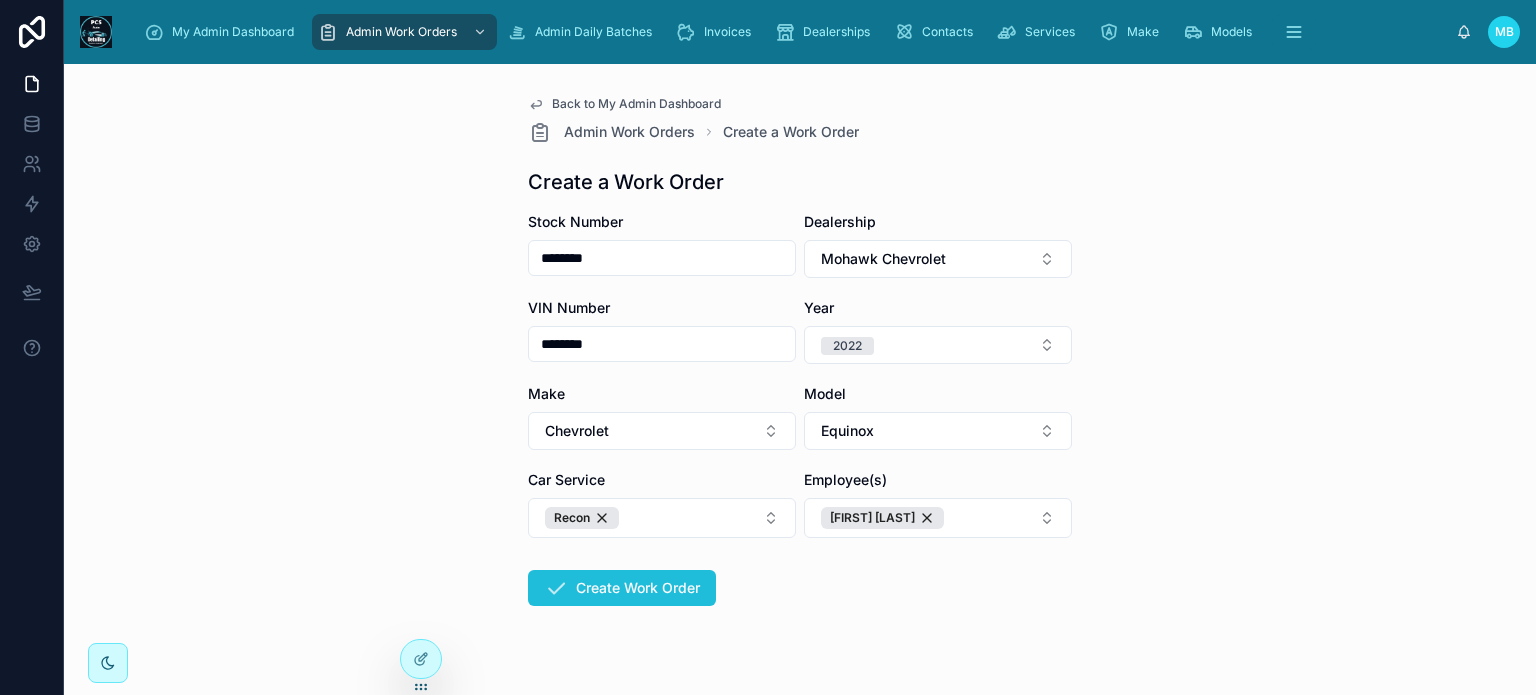 click on "Create Work Order" at bounding box center [622, 588] 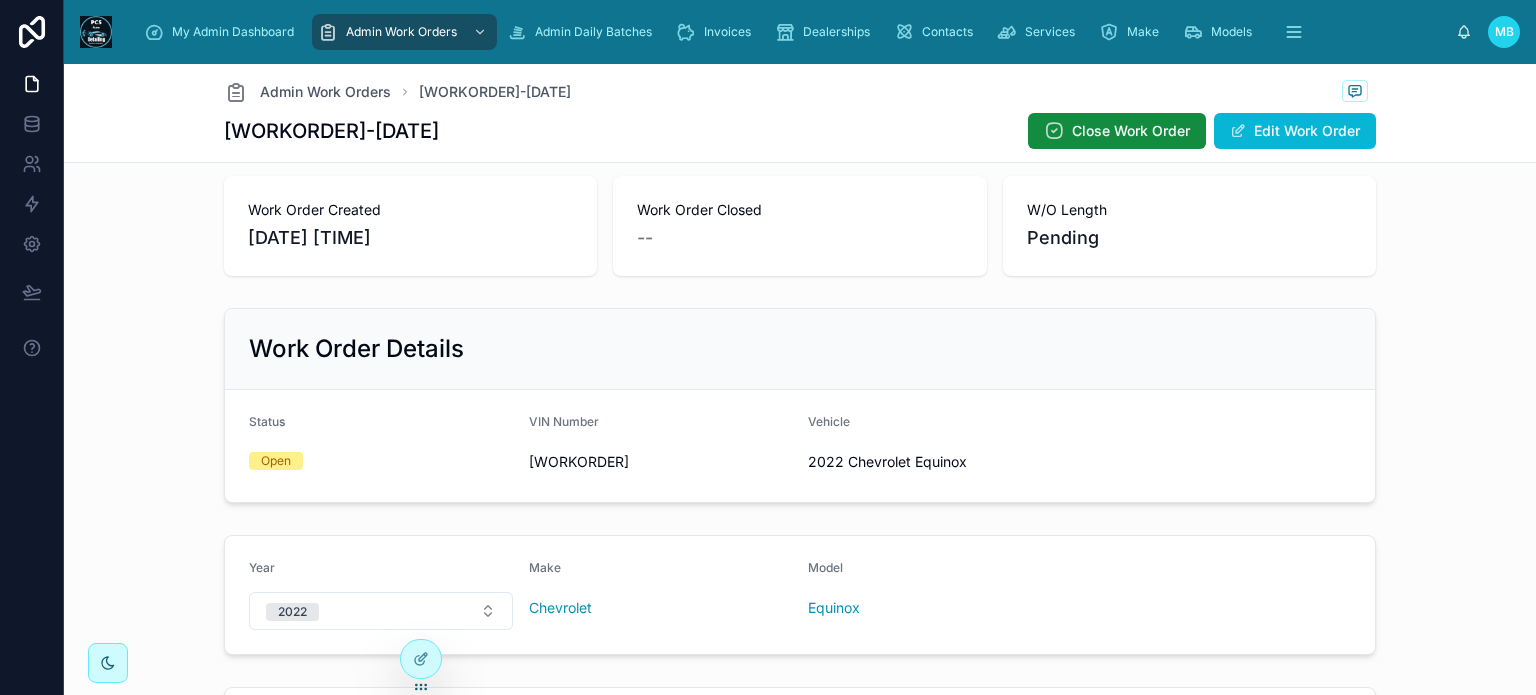 scroll, scrollTop: 500, scrollLeft: 0, axis: vertical 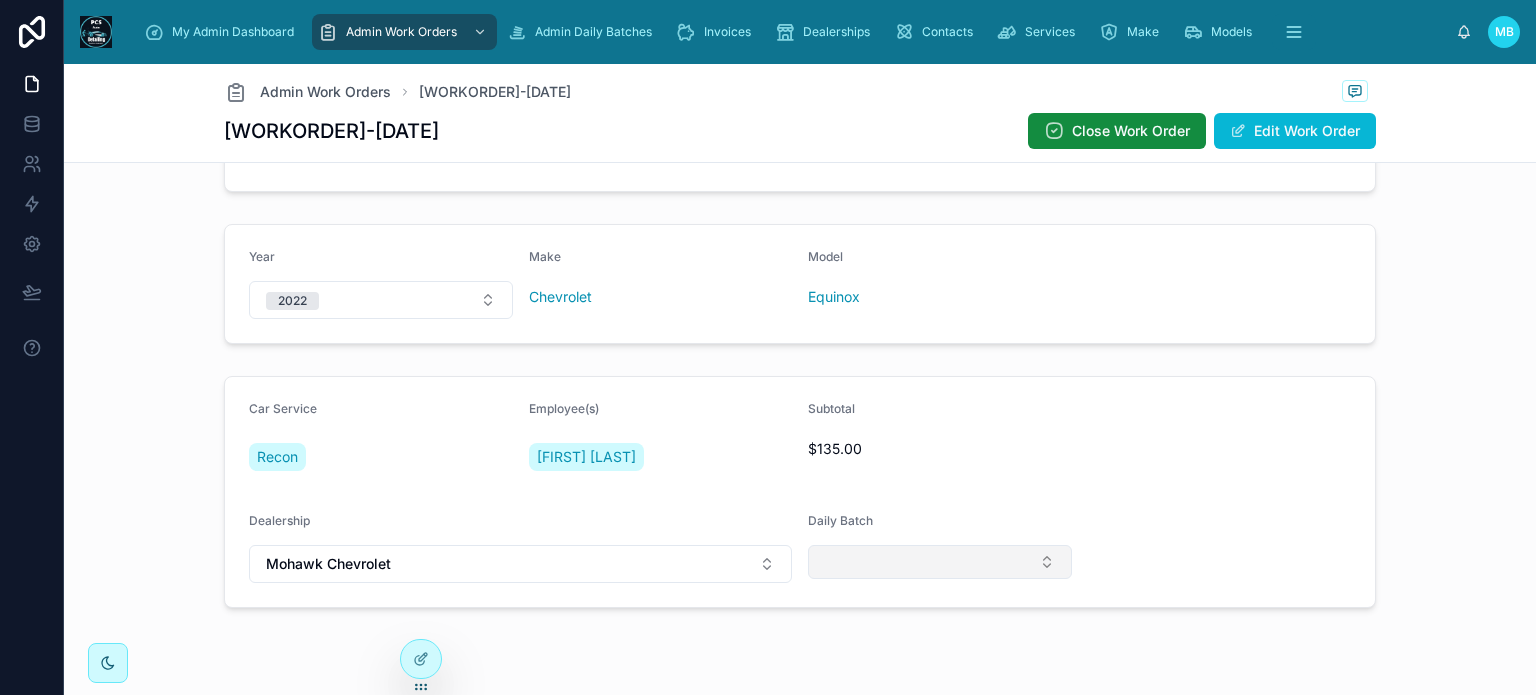 click at bounding box center [940, 562] 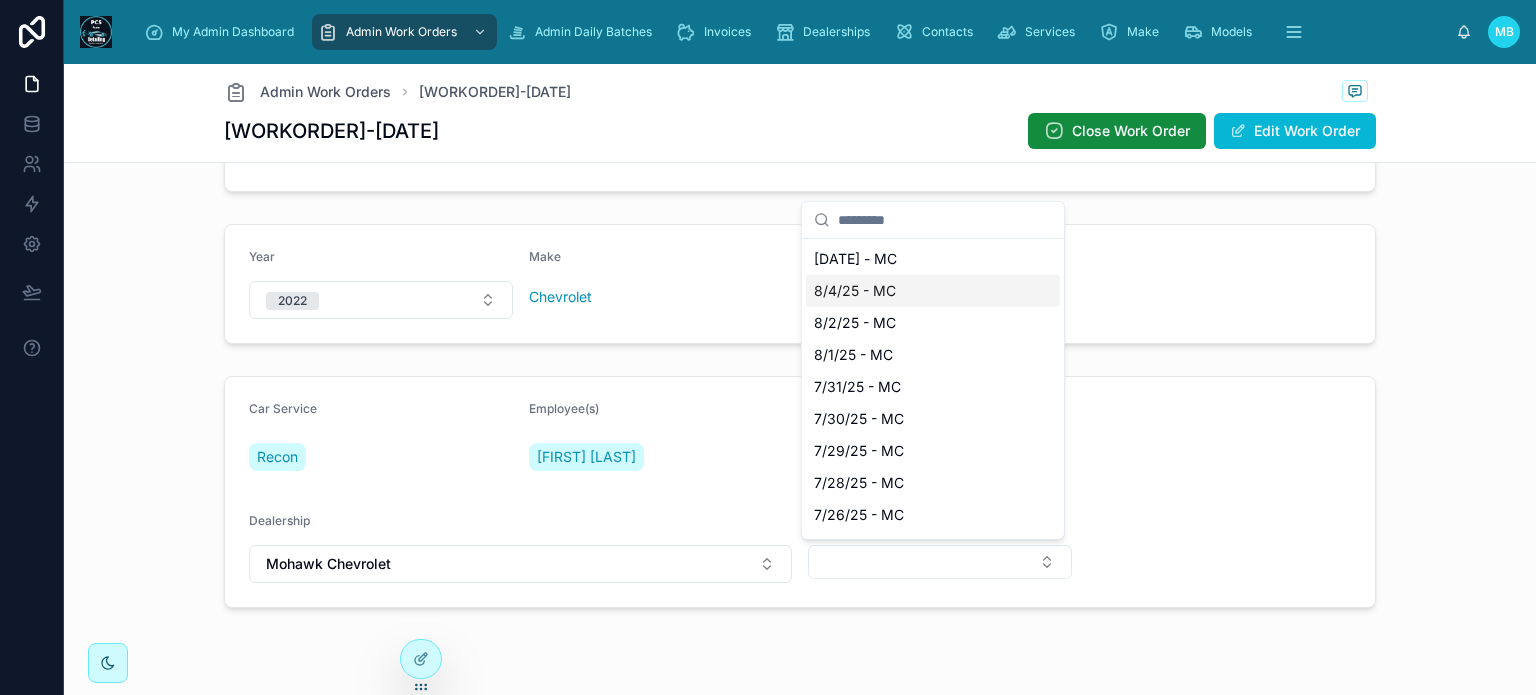 click on "8/4/25 - MC" at bounding box center (855, 291) 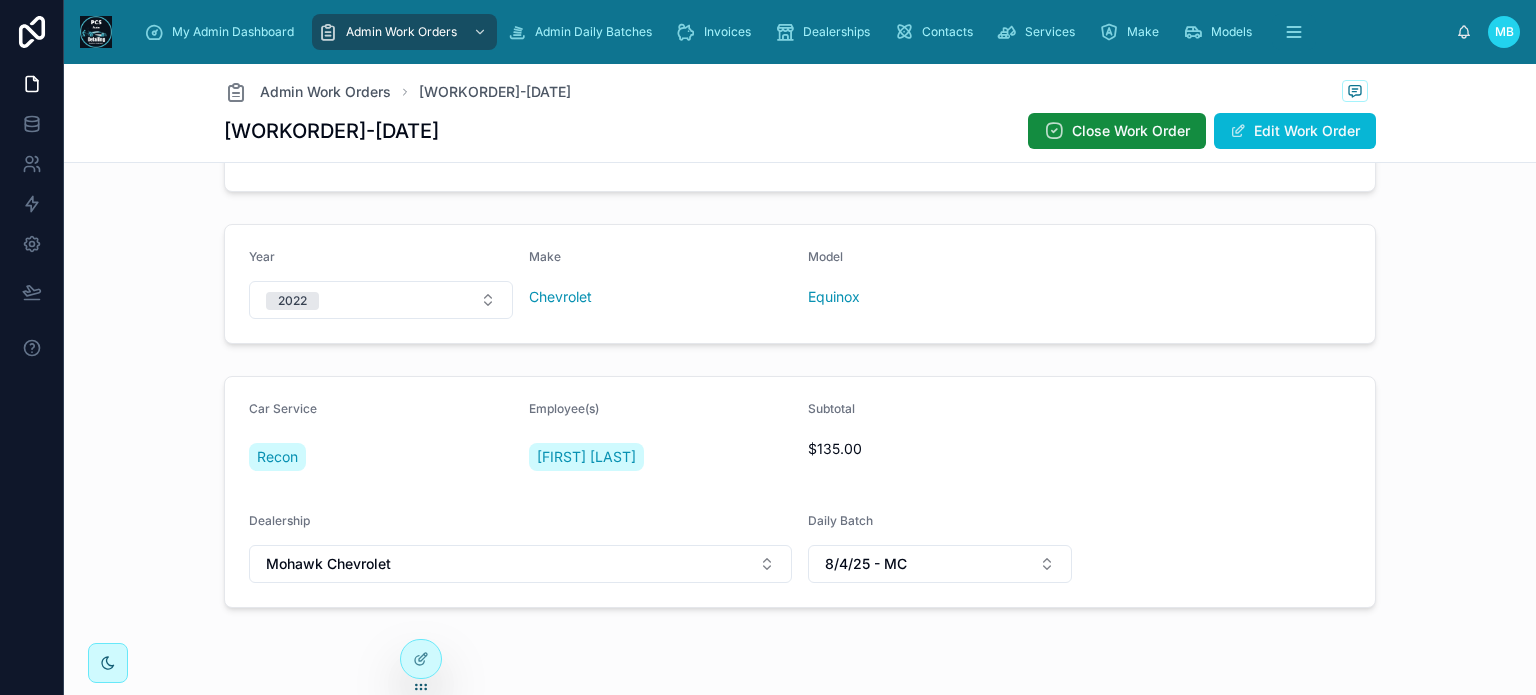 click on "Car Service Recon Employee(s) Jose Roberto Subtotal $135.00 Dealership Mohawk Chevrolet  Daily Batch 8/4/25 - MC" at bounding box center (800, 492) 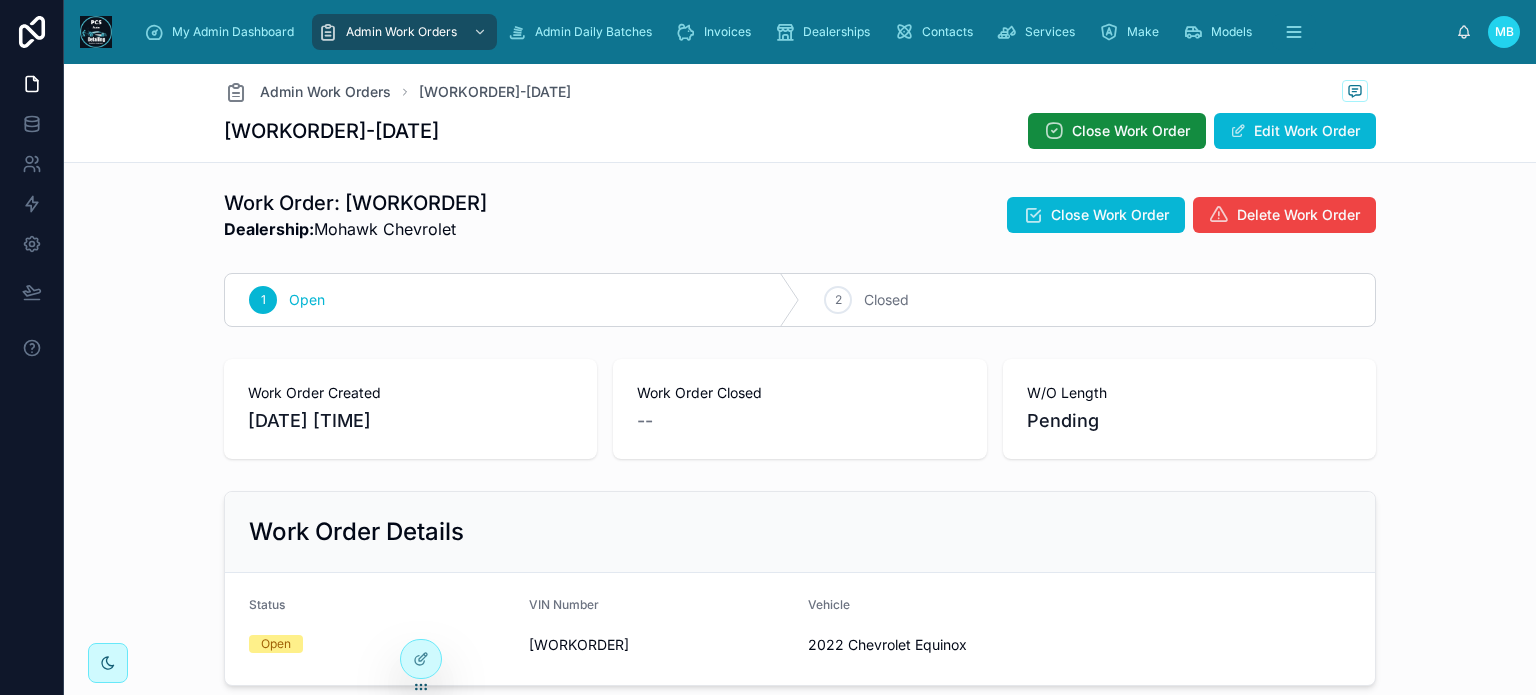 scroll, scrollTop: 0, scrollLeft: 0, axis: both 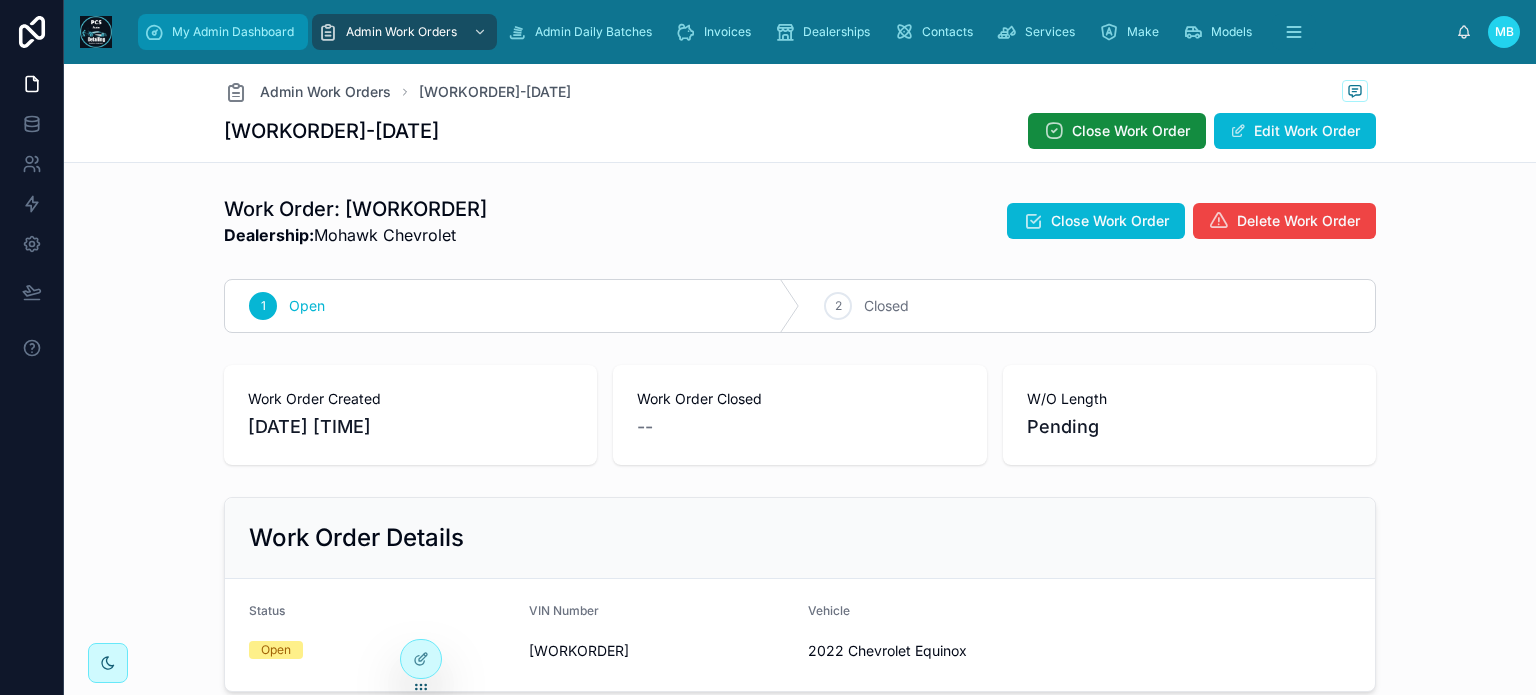 click on "My Admin Dashboard" at bounding box center [233, 32] 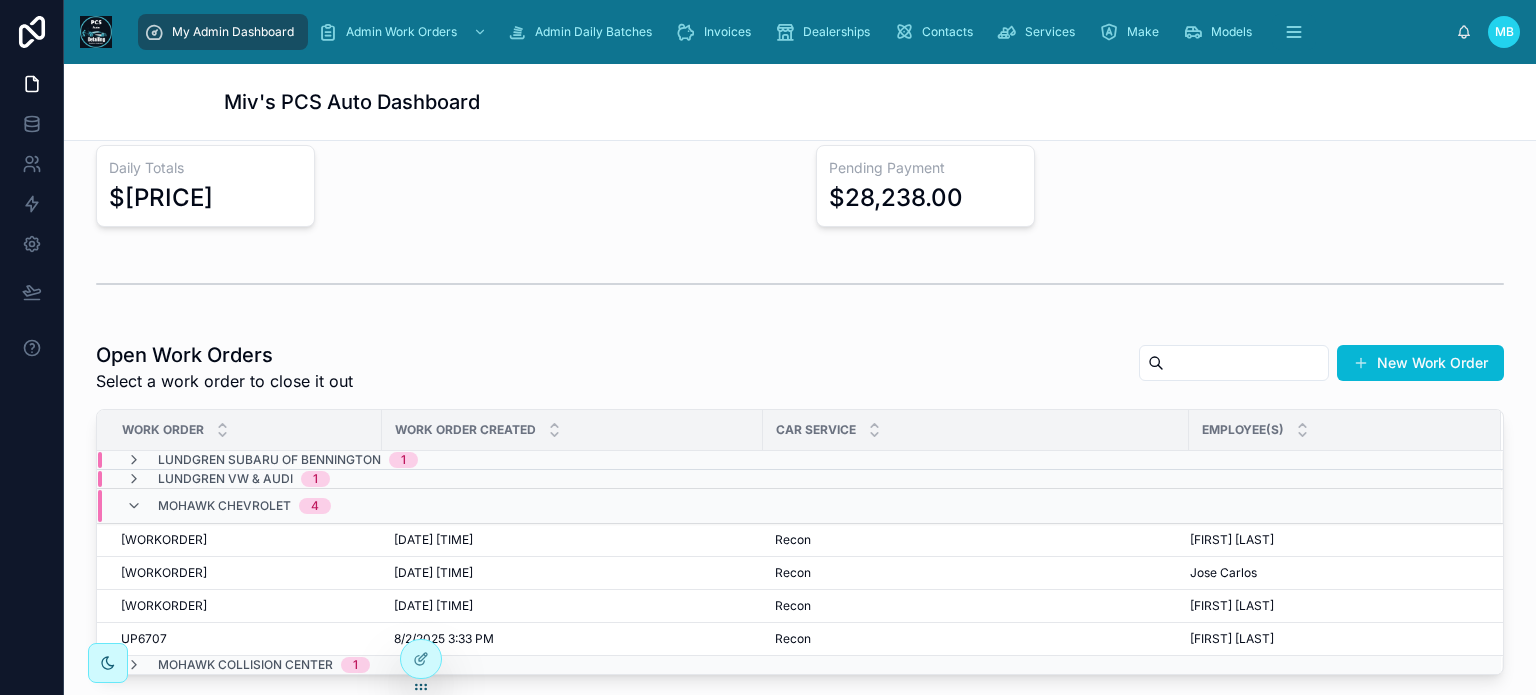scroll, scrollTop: 300, scrollLeft: 0, axis: vertical 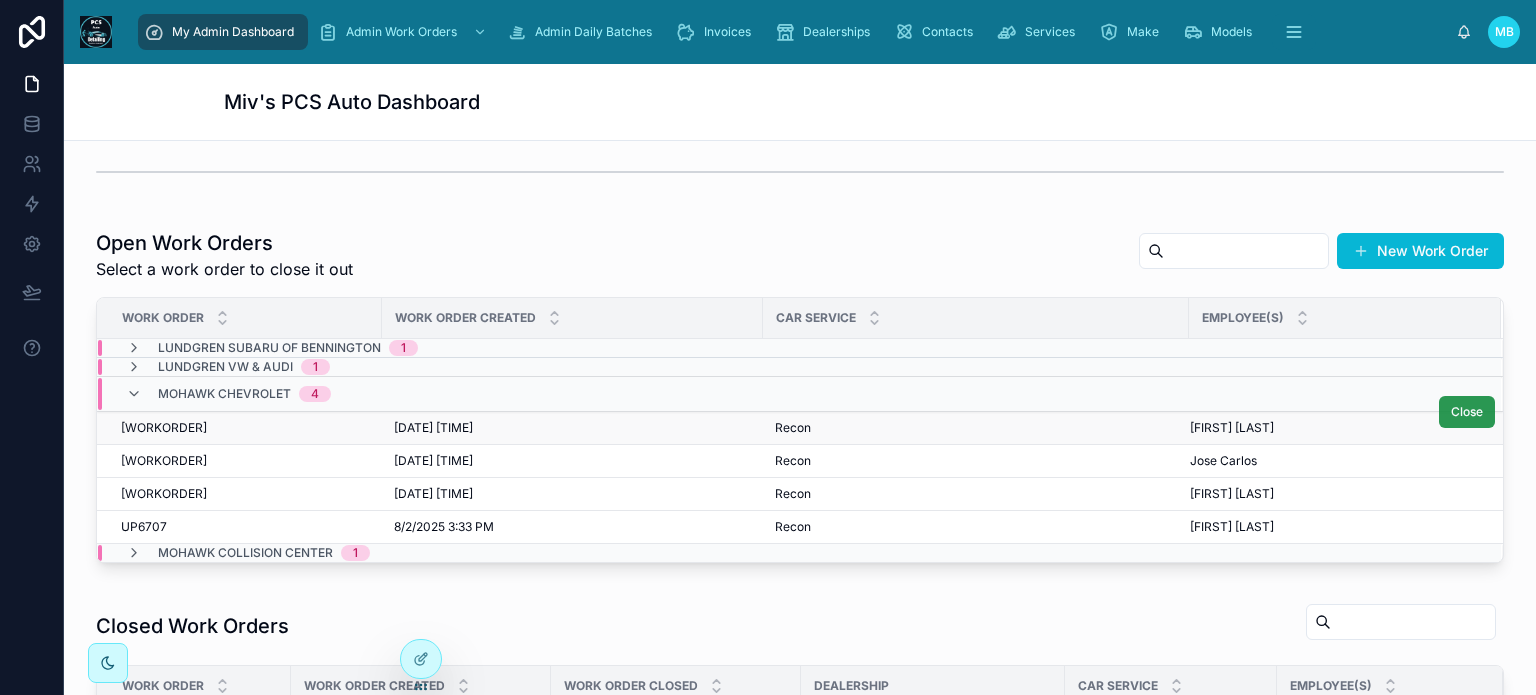 click on "Close" at bounding box center [1467, 412] 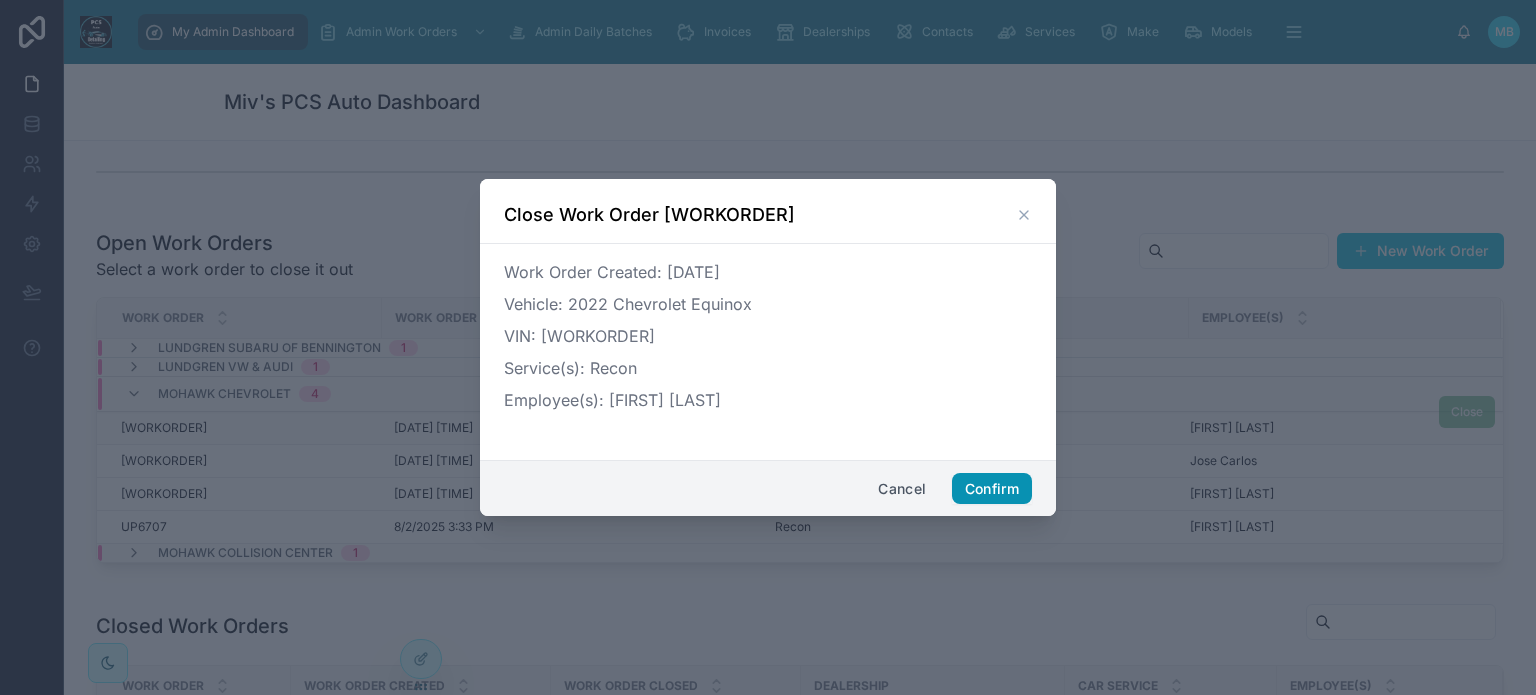 click on "Confirm" at bounding box center (992, 489) 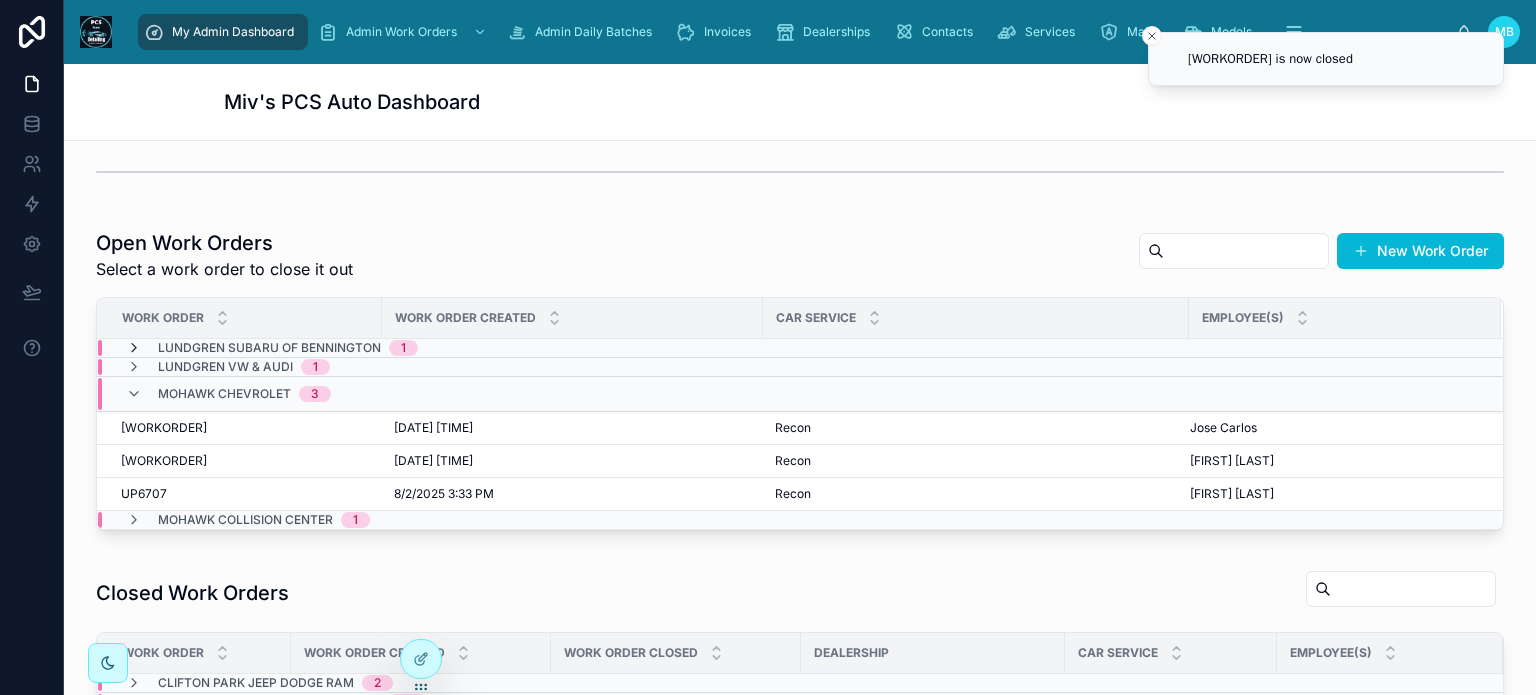 click at bounding box center (134, 348) 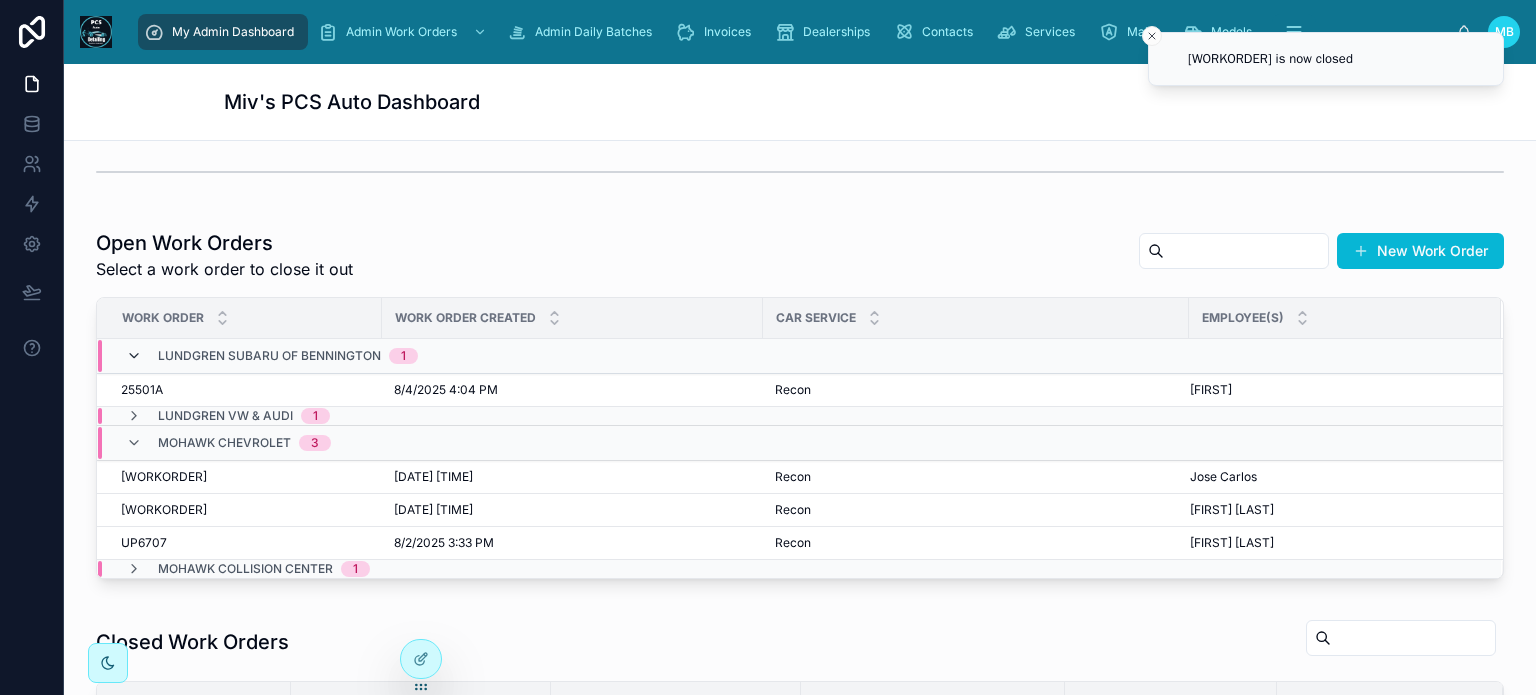 click at bounding box center [134, 356] 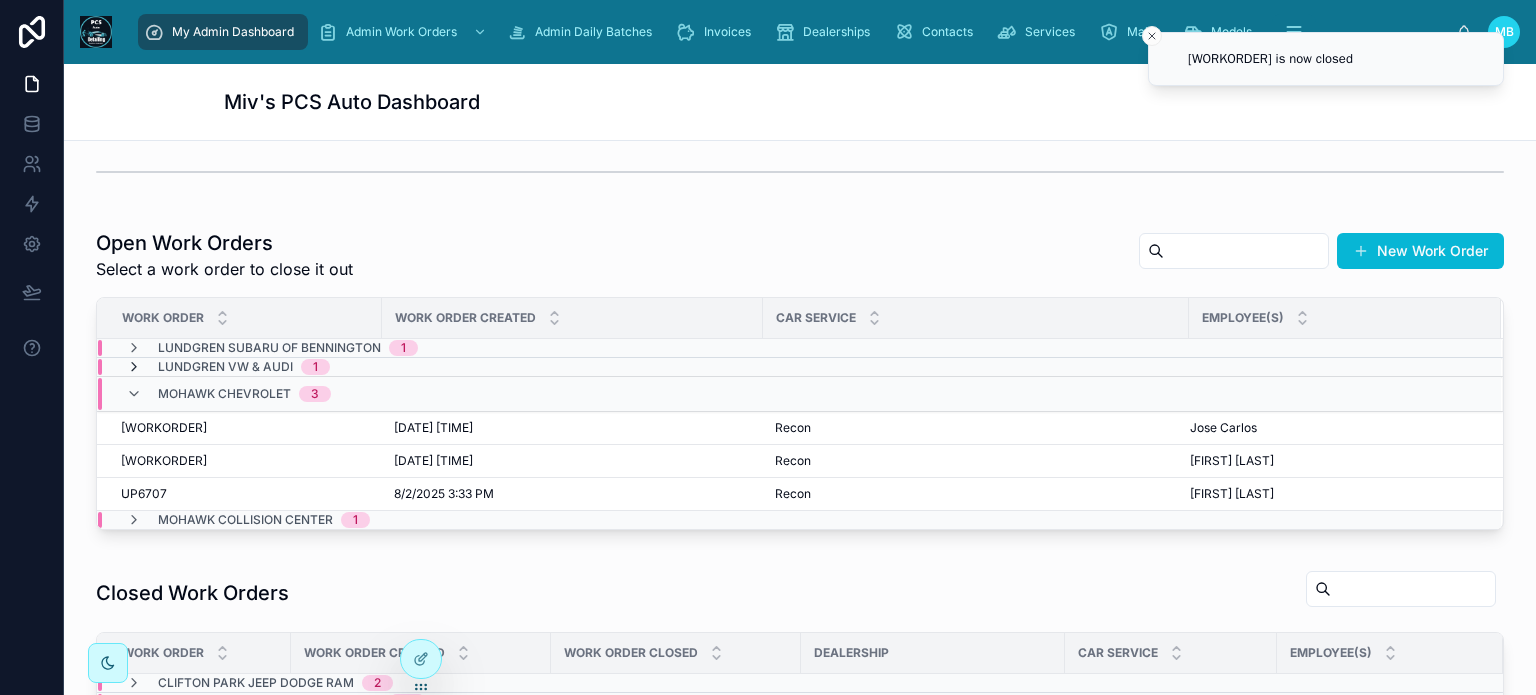 click at bounding box center (134, 367) 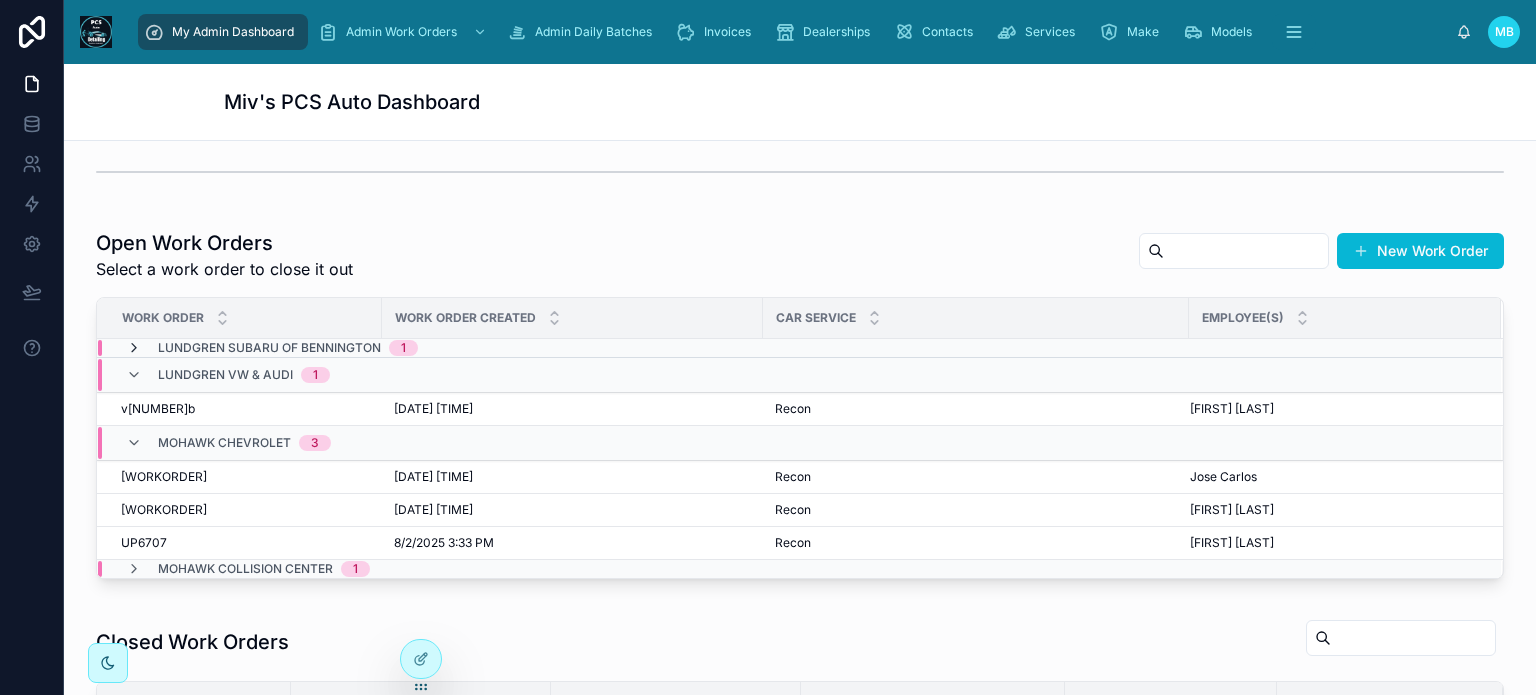 click at bounding box center [134, 348] 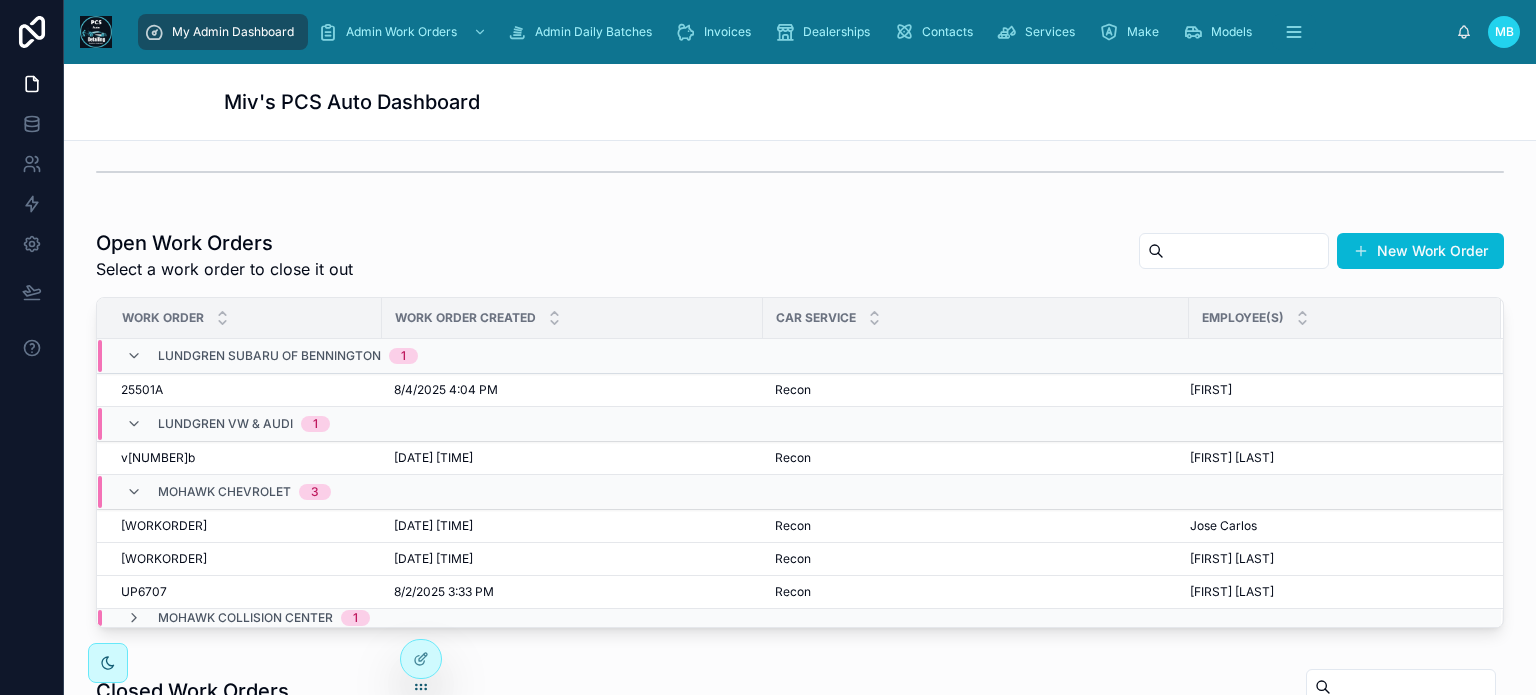 click on "Lundgren Subaru of Bennington 1" at bounding box center (272, 356) 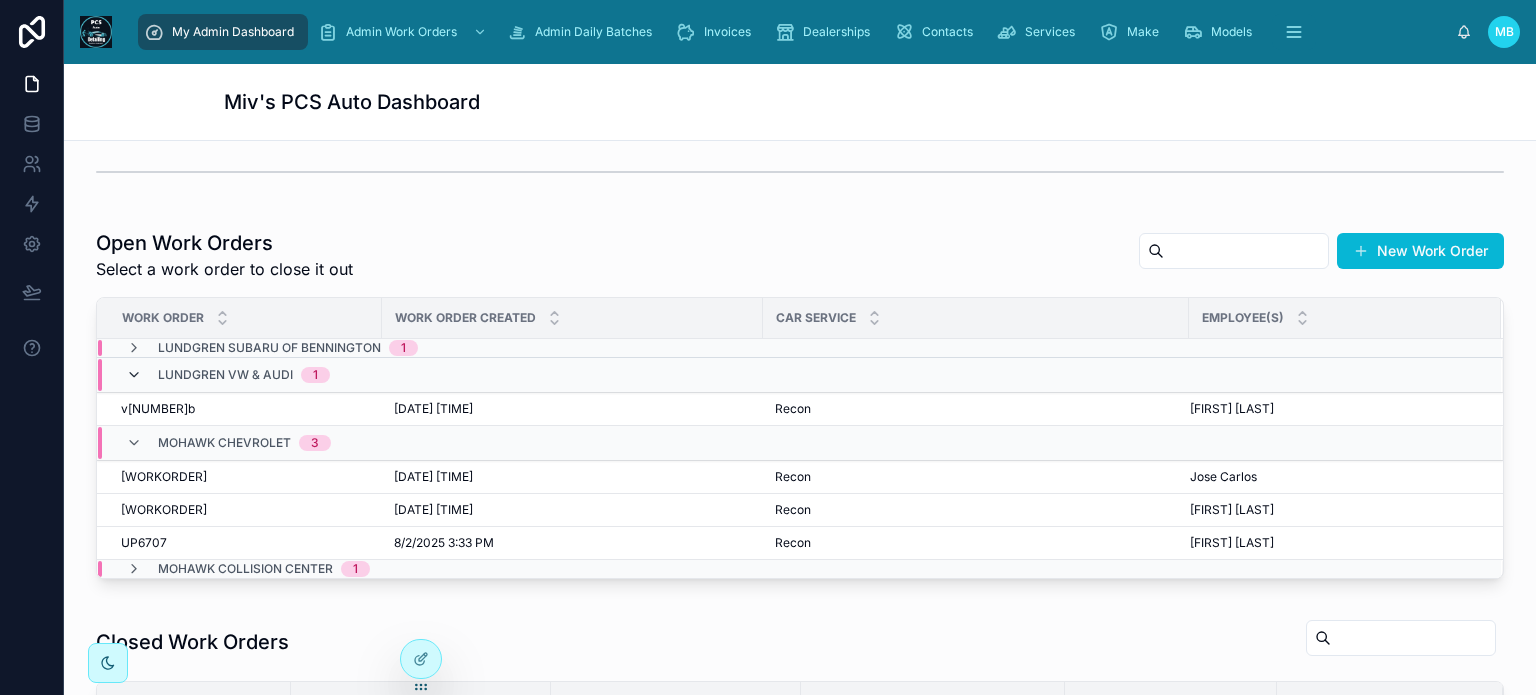 click at bounding box center [134, 375] 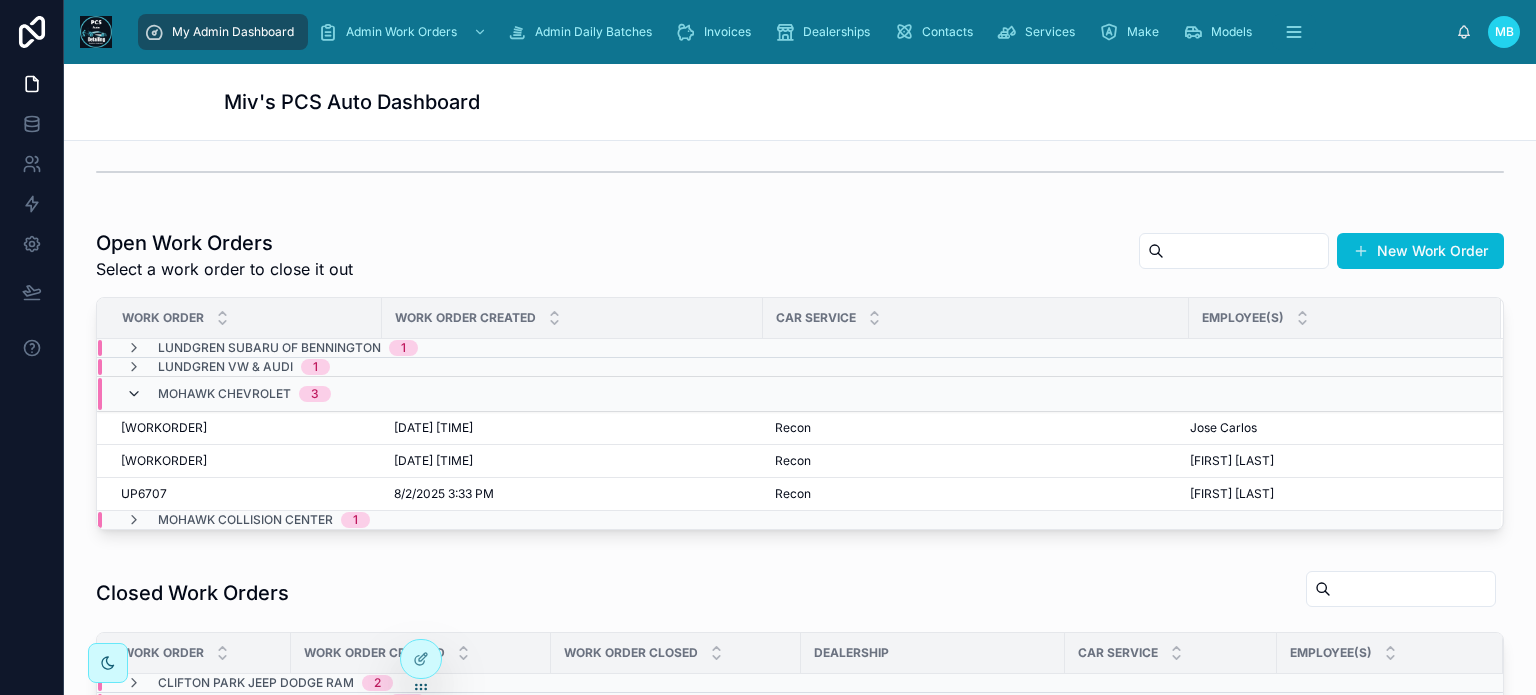 click at bounding box center (134, 394) 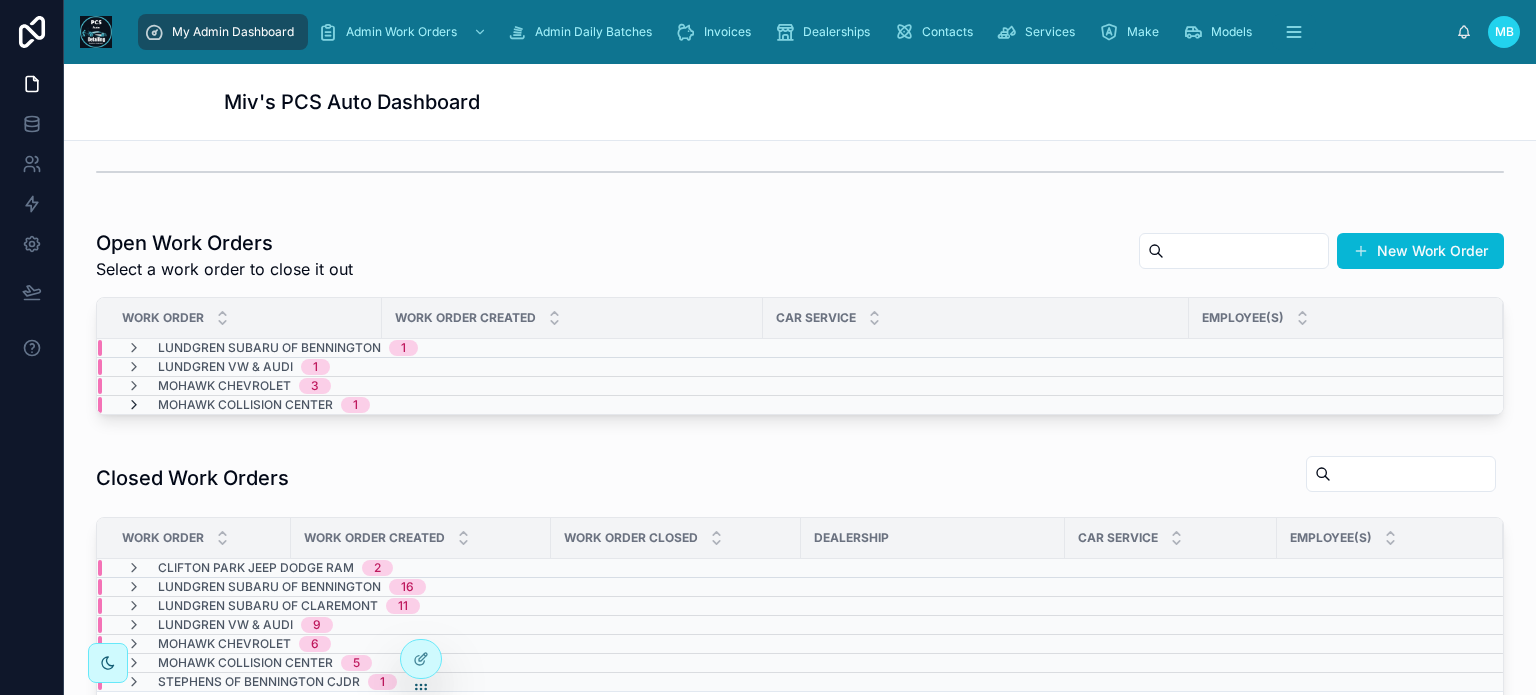 click at bounding box center [134, 405] 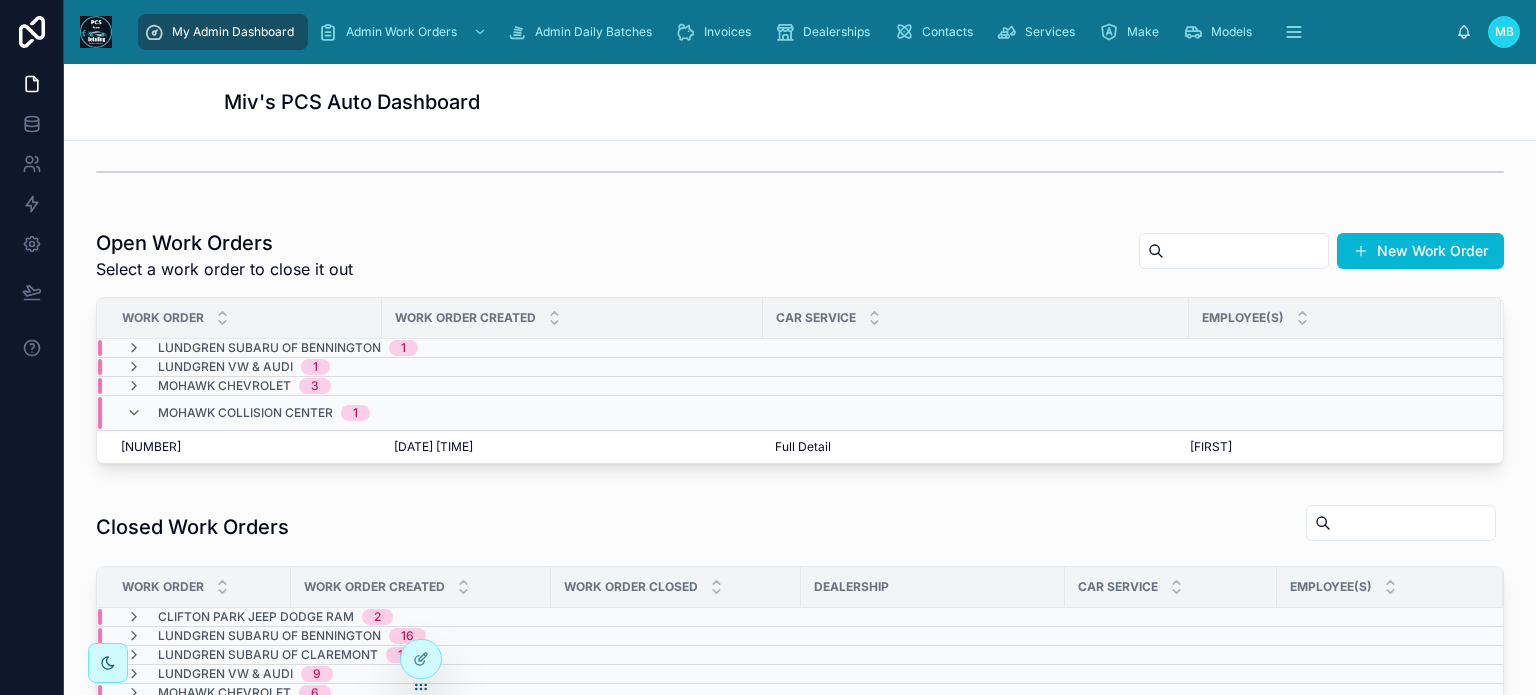 click at bounding box center [134, 413] 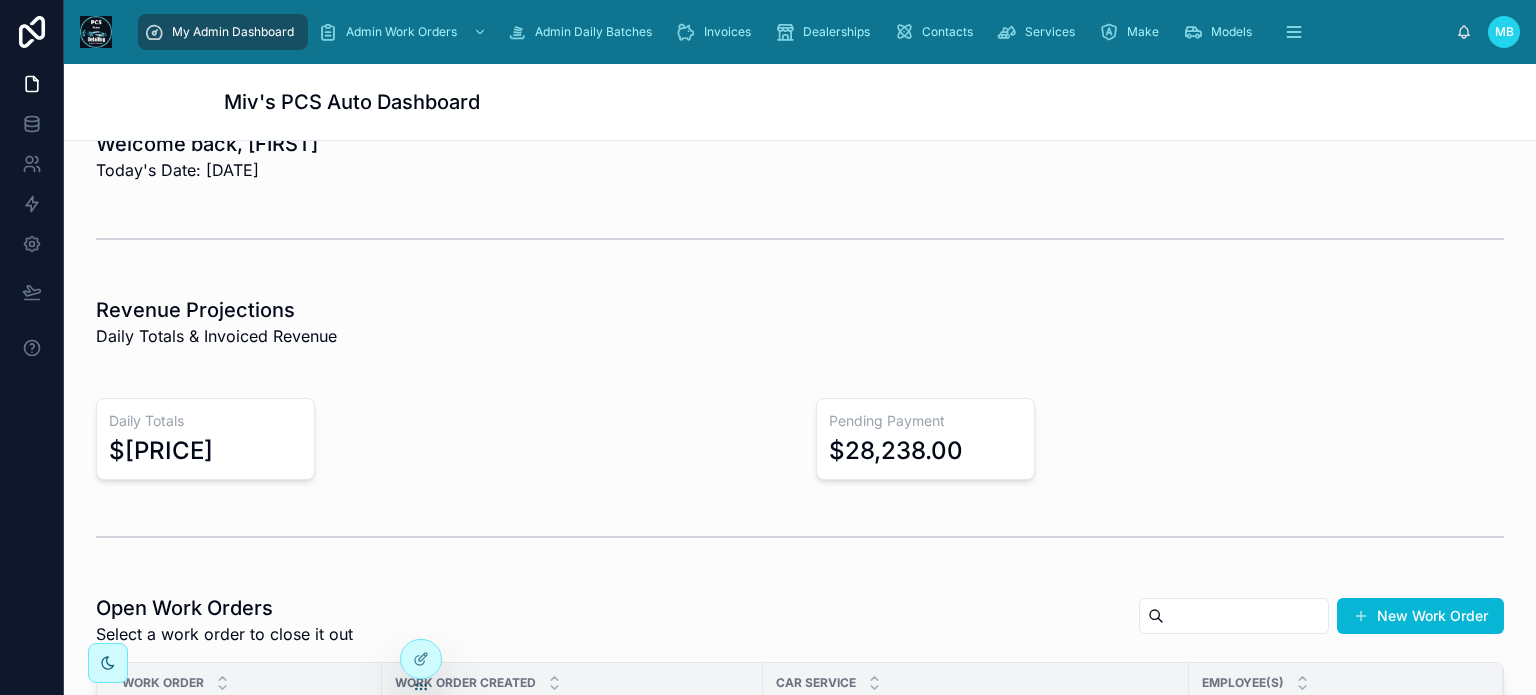scroll, scrollTop: 0, scrollLeft: 0, axis: both 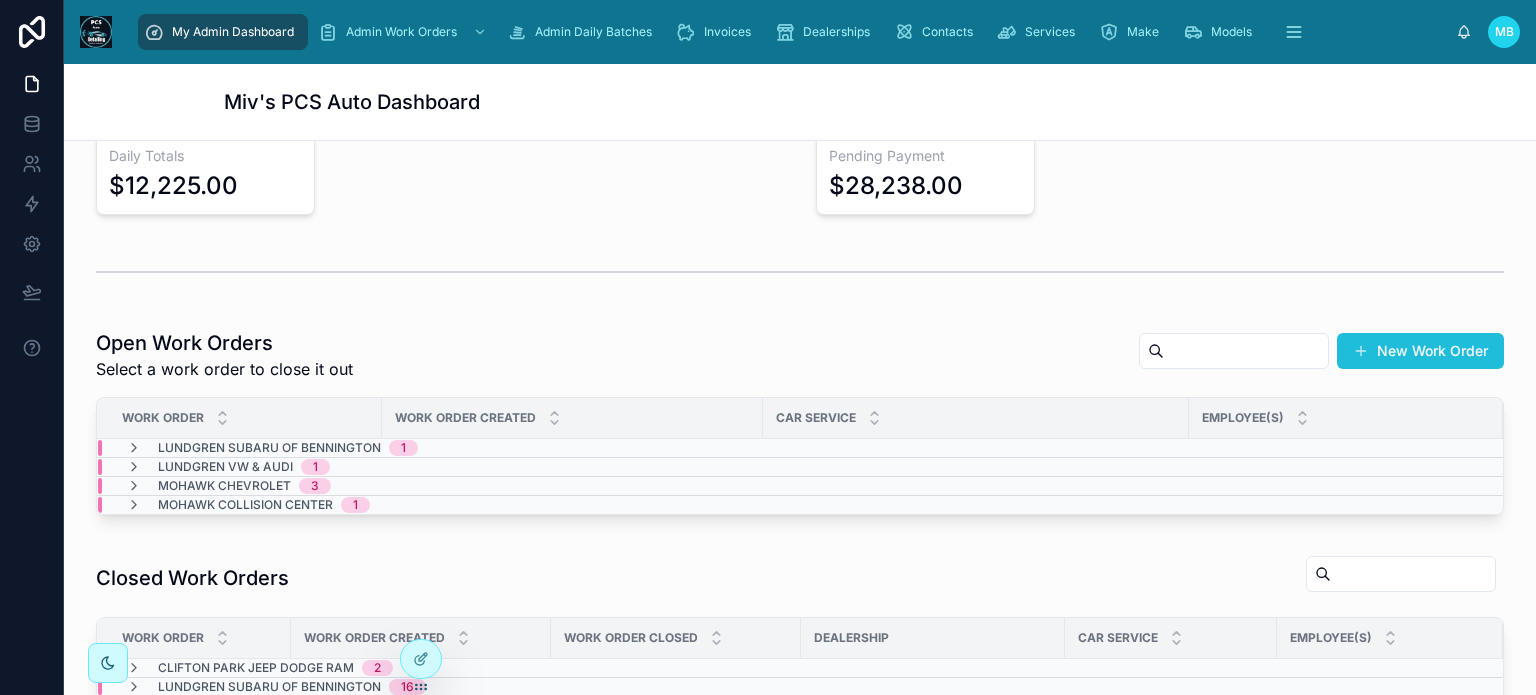 click on "New Work Order" at bounding box center [1420, 351] 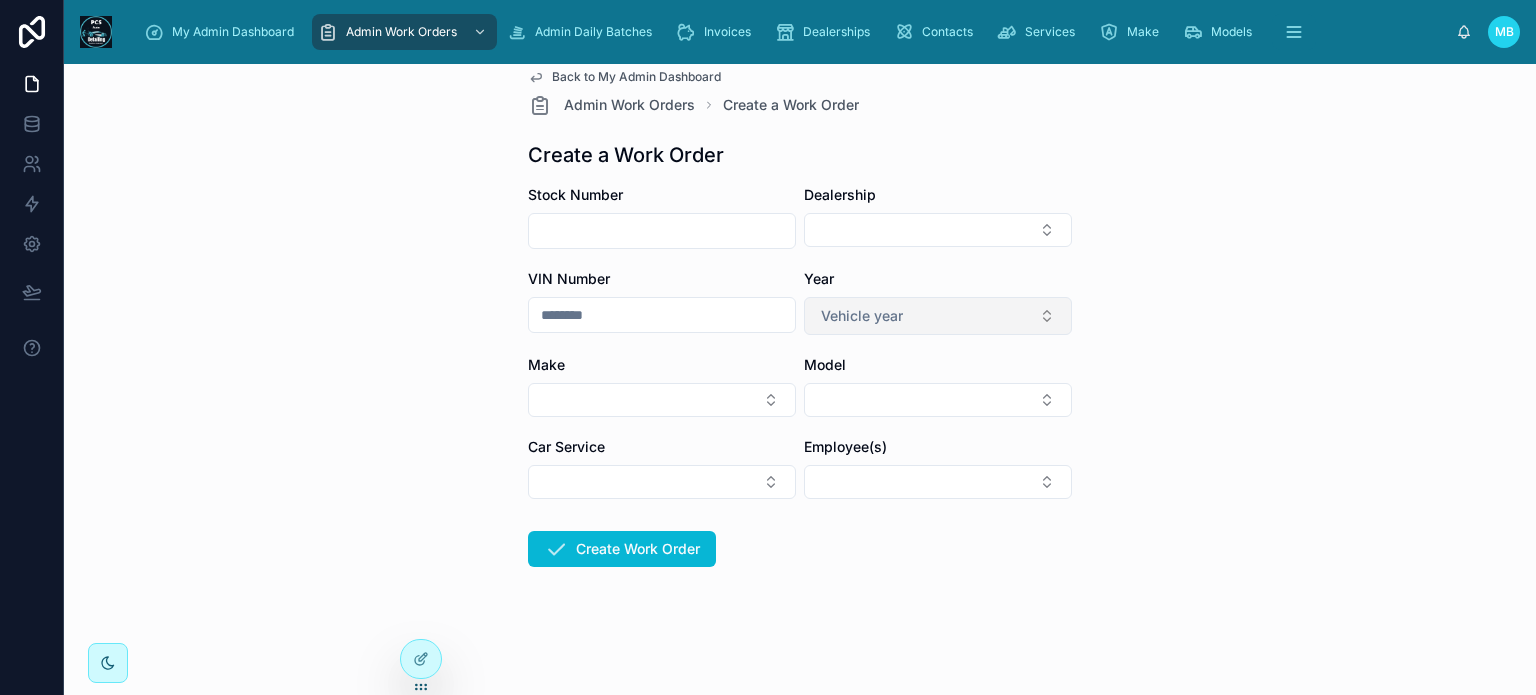 scroll, scrollTop: 0, scrollLeft: 0, axis: both 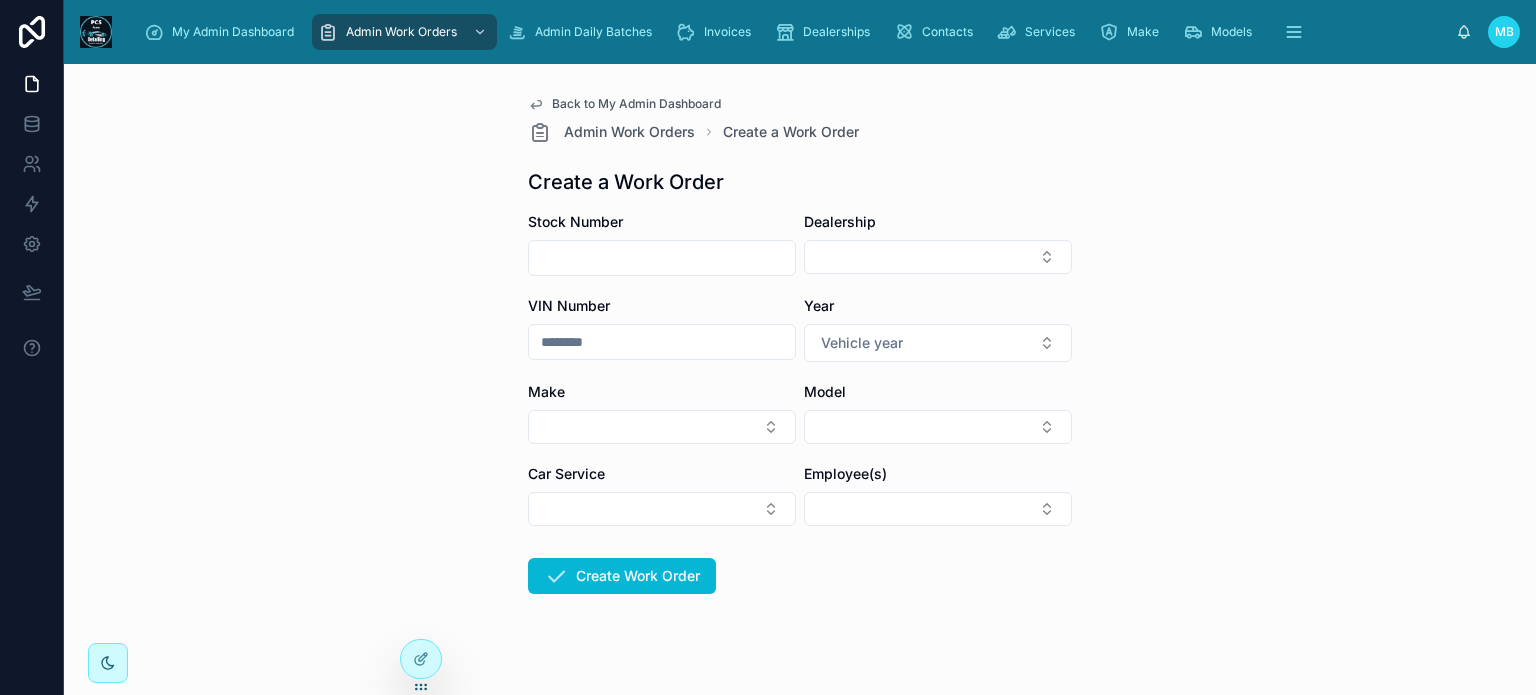 click at bounding box center [662, 258] 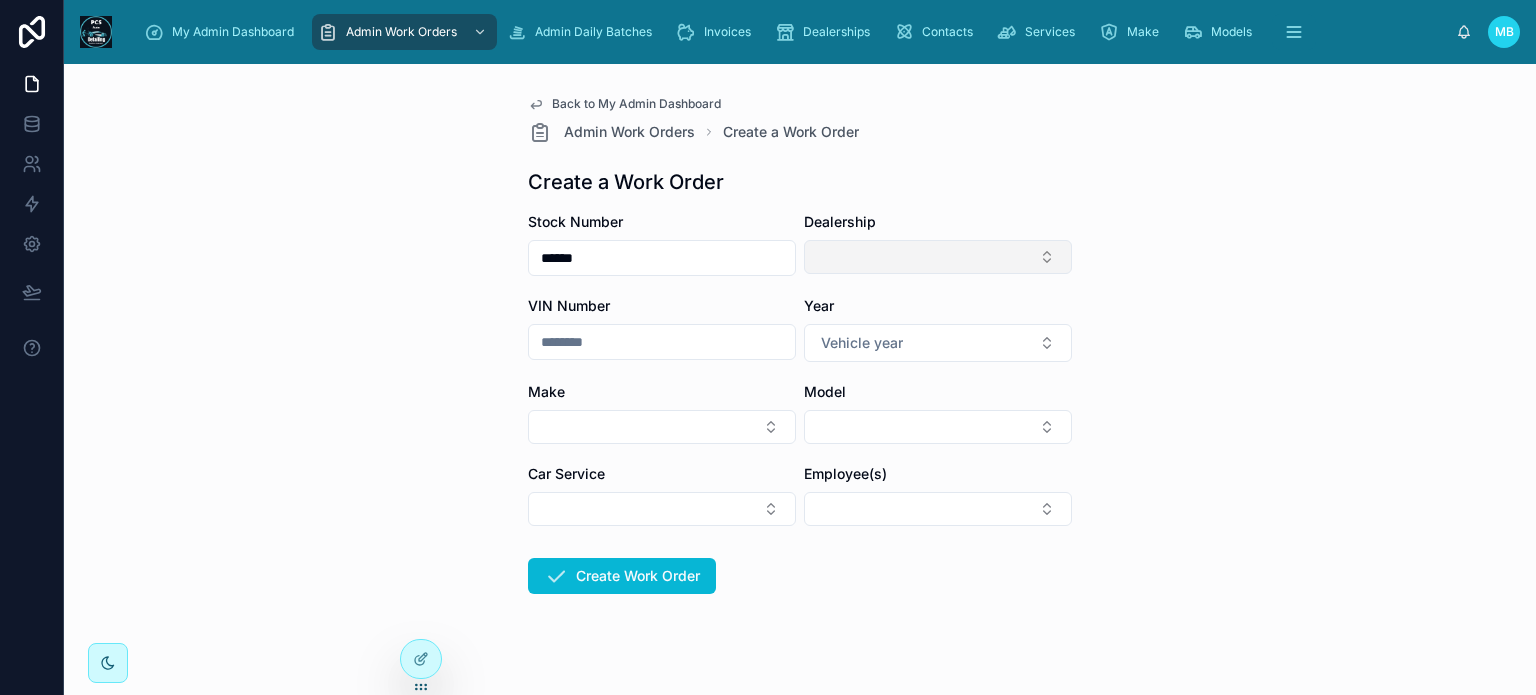 type on "******" 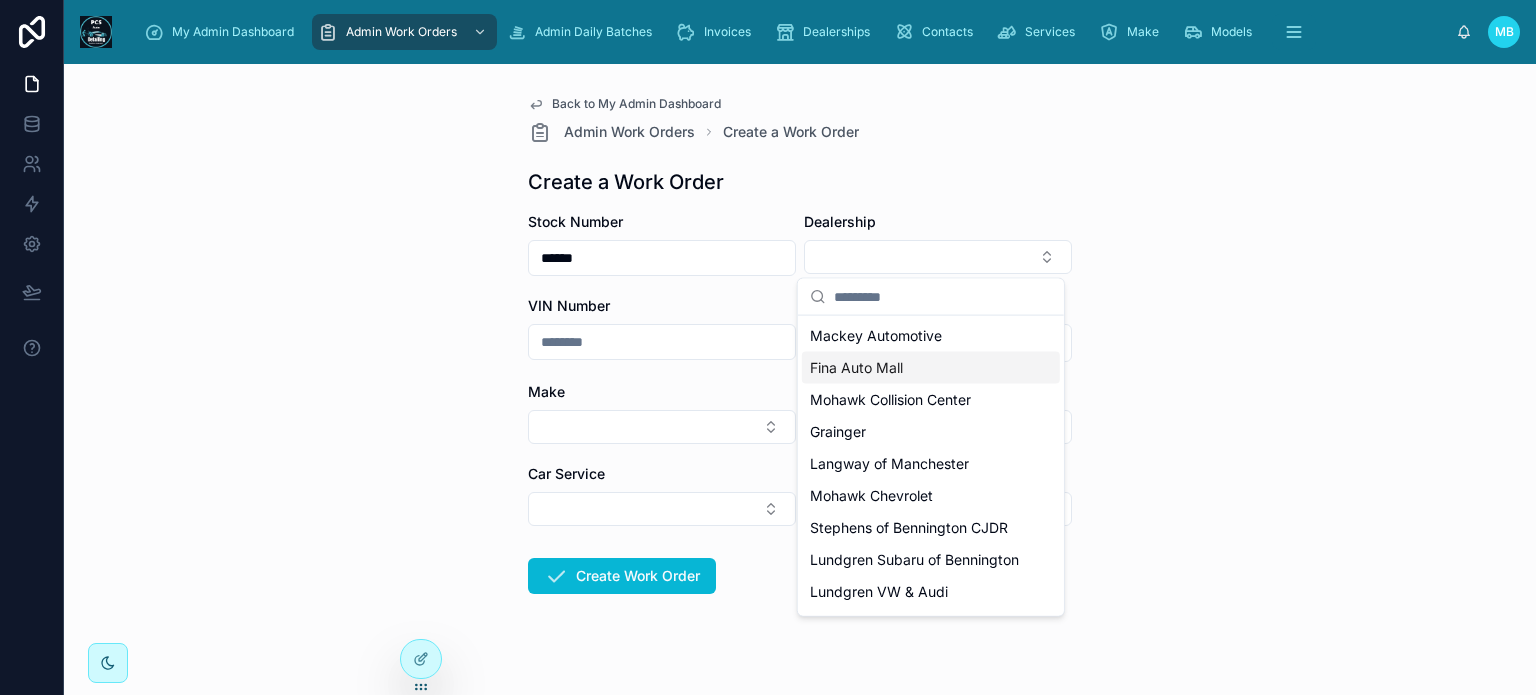 click on "Fina Auto Mall" at bounding box center (856, 368) 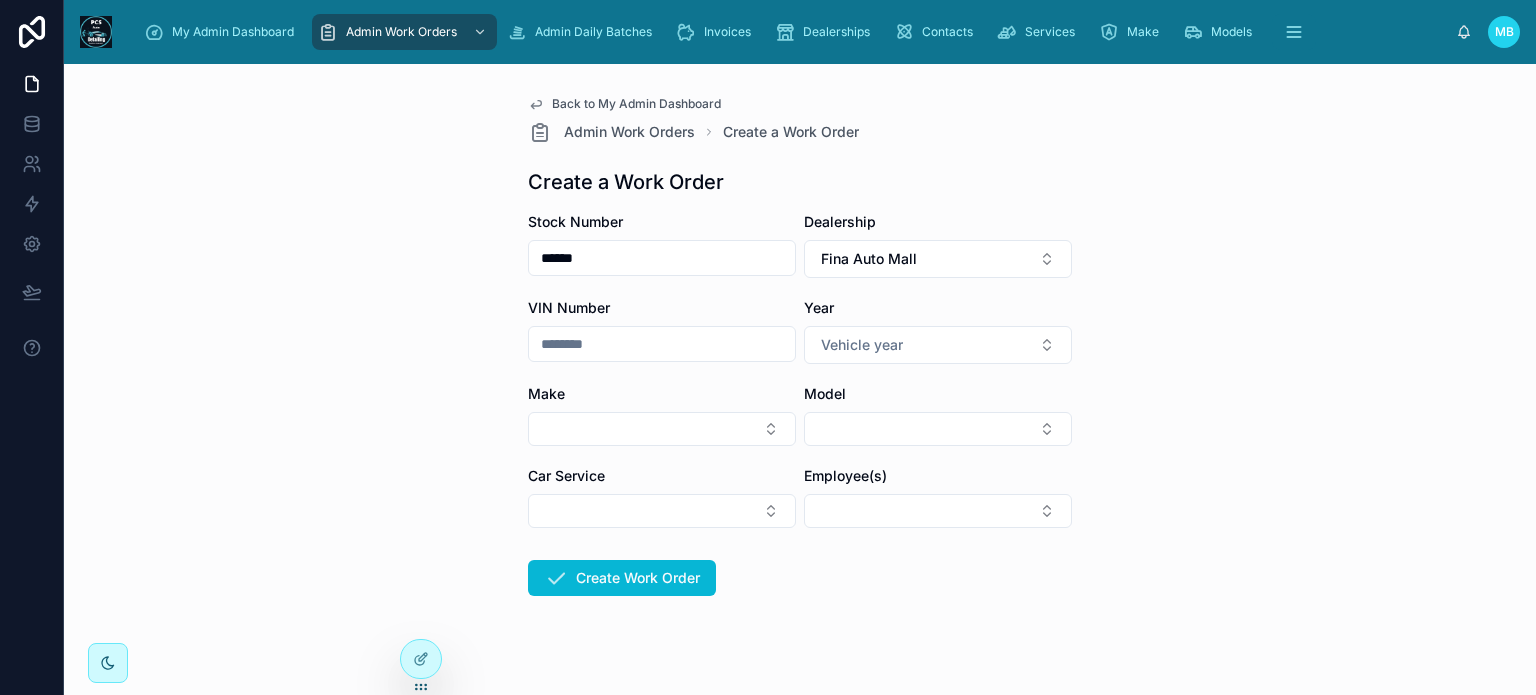 click at bounding box center [662, 344] 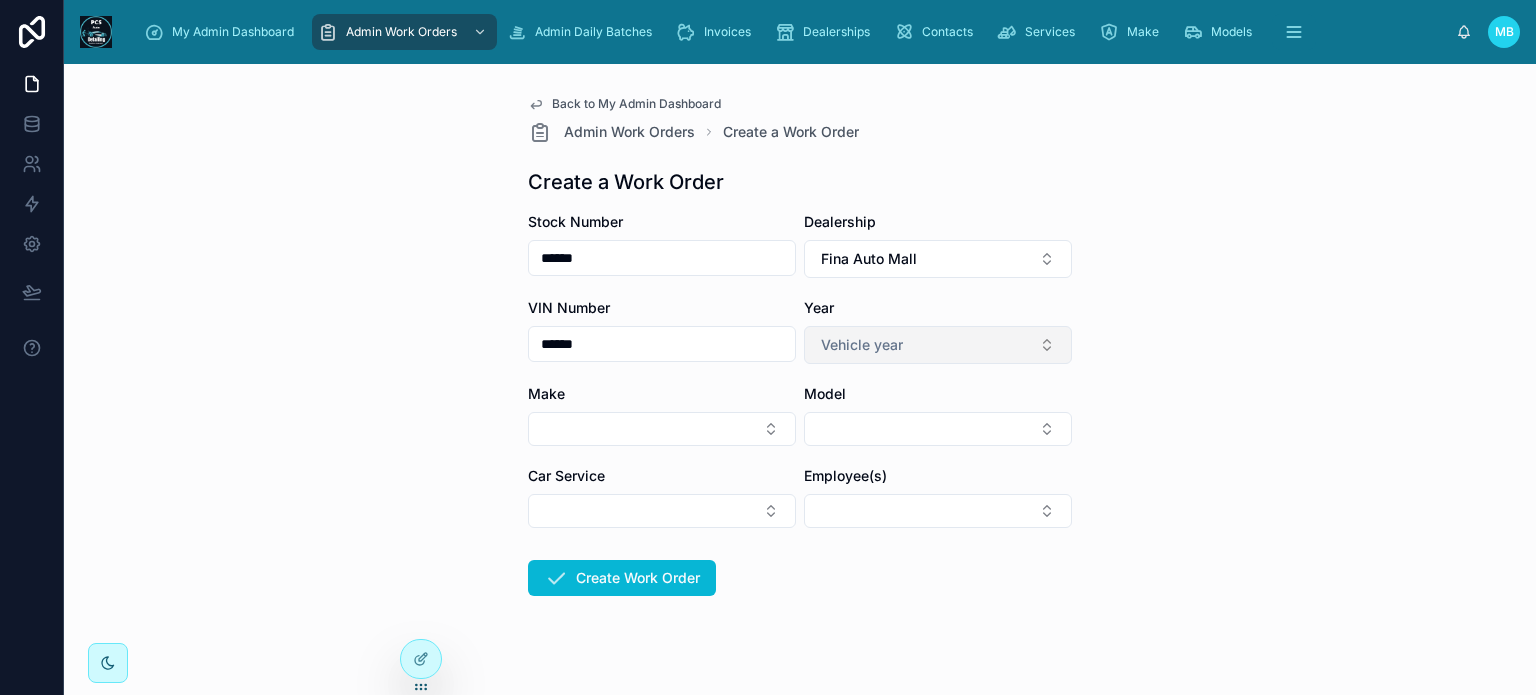 type on "******" 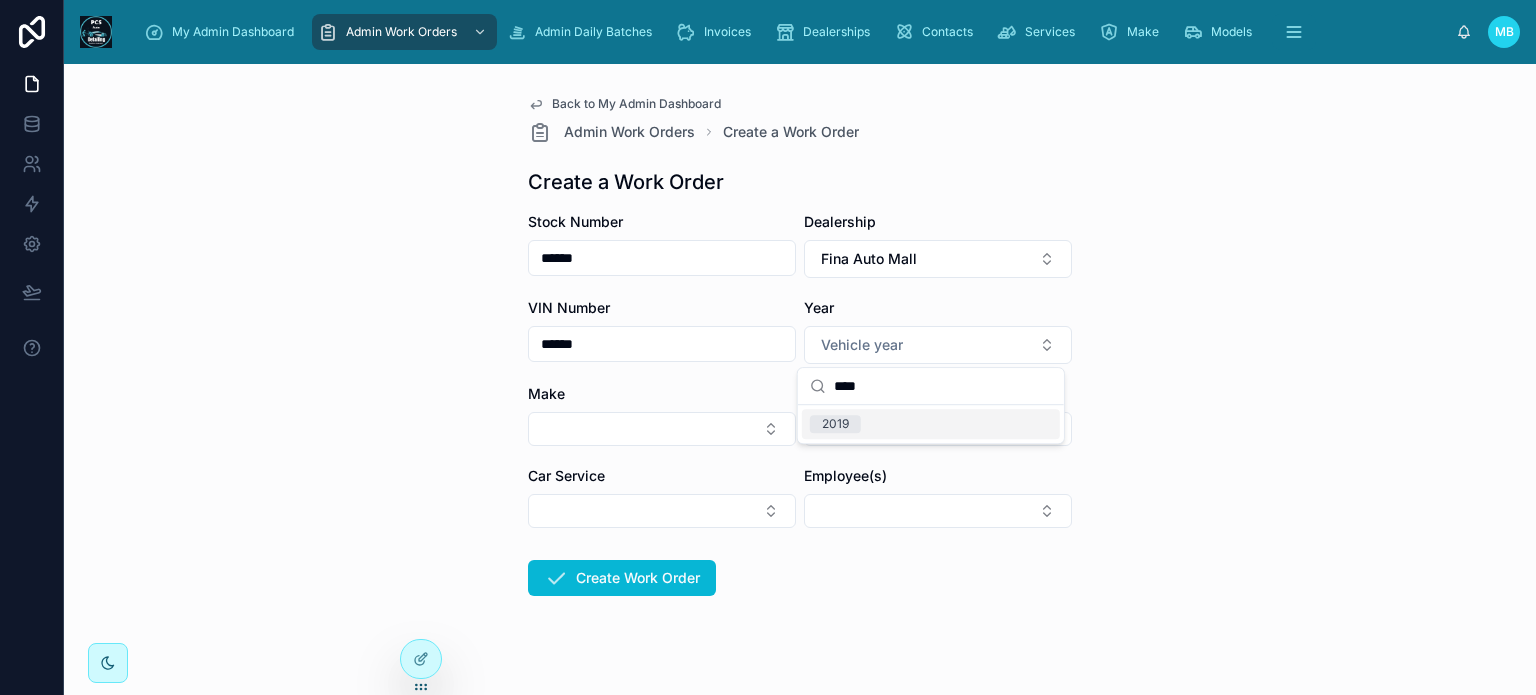 type on "****" 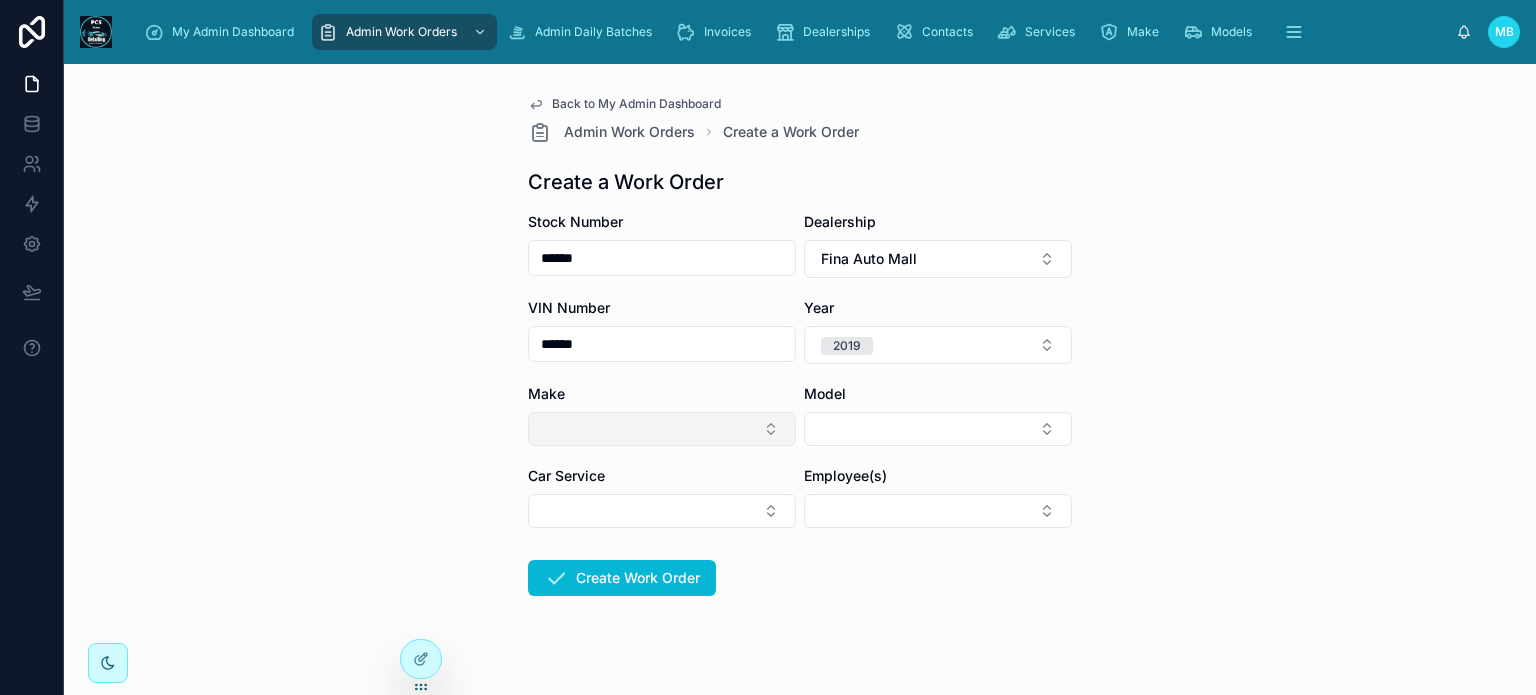click at bounding box center [662, 429] 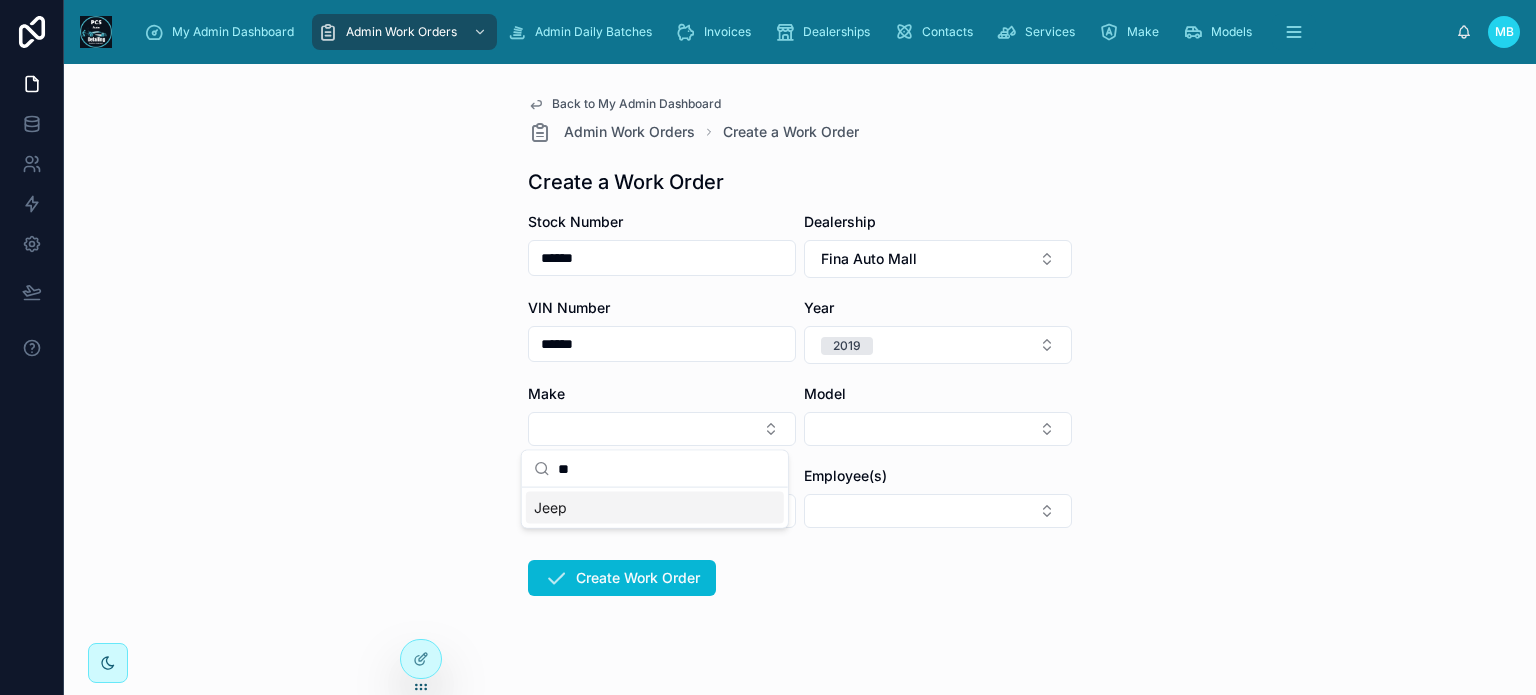 type on "**" 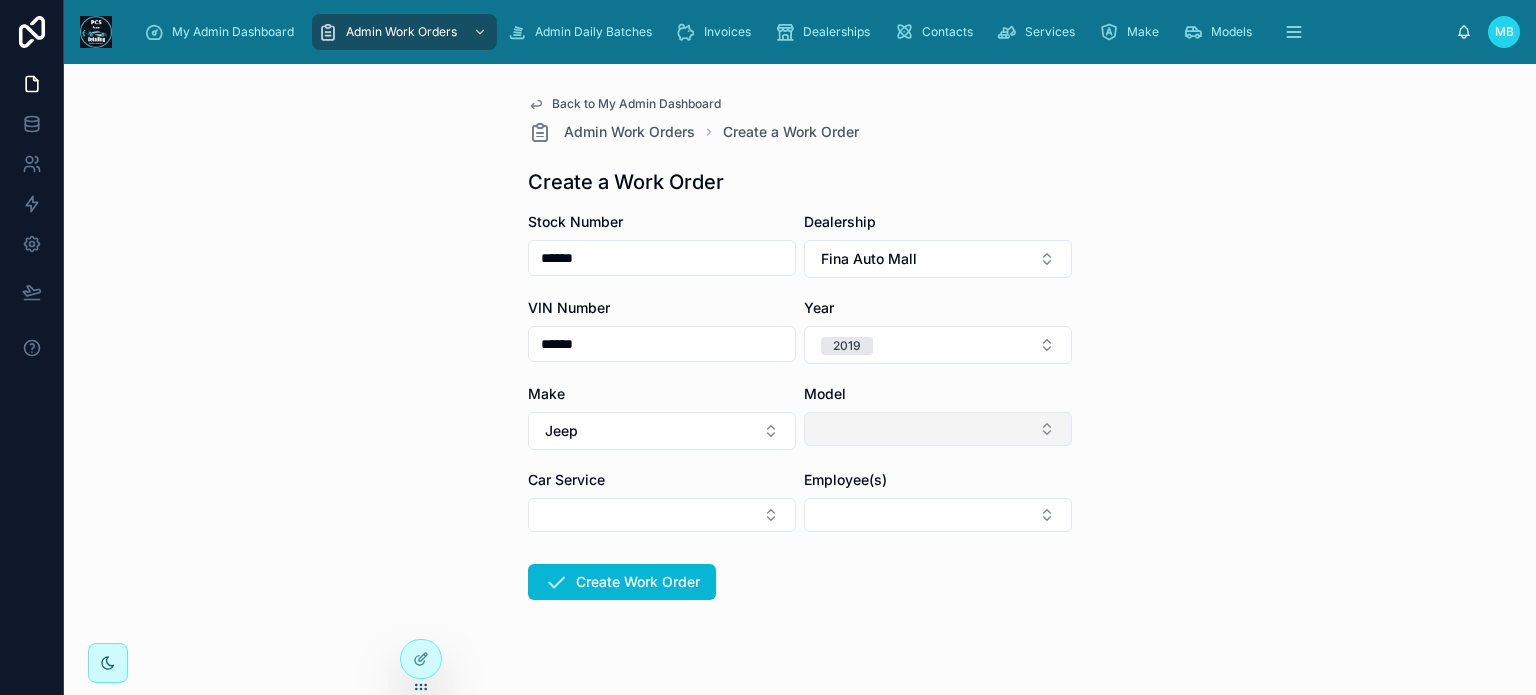click at bounding box center [938, 429] 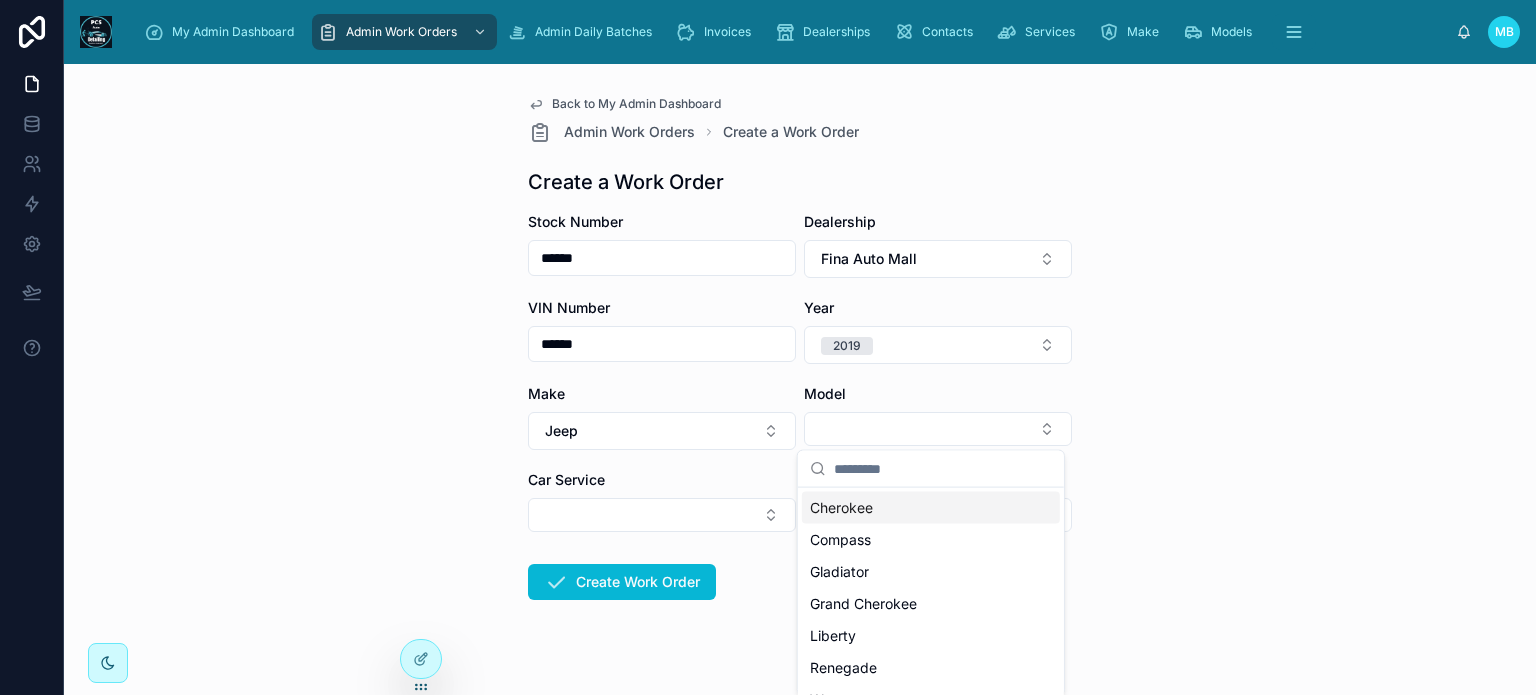 click on "Cherokee" at bounding box center (841, 508) 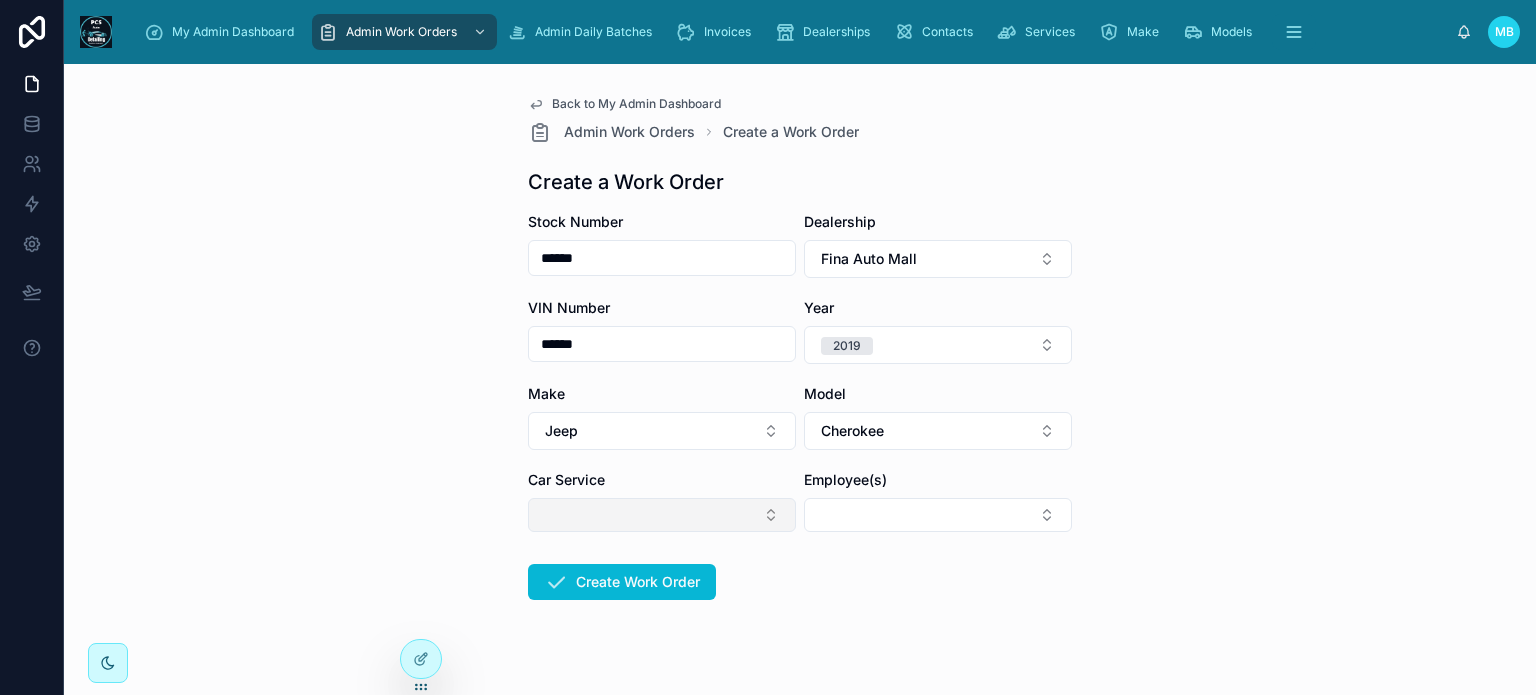 click at bounding box center [662, 515] 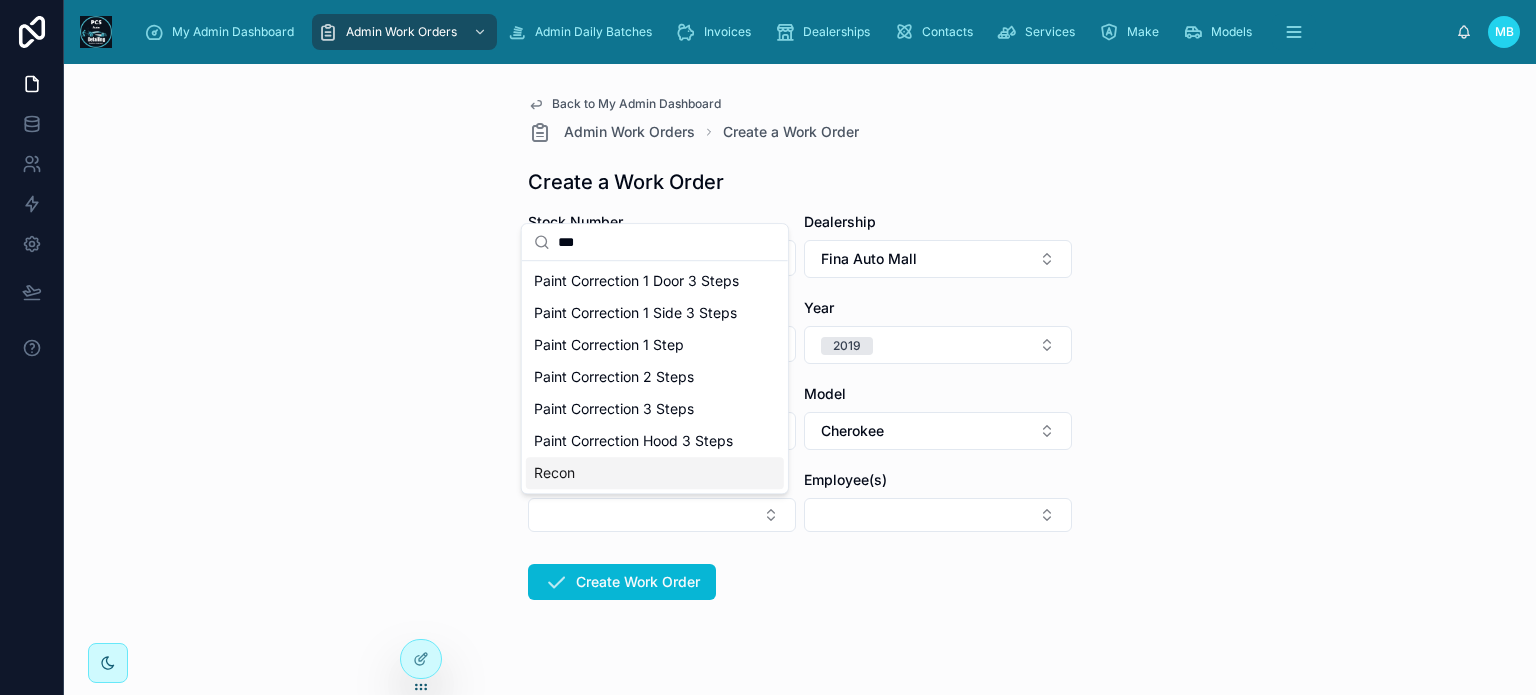 type on "***" 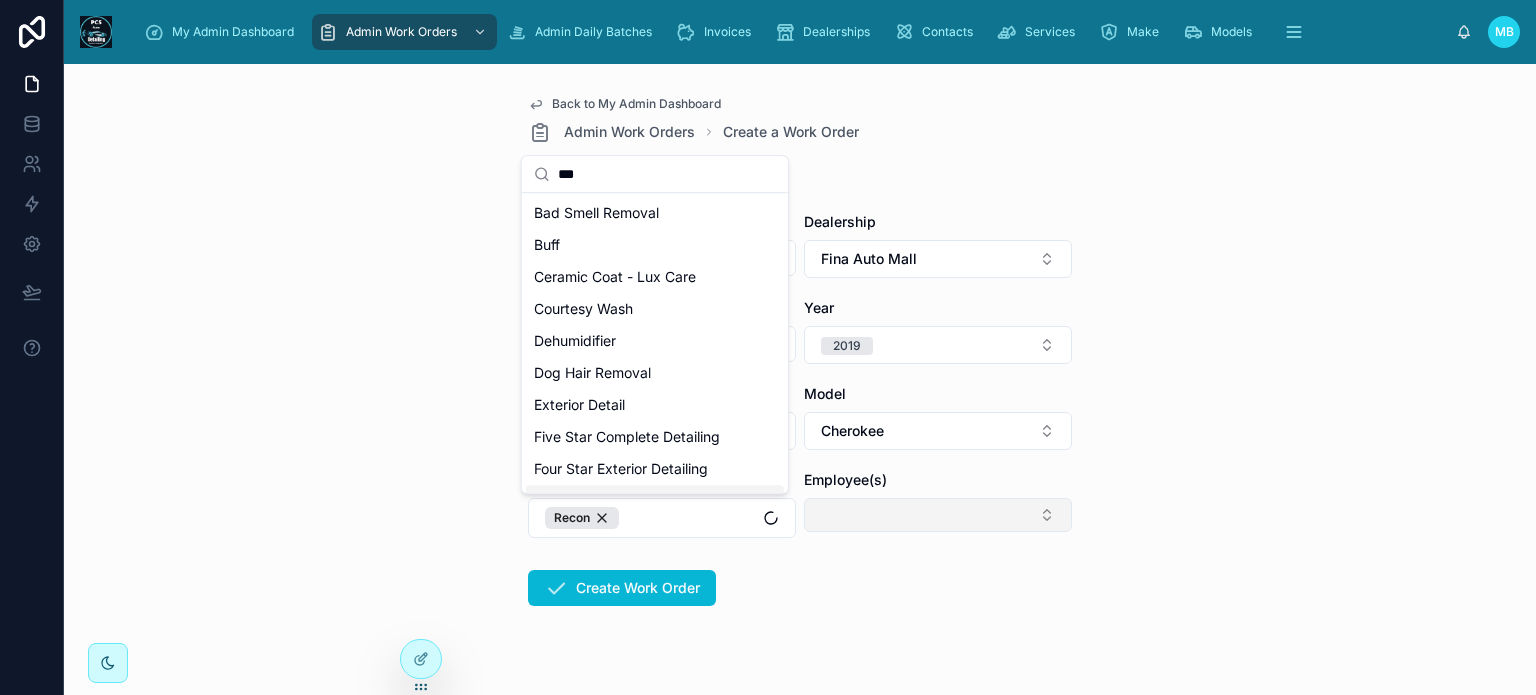 click at bounding box center [938, 515] 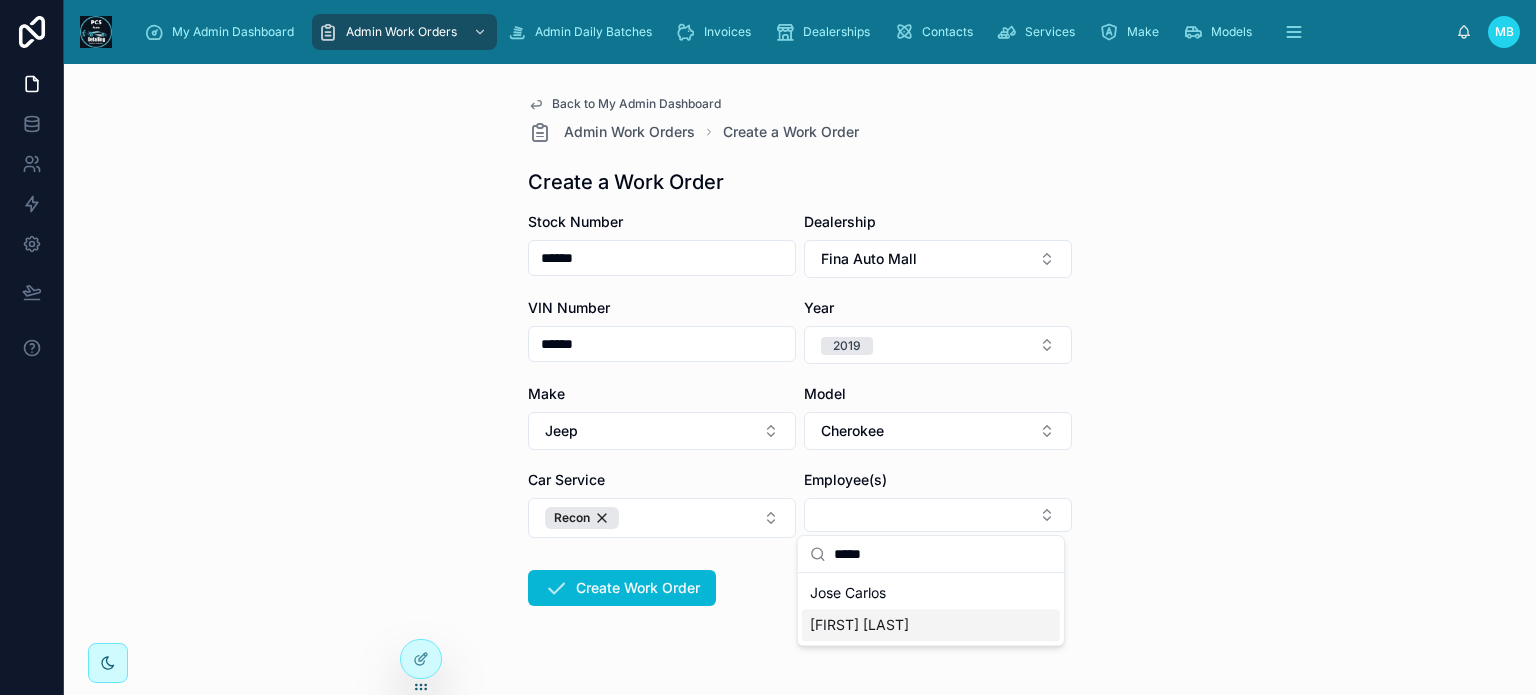 type on "****" 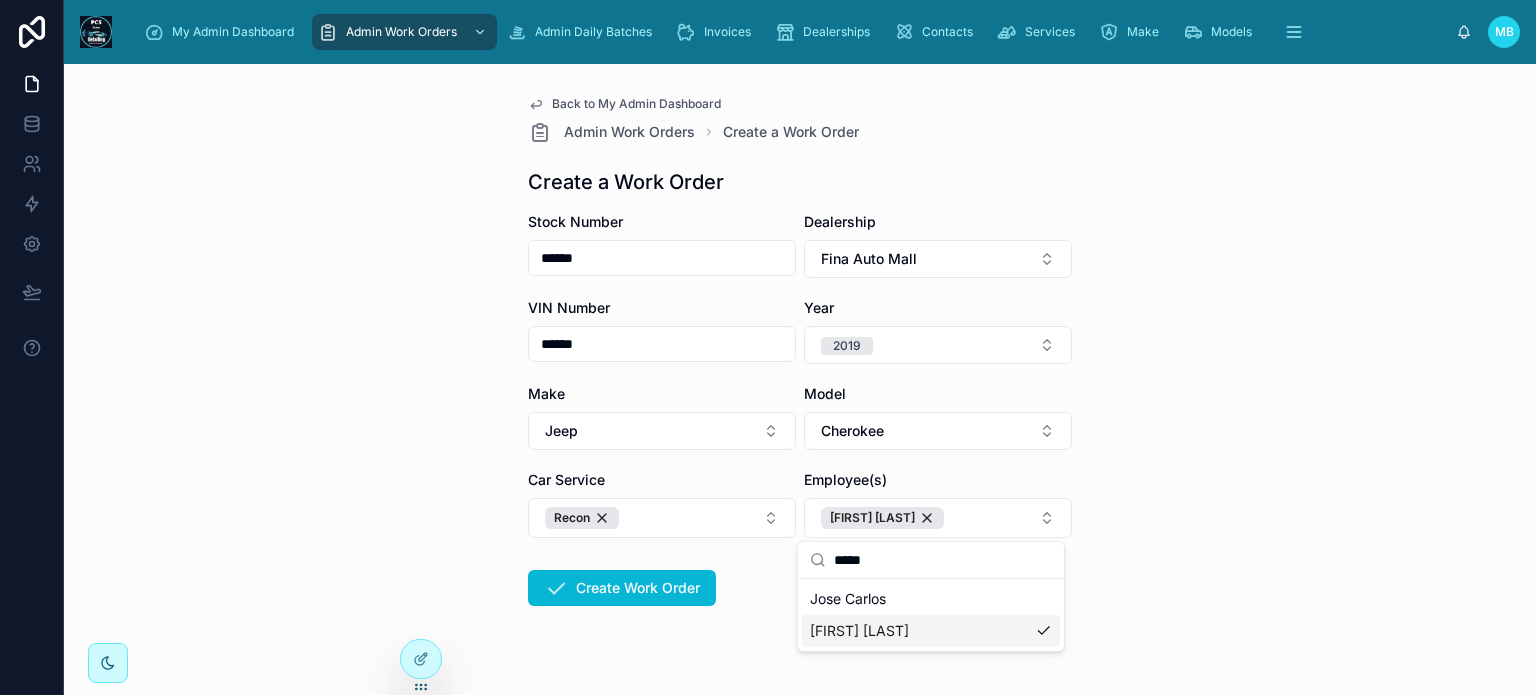 click on "Stock Number ****** Dealership Fina Auto Mall  VIN Number ****** Year 2019 Make Jeep Model Cherokee Car Service Recon Employee(s) Jose Roberto Create Work Order" at bounding box center [800, 473] 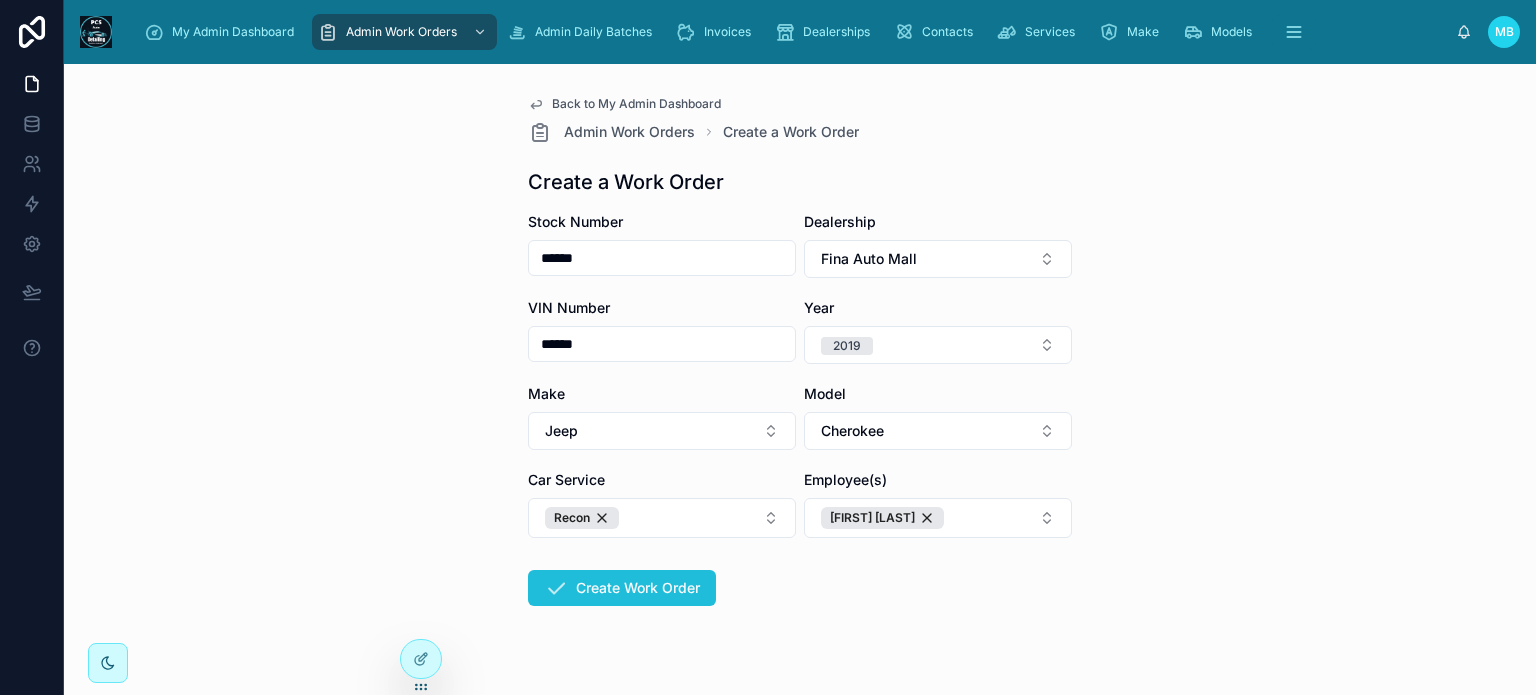 click on "Create Work Order" at bounding box center (622, 588) 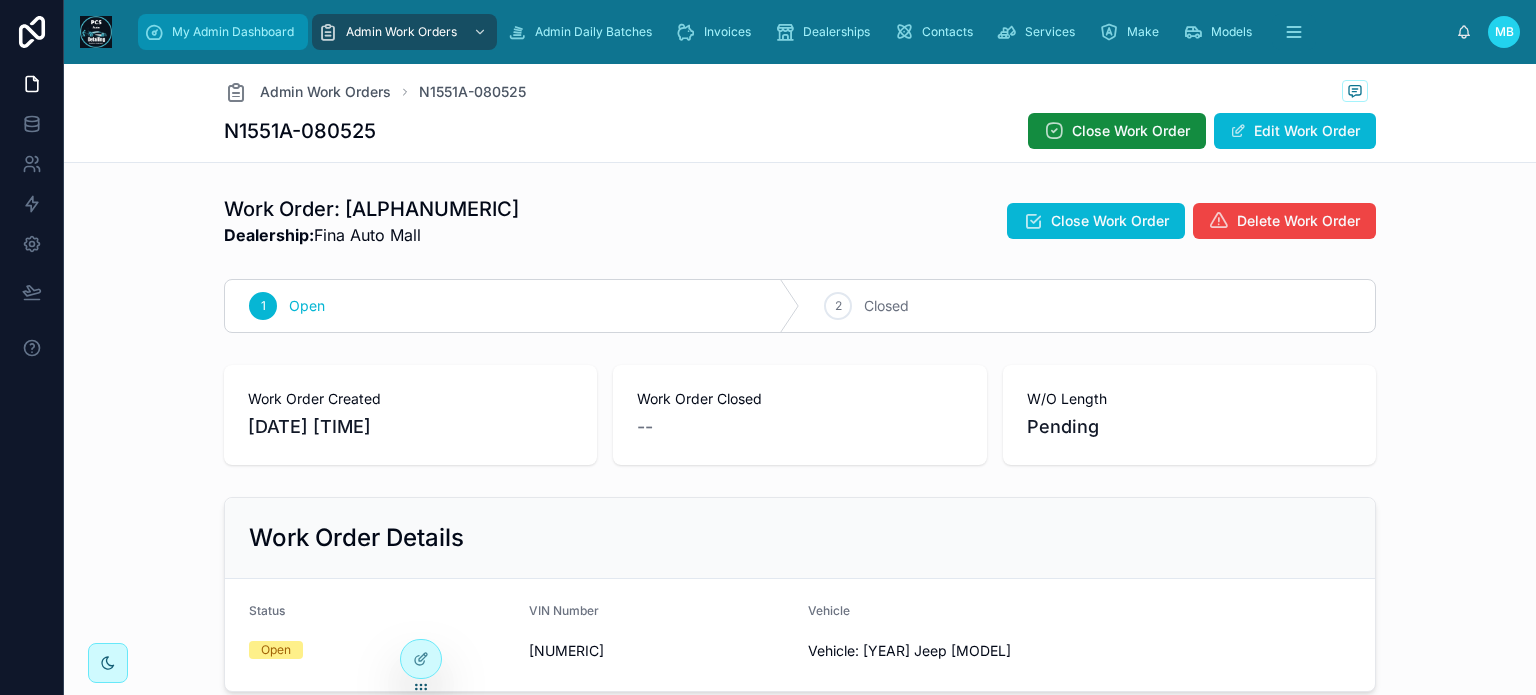 click on "My Admin Dashboard" at bounding box center [233, 32] 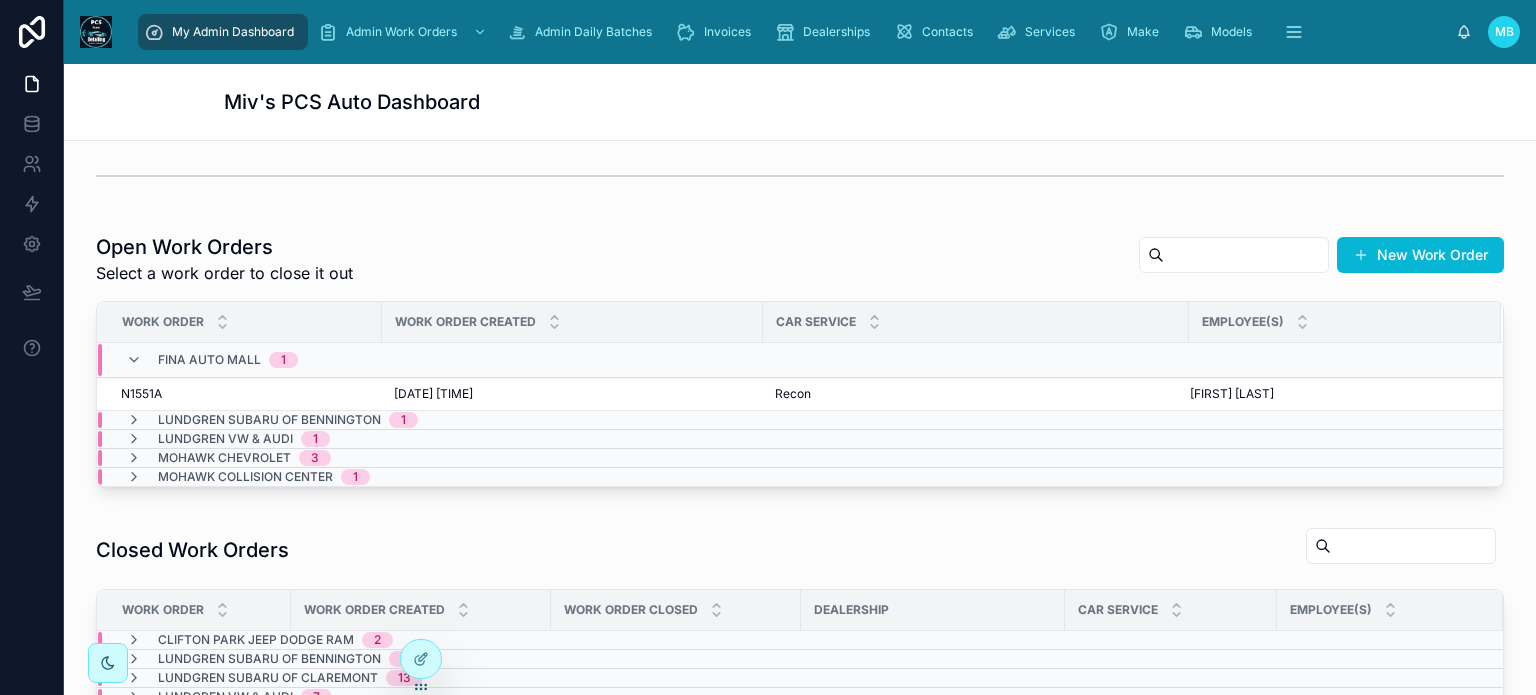 scroll, scrollTop: 400, scrollLeft: 0, axis: vertical 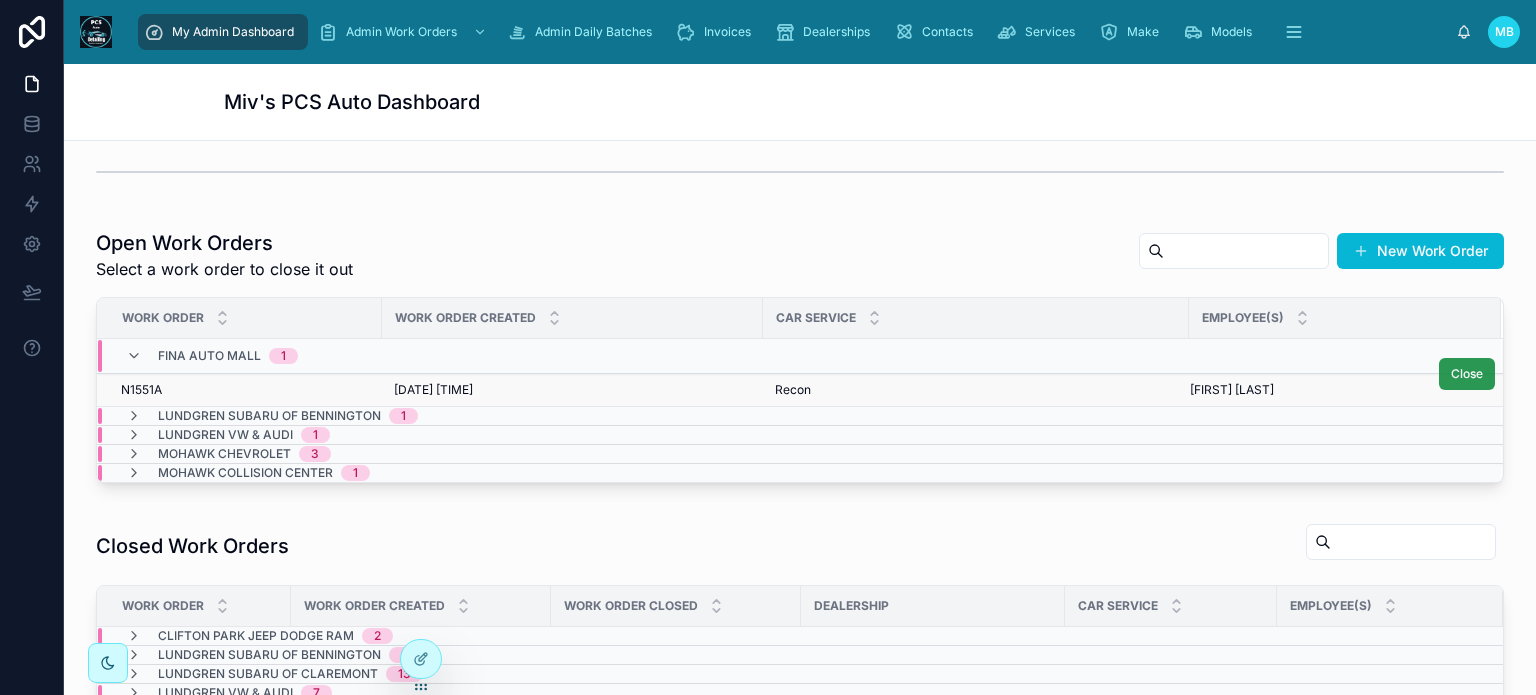 click on "Close" at bounding box center [1467, 374] 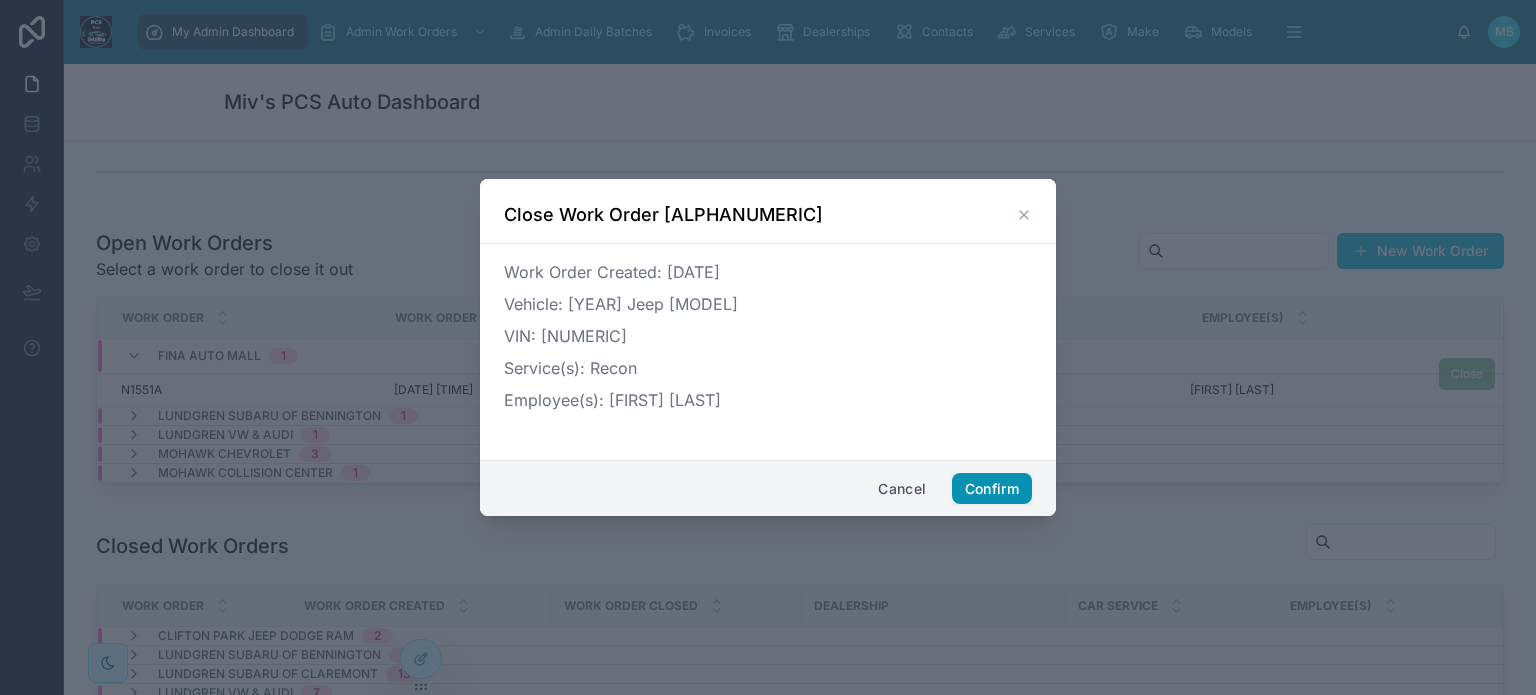 click on "Confirm" at bounding box center (992, 489) 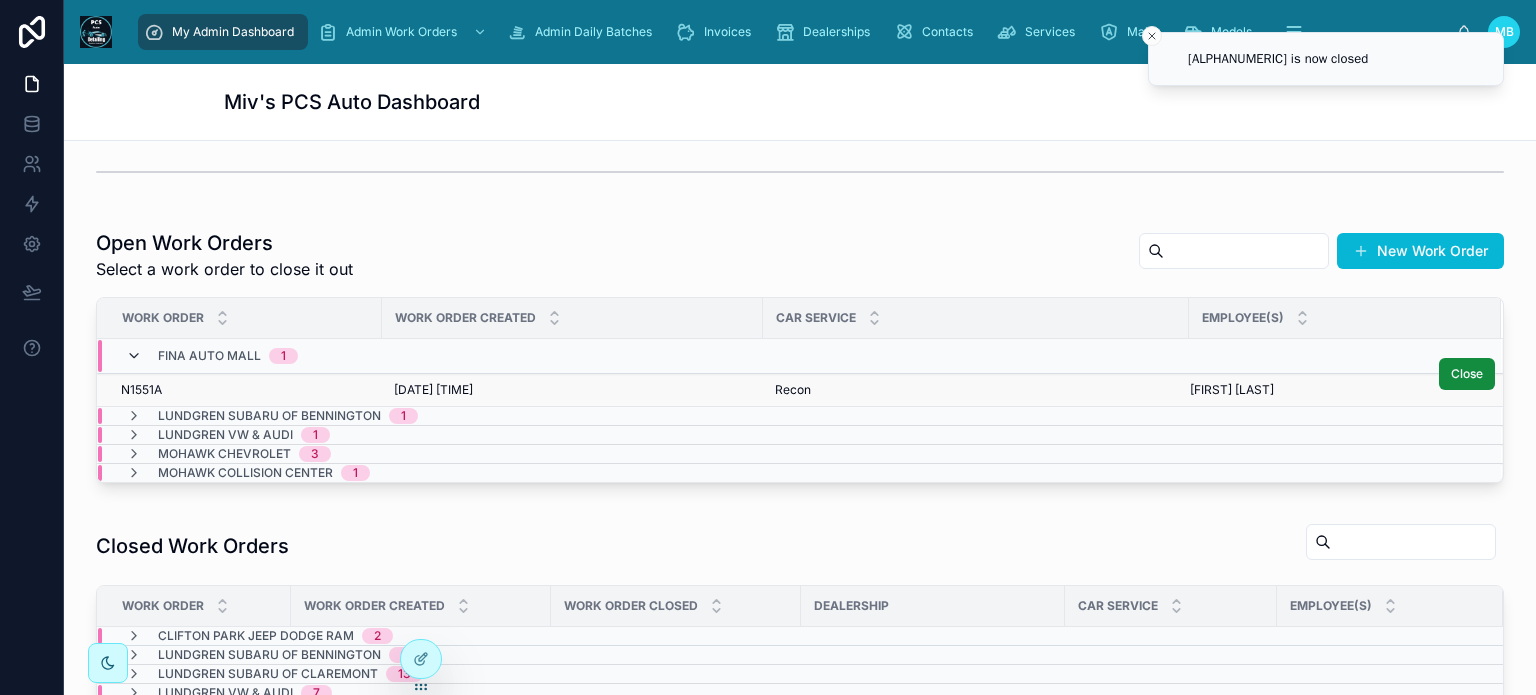 click at bounding box center [134, 356] 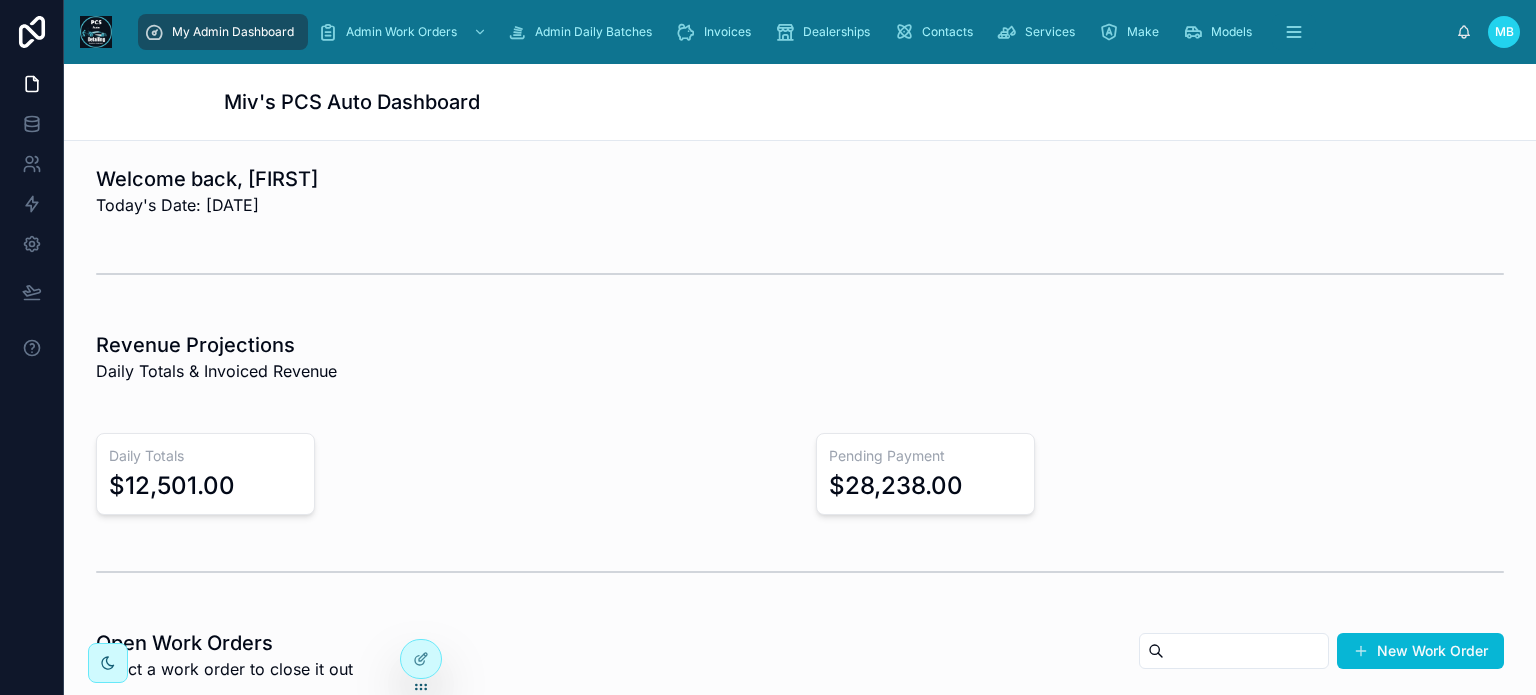 scroll, scrollTop: 0, scrollLeft: 0, axis: both 